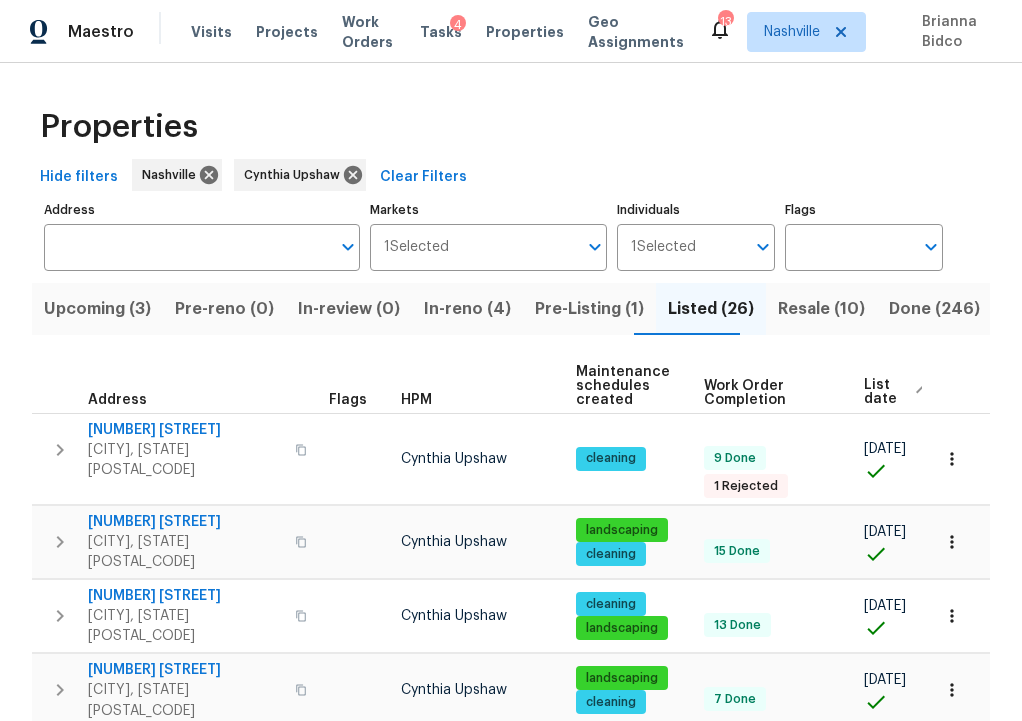 scroll, scrollTop: 0, scrollLeft: 0, axis: both 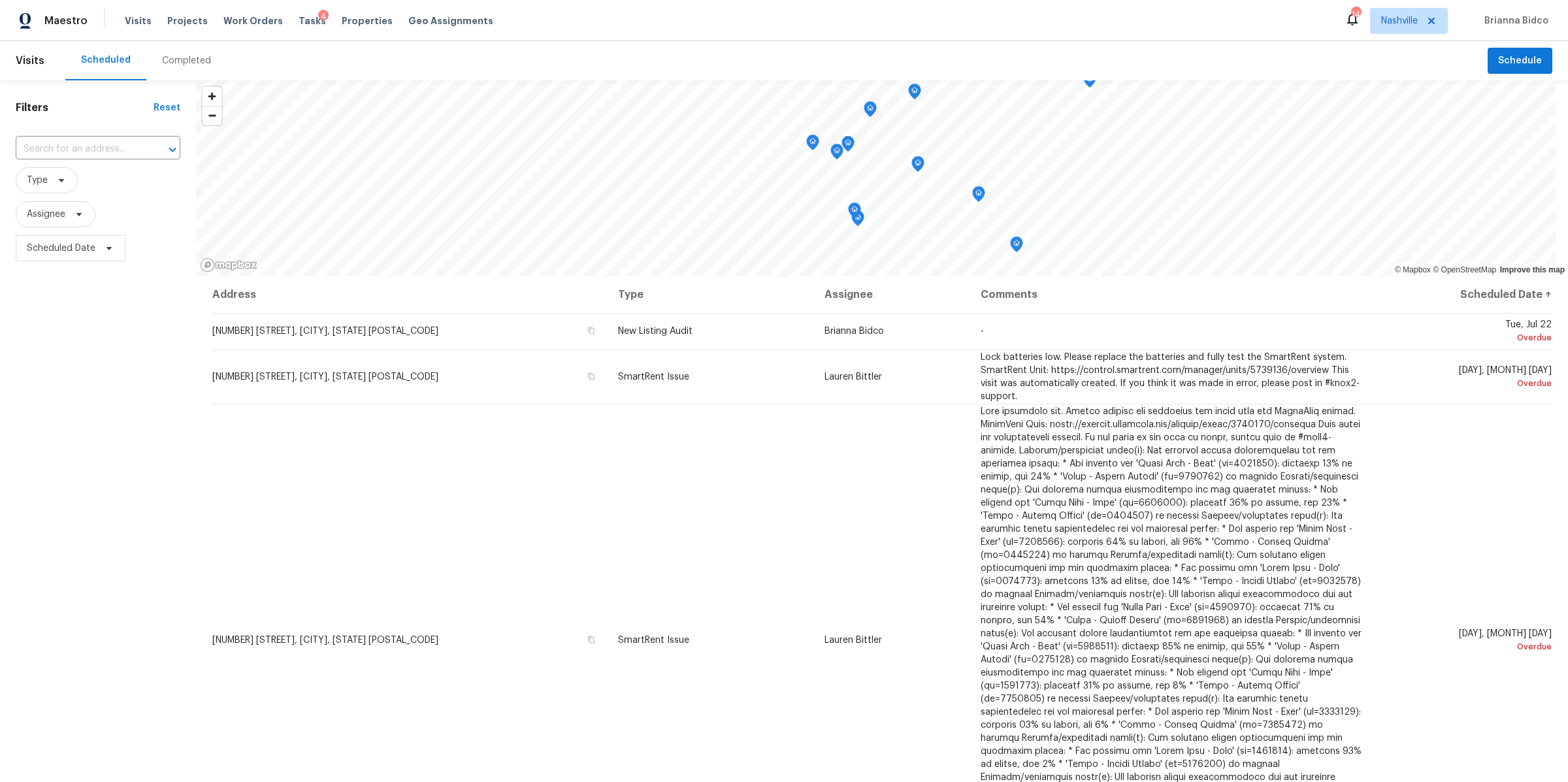 click on "Tasks 4" at bounding box center [312, 21] 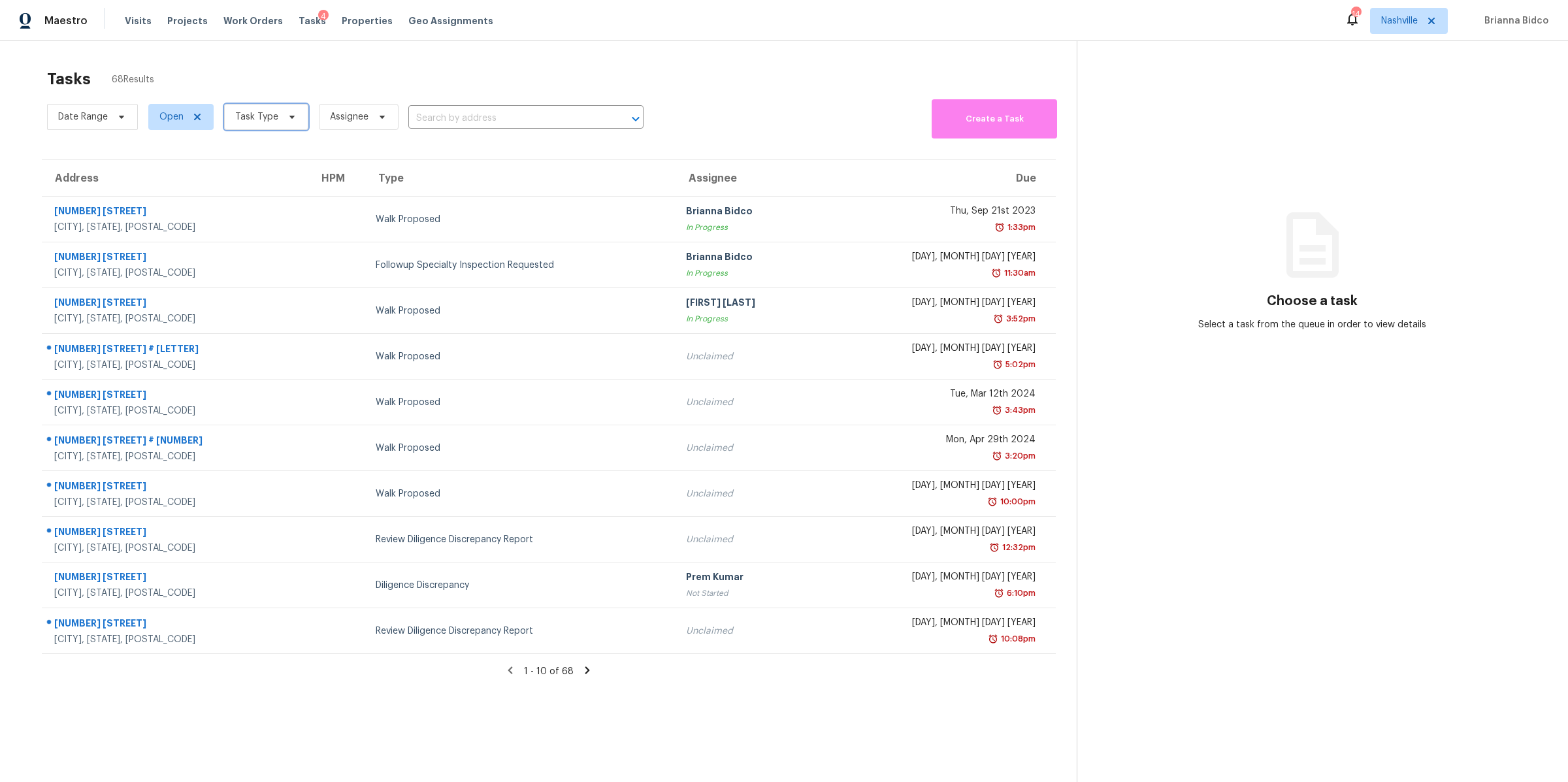 click on "Task Type" at bounding box center [266, 117] 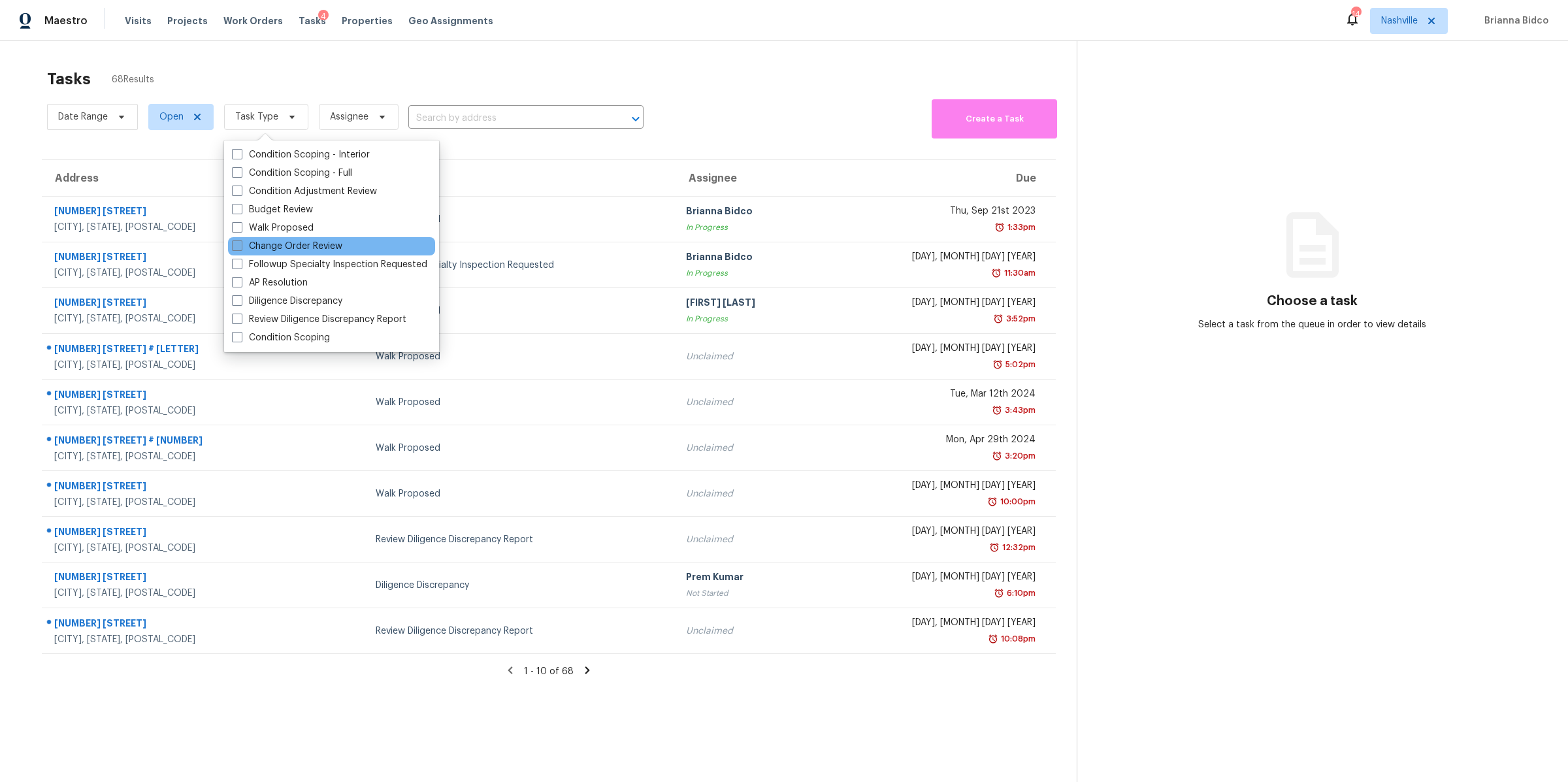 click on "Change Order Review" at bounding box center [287, 246] 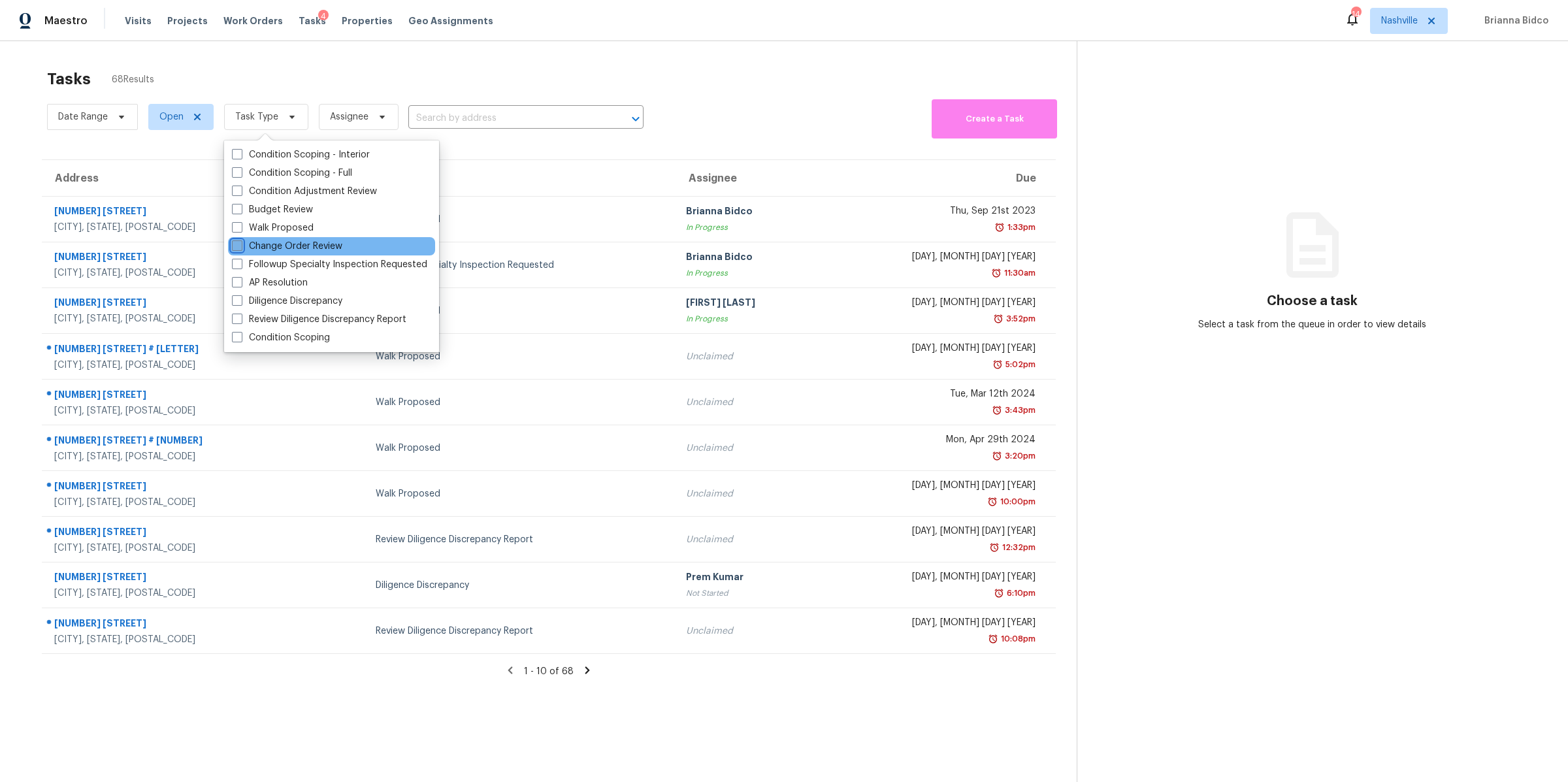 click on "Change Order Review" at bounding box center (236, 244) 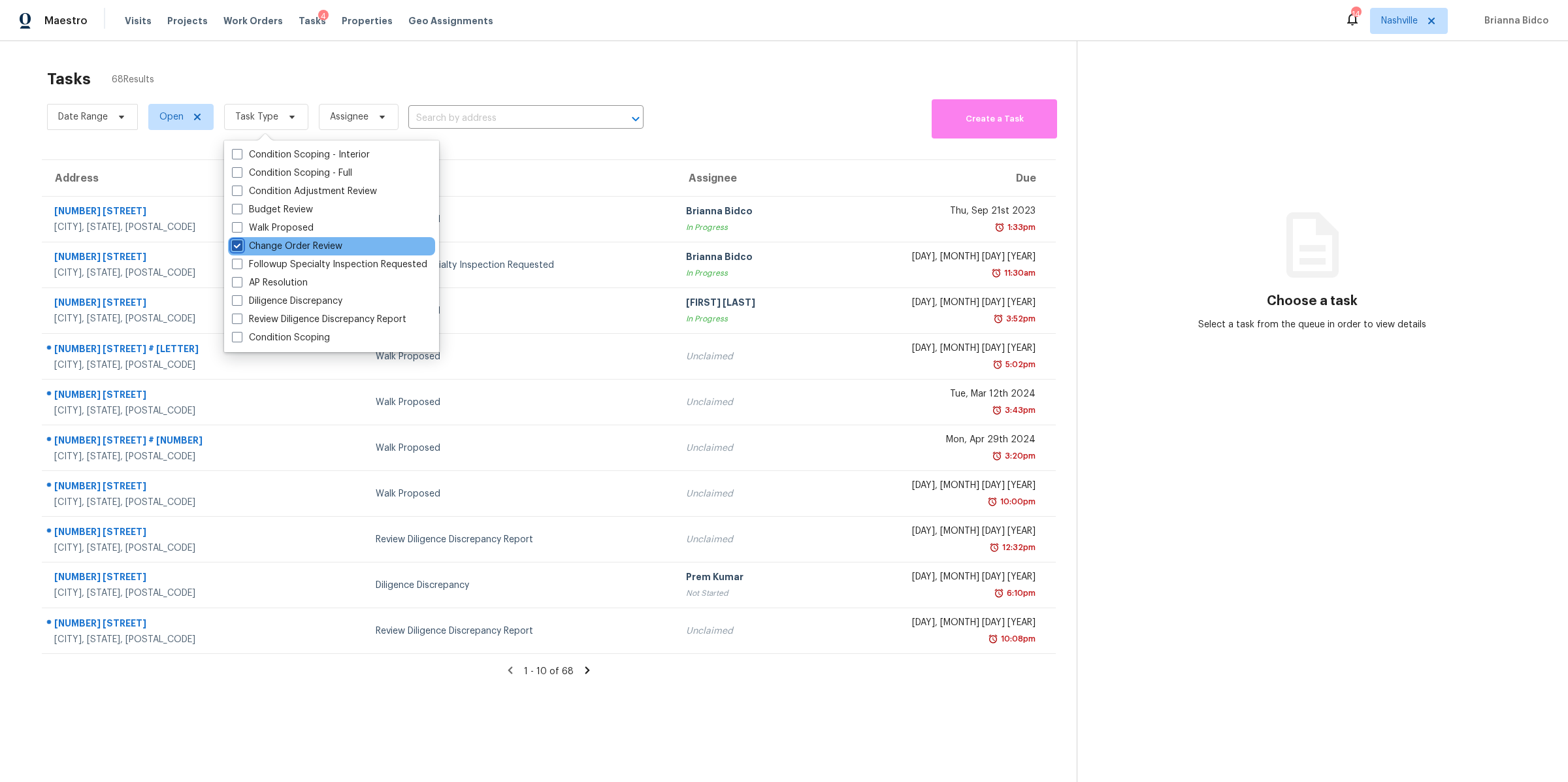 checkbox on "true" 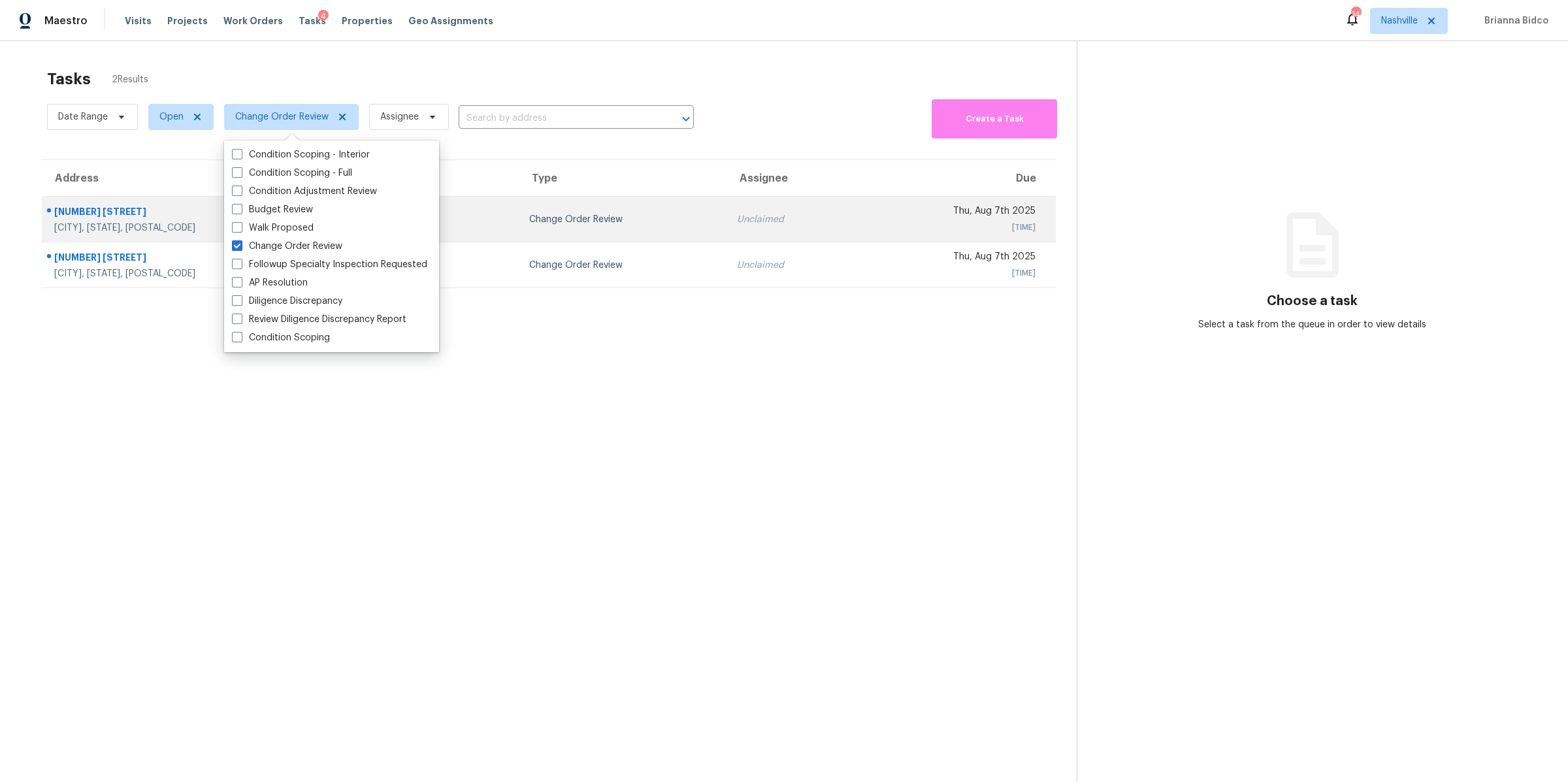 click on "[NUMBER] [STREET]" at bounding box center (192, 213) 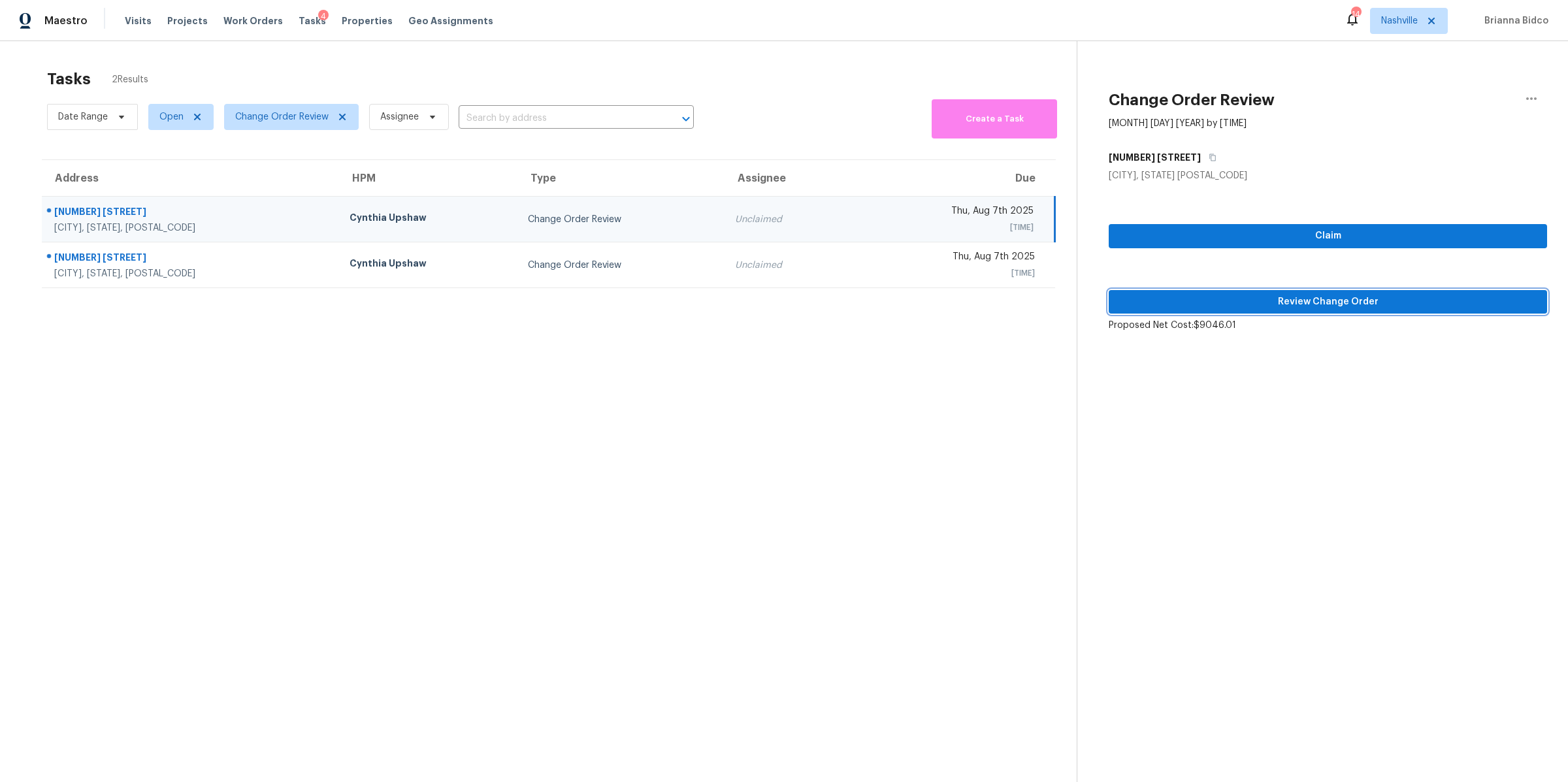 click on "Review Change Order" at bounding box center (1328, 302) 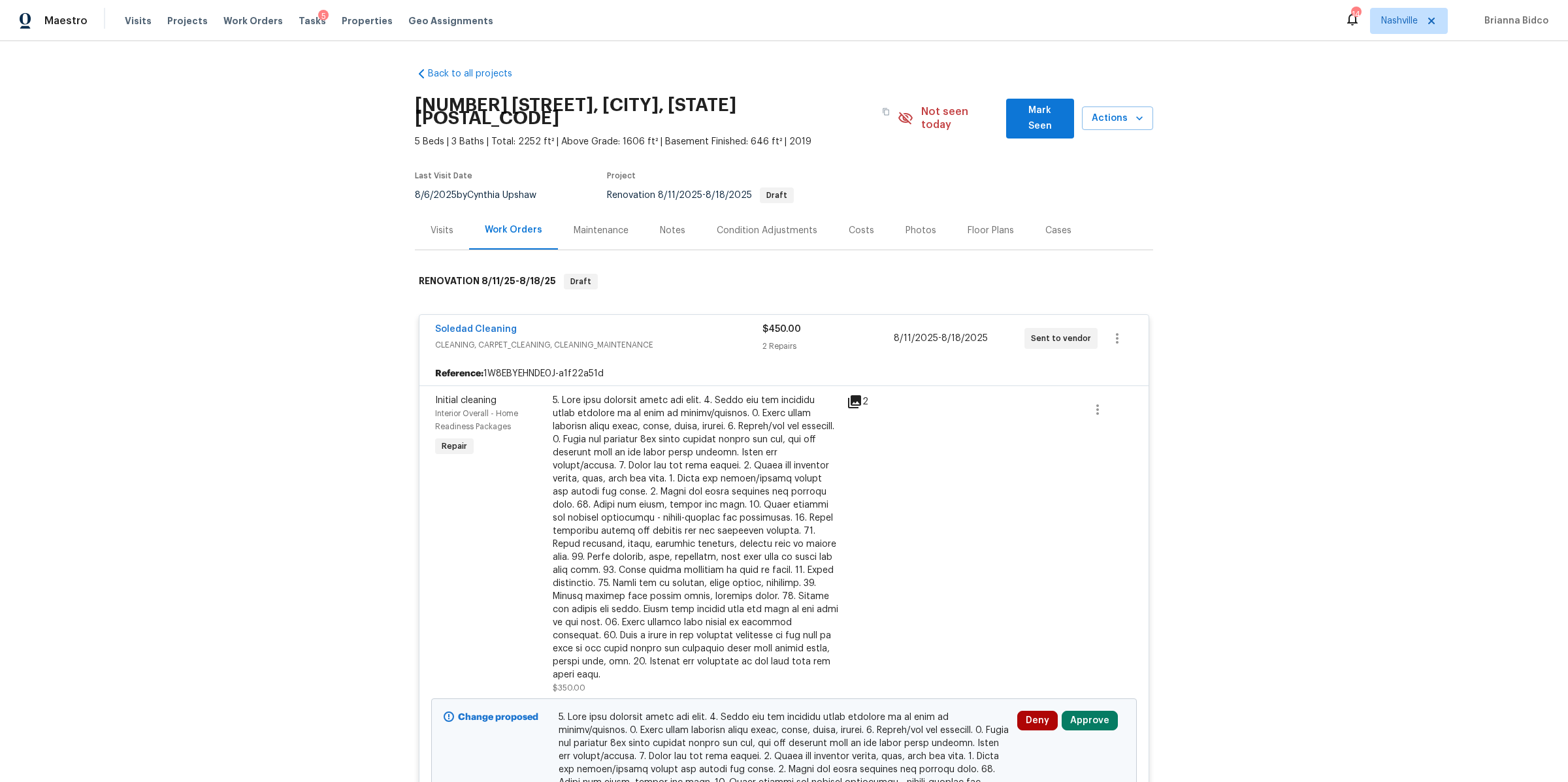 scroll, scrollTop: 314, scrollLeft: 0, axis: vertical 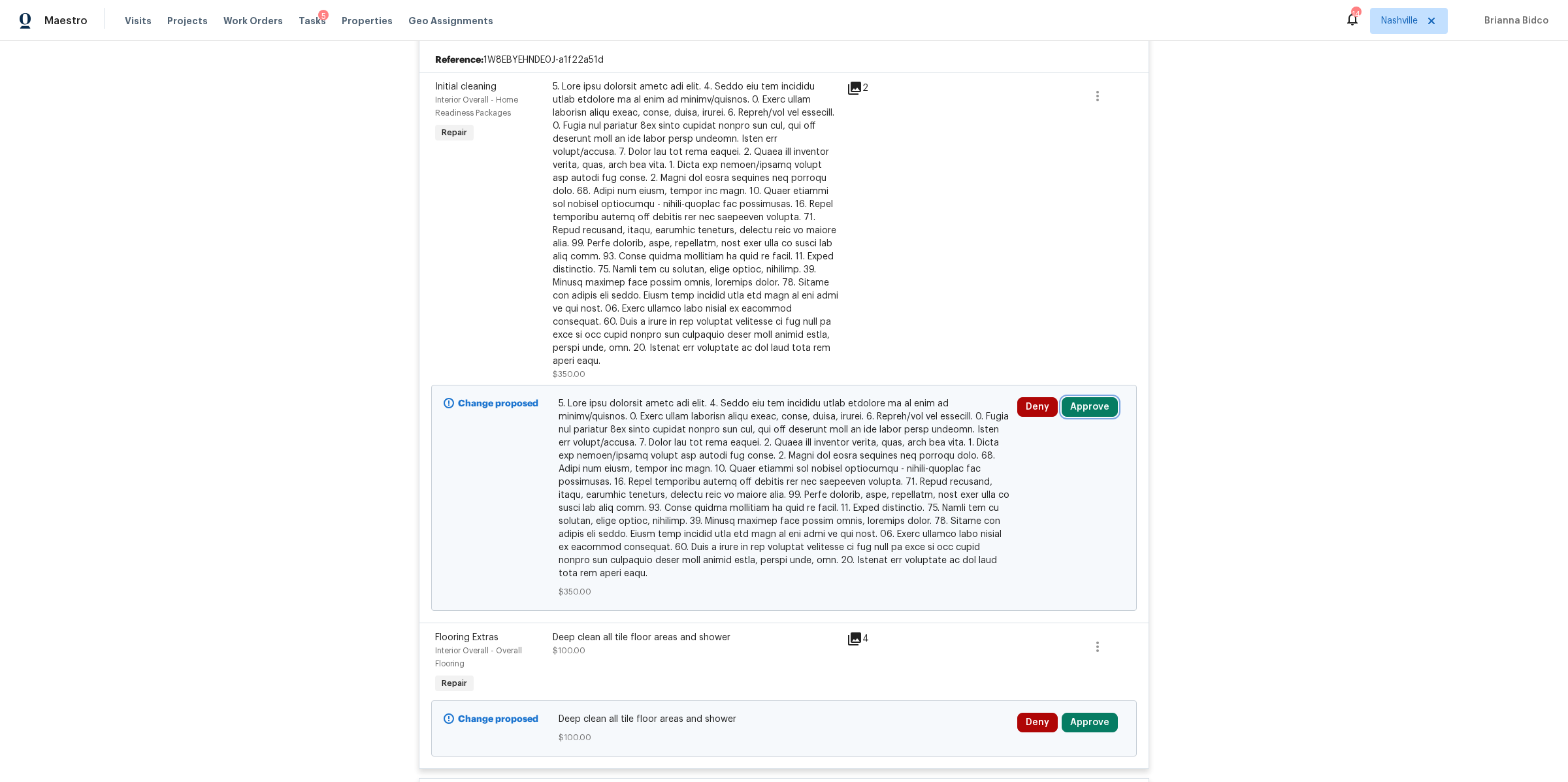 click on "Approve" at bounding box center [1090, 407] 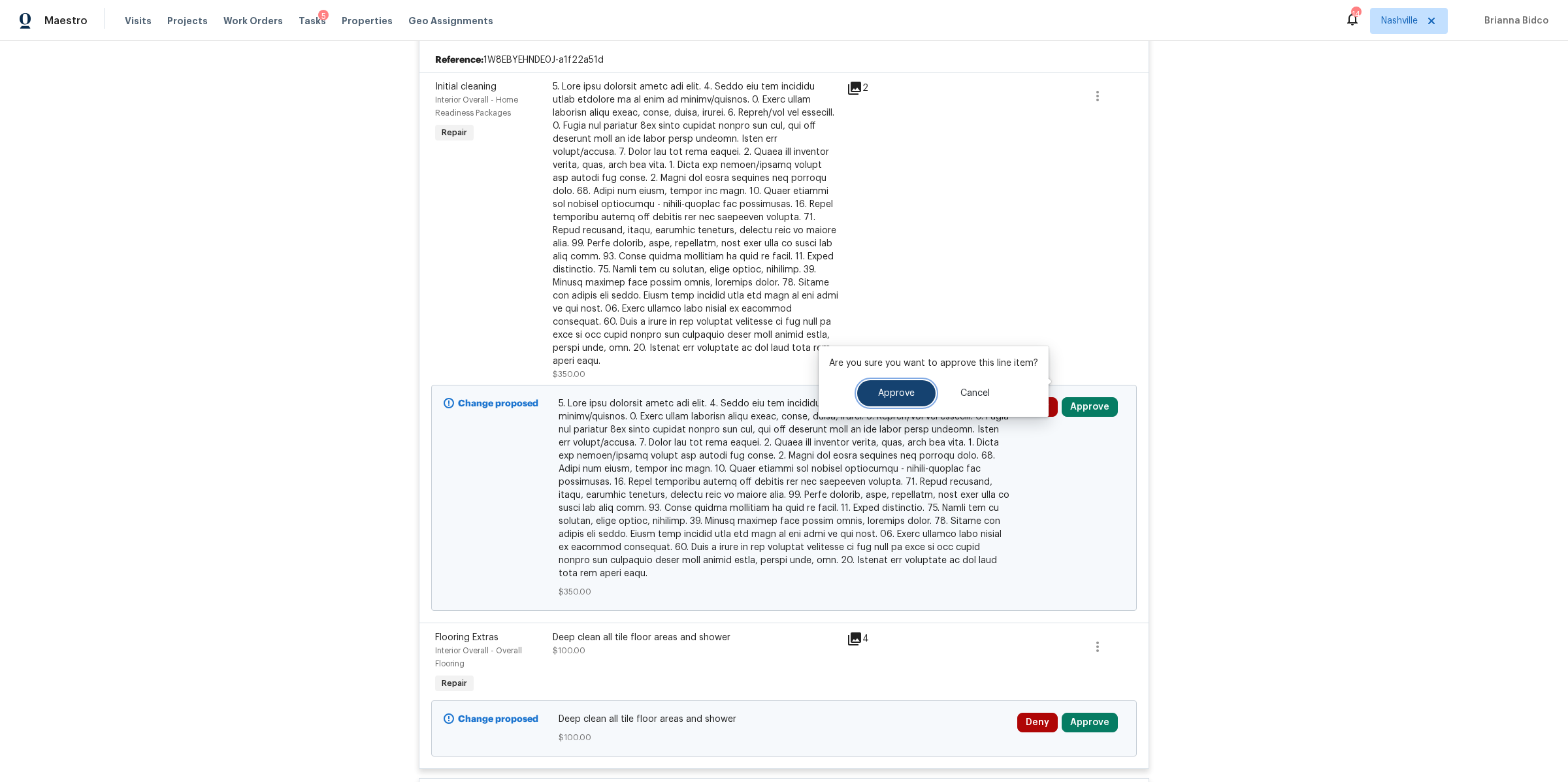 click on "Approve" at bounding box center [896, 393] 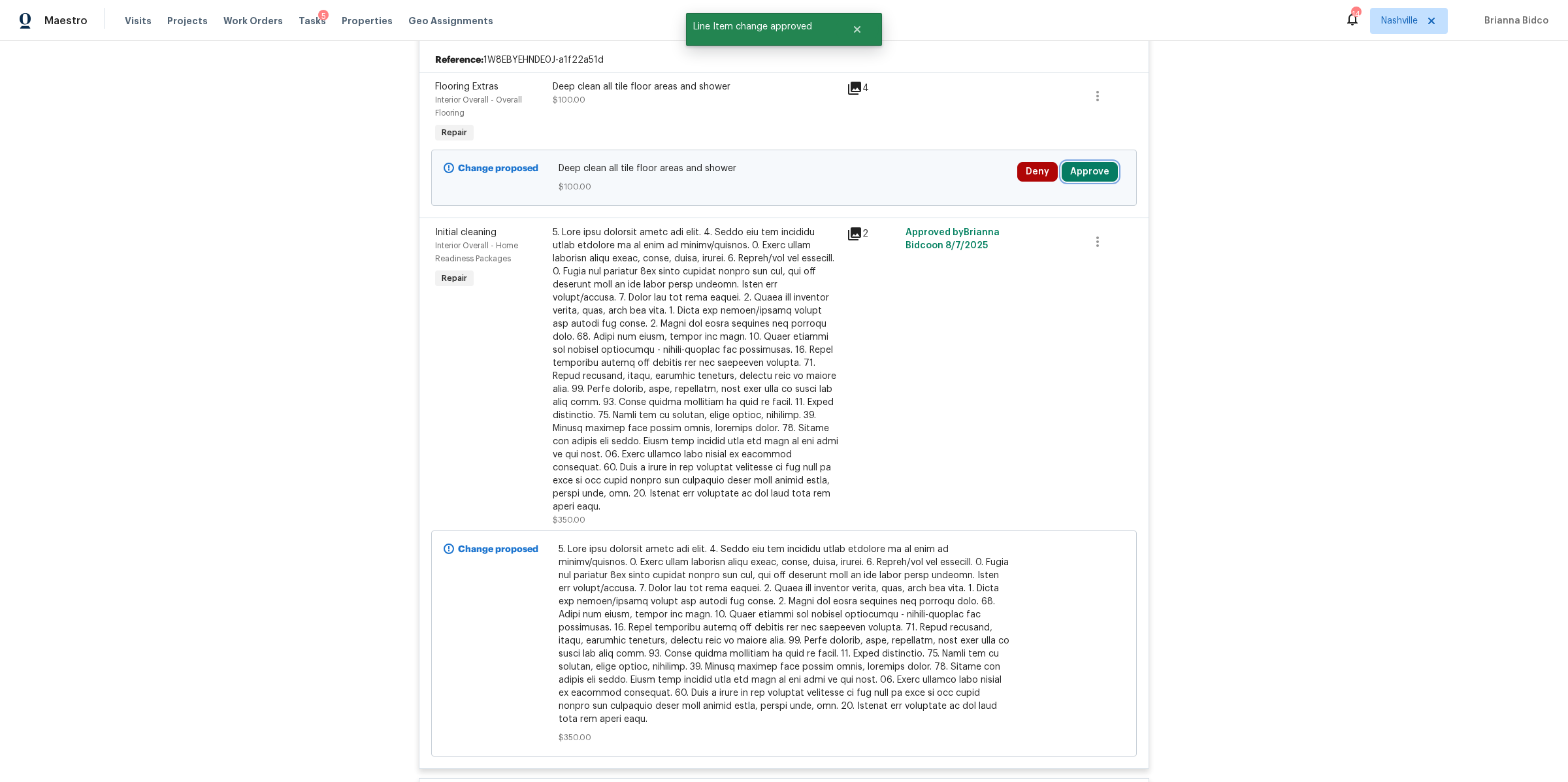 click on "Approve" at bounding box center [1090, 172] 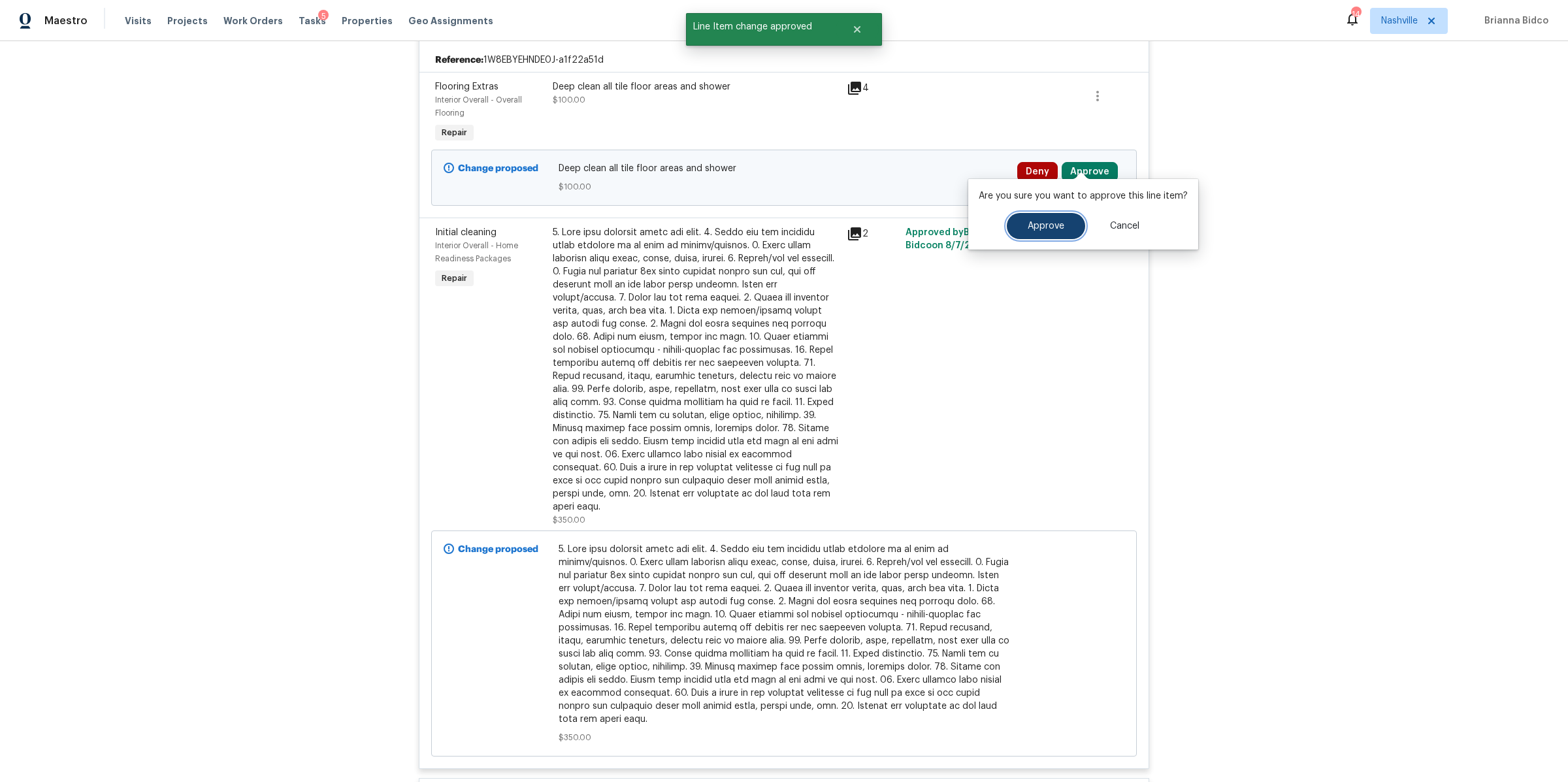 click on "Approve" at bounding box center (1046, 226) 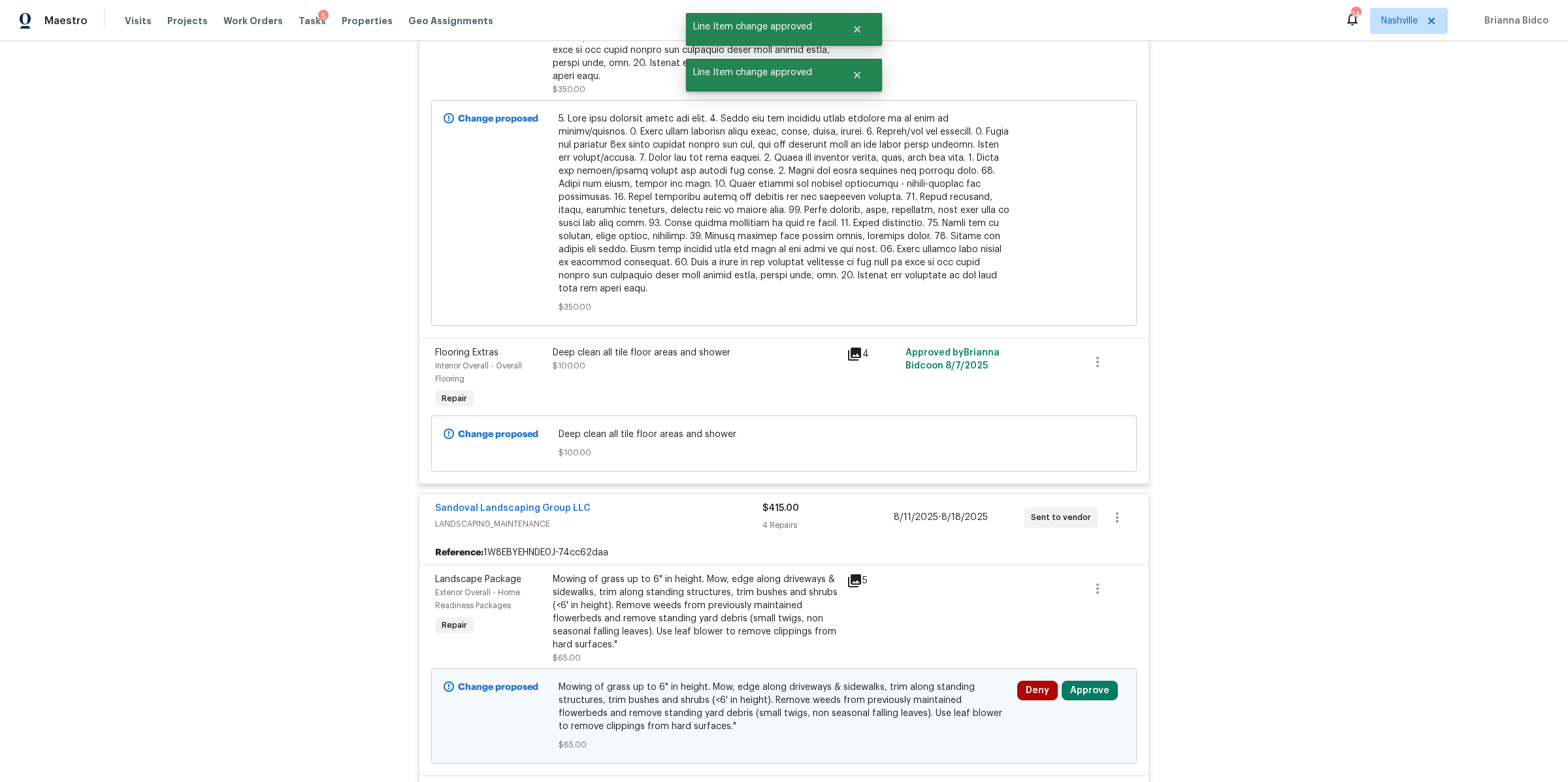 scroll, scrollTop: 882, scrollLeft: 0, axis: vertical 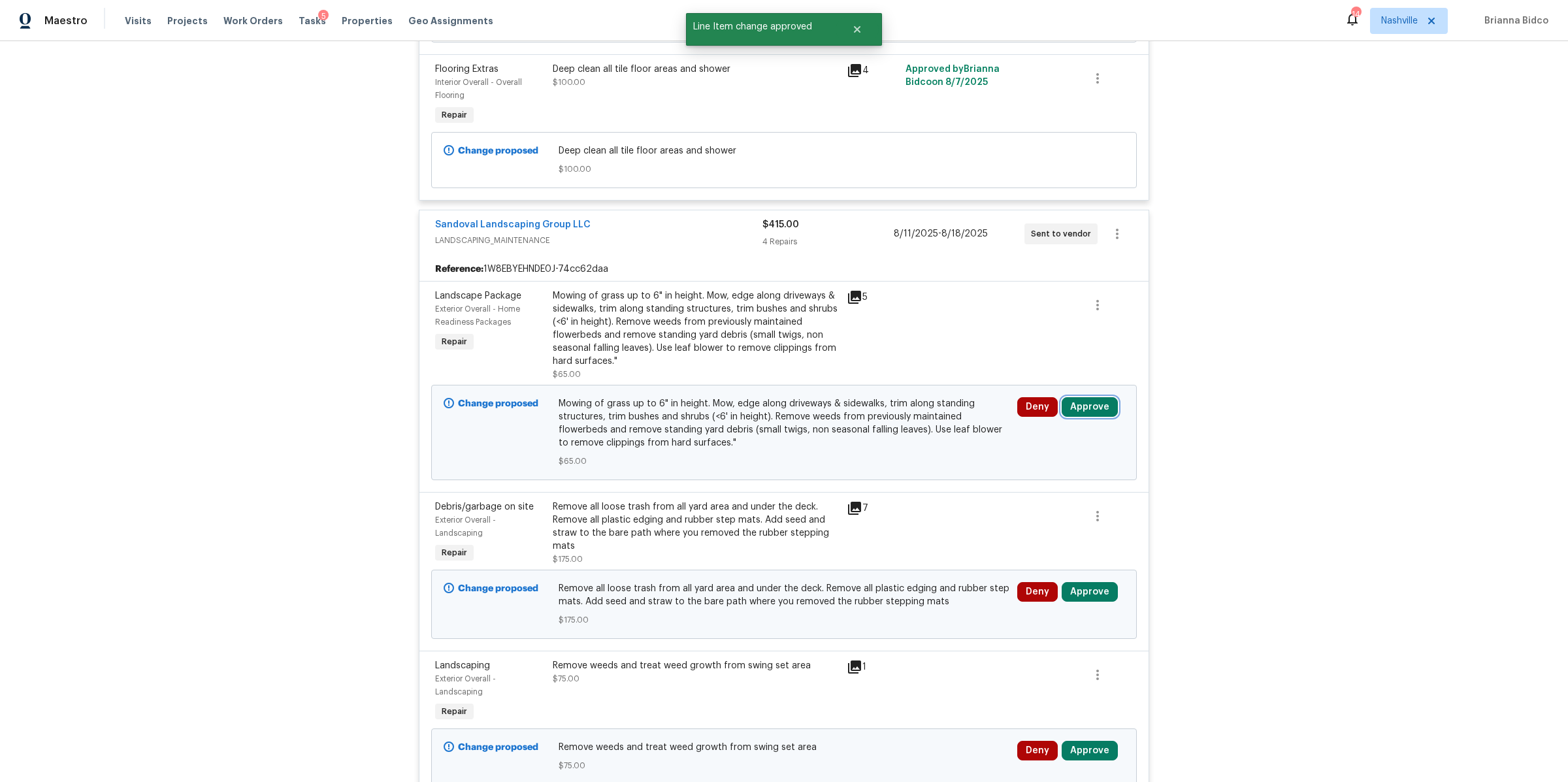 click on "Approve" at bounding box center [1090, 407] 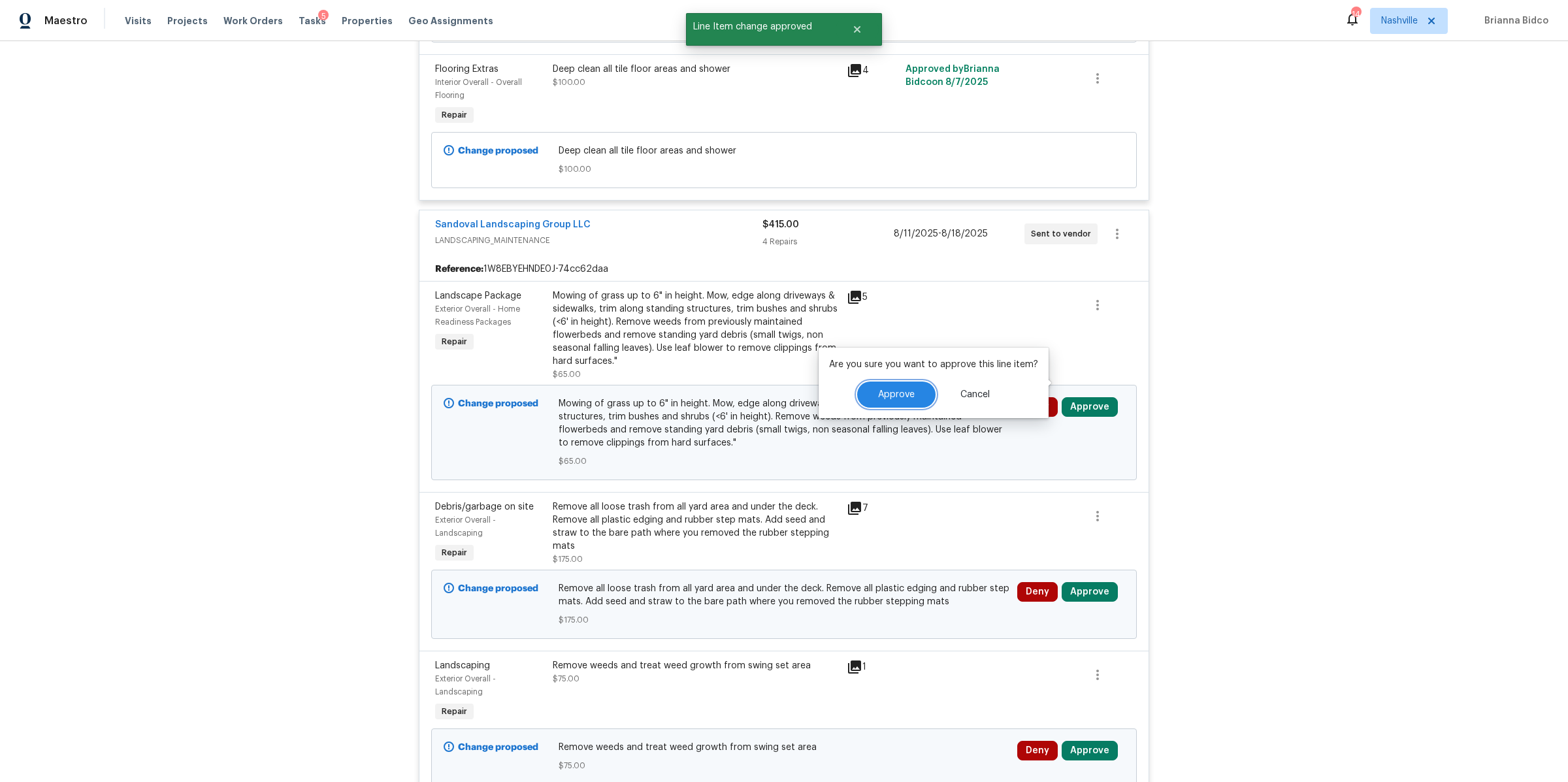 click on "Approve" at bounding box center (896, 395) 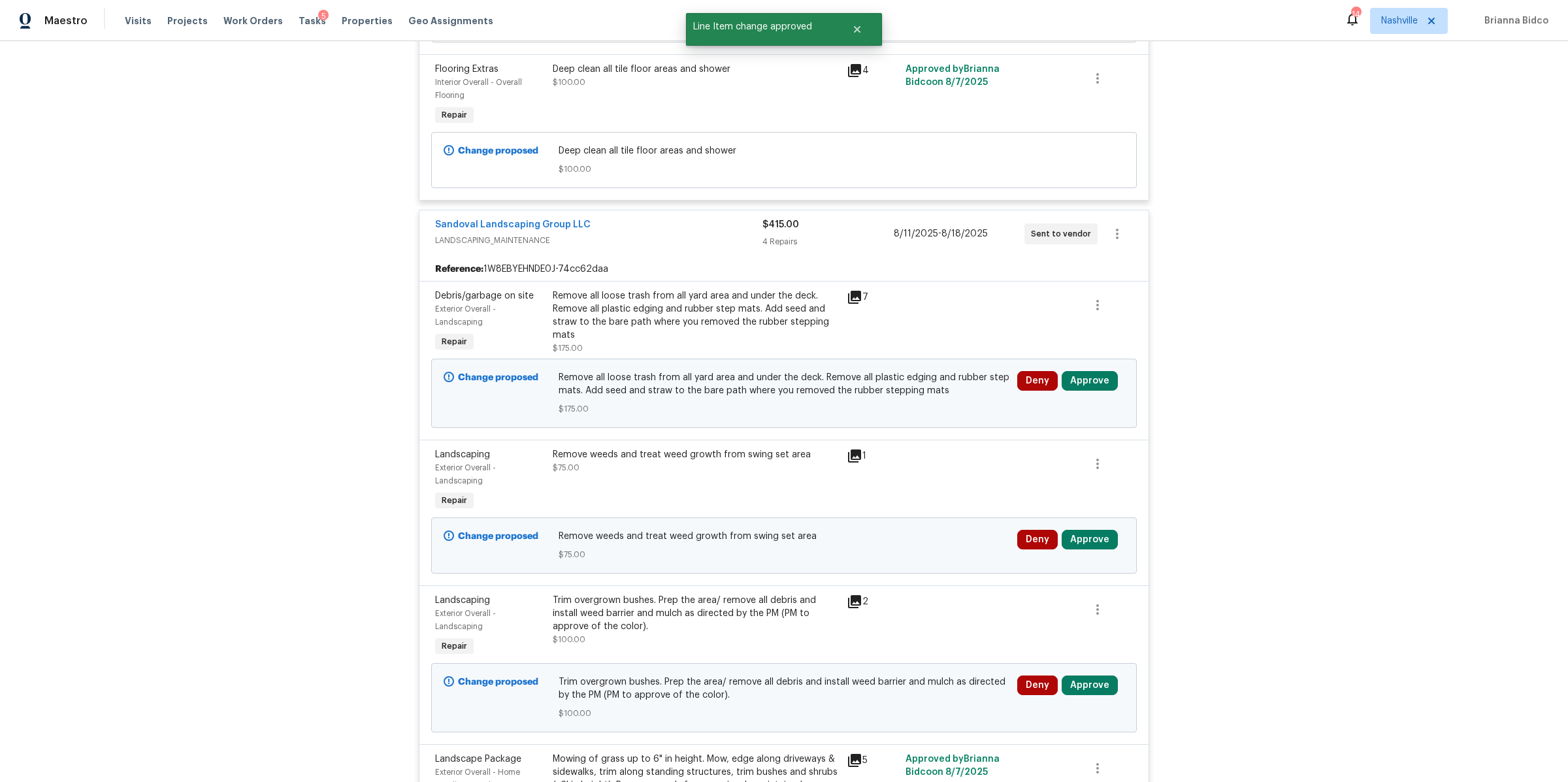 click on "Change proposed Remove all loose trash from all yard area and under the deck. Remove all plastic edging and rubber step mats. Add seed and straw to the bare path where you removed the rubber stepping mats [PRICE] Deny Approve" at bounding box center [784, 393] 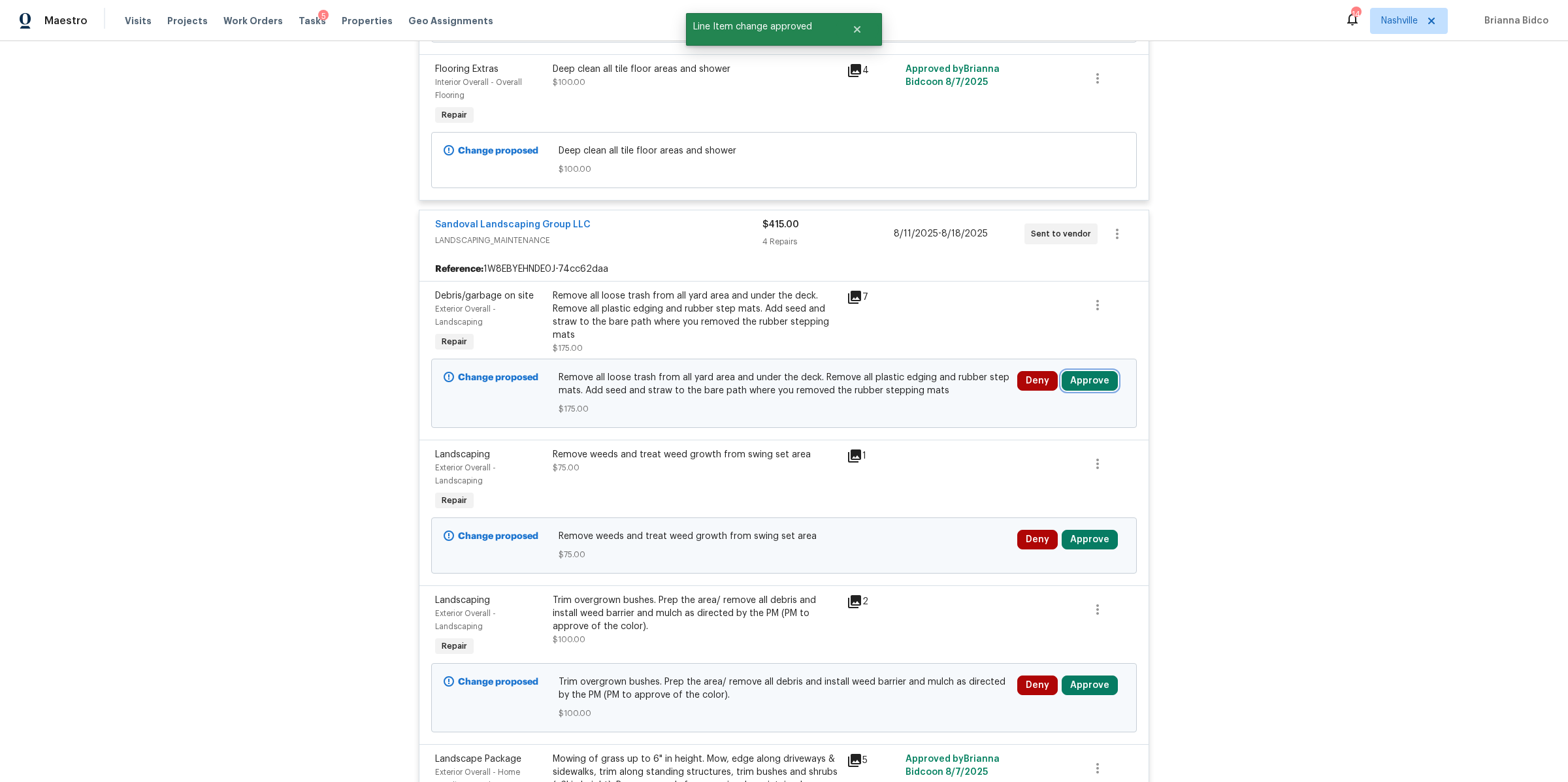 click on "Approve" at bounding box center [1090, 381] 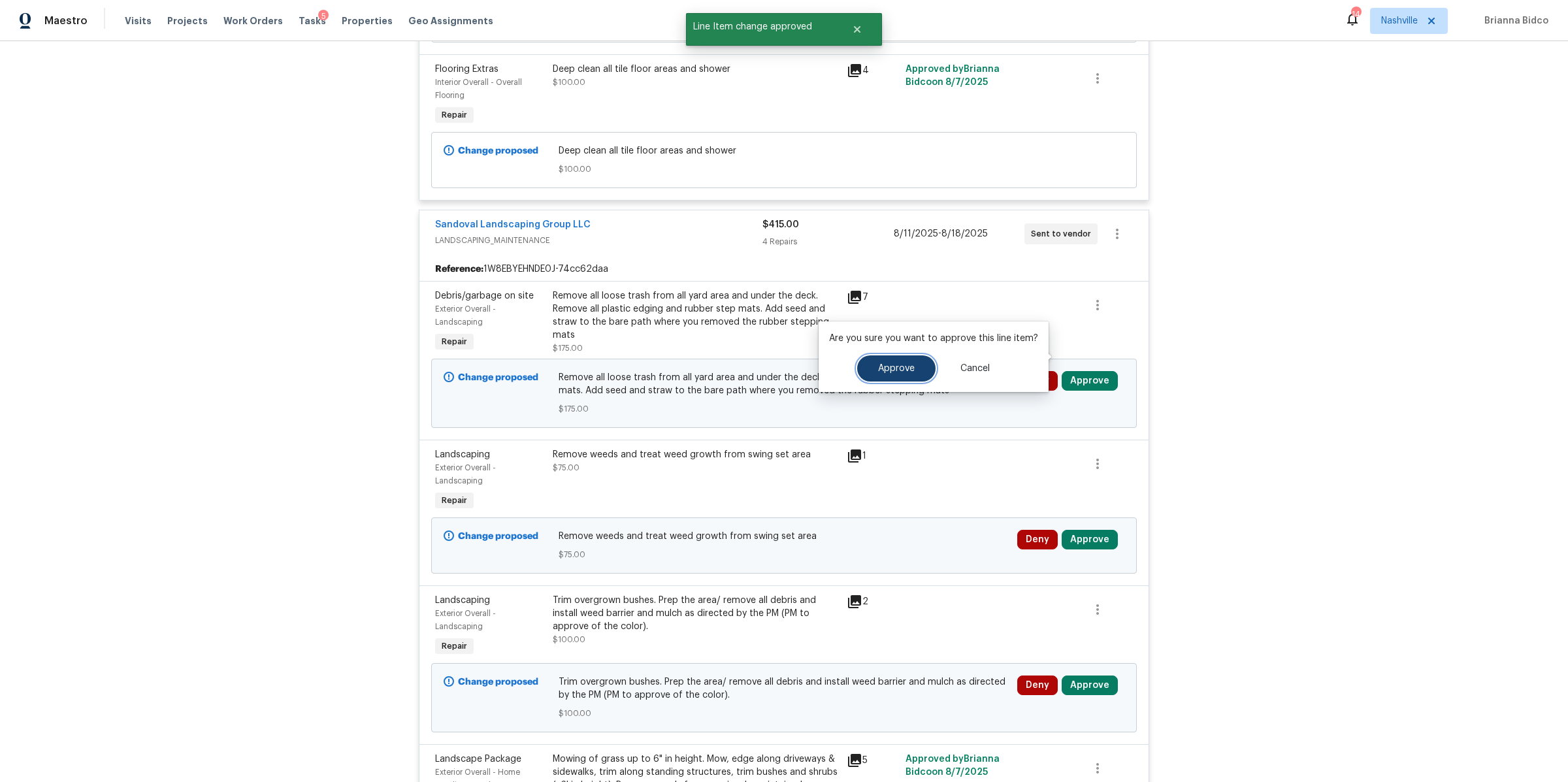 click on "Approve" at bounding box center (896, 368) 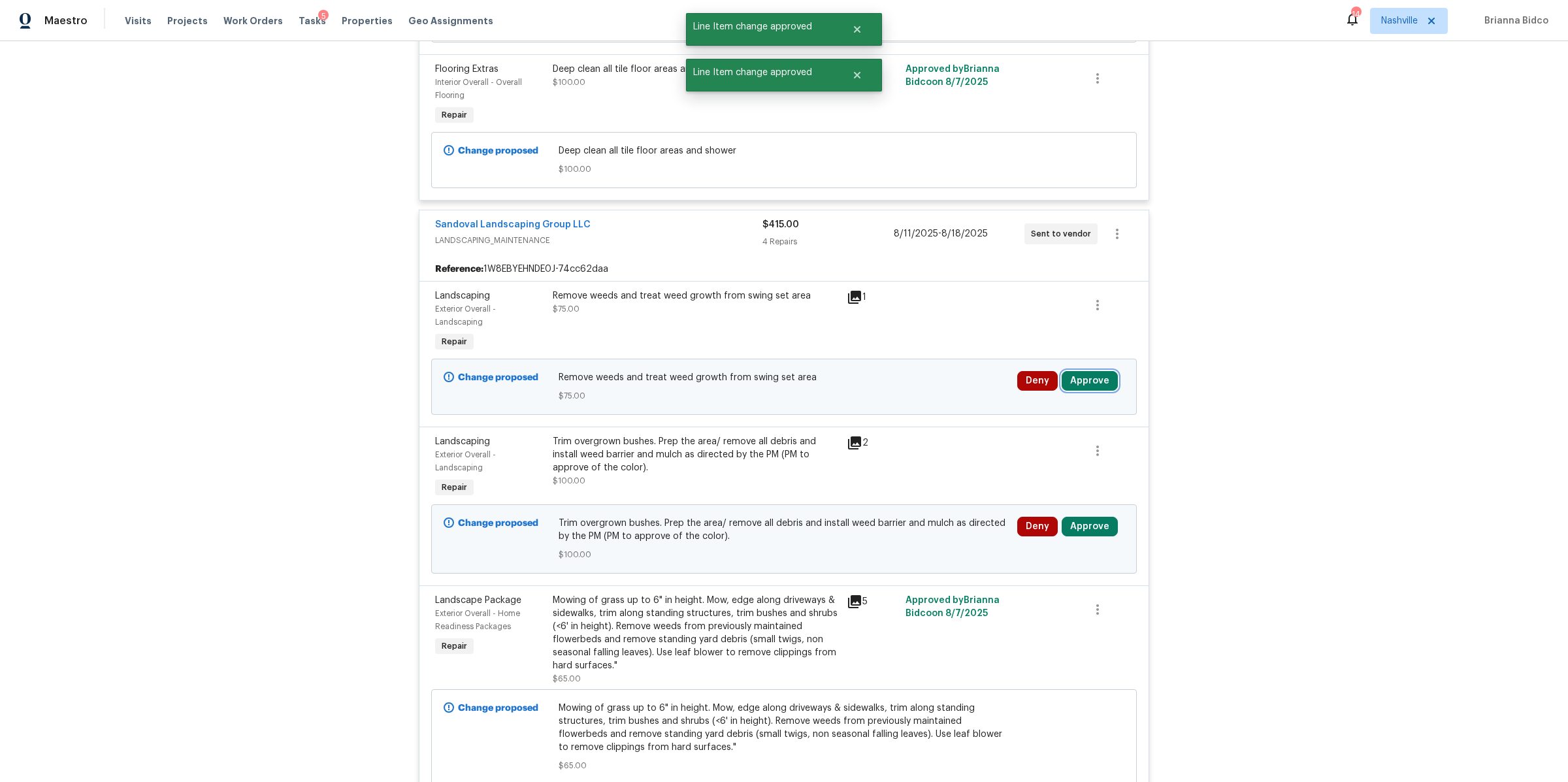 click on "Approve" at bounding box center [1090, 381] 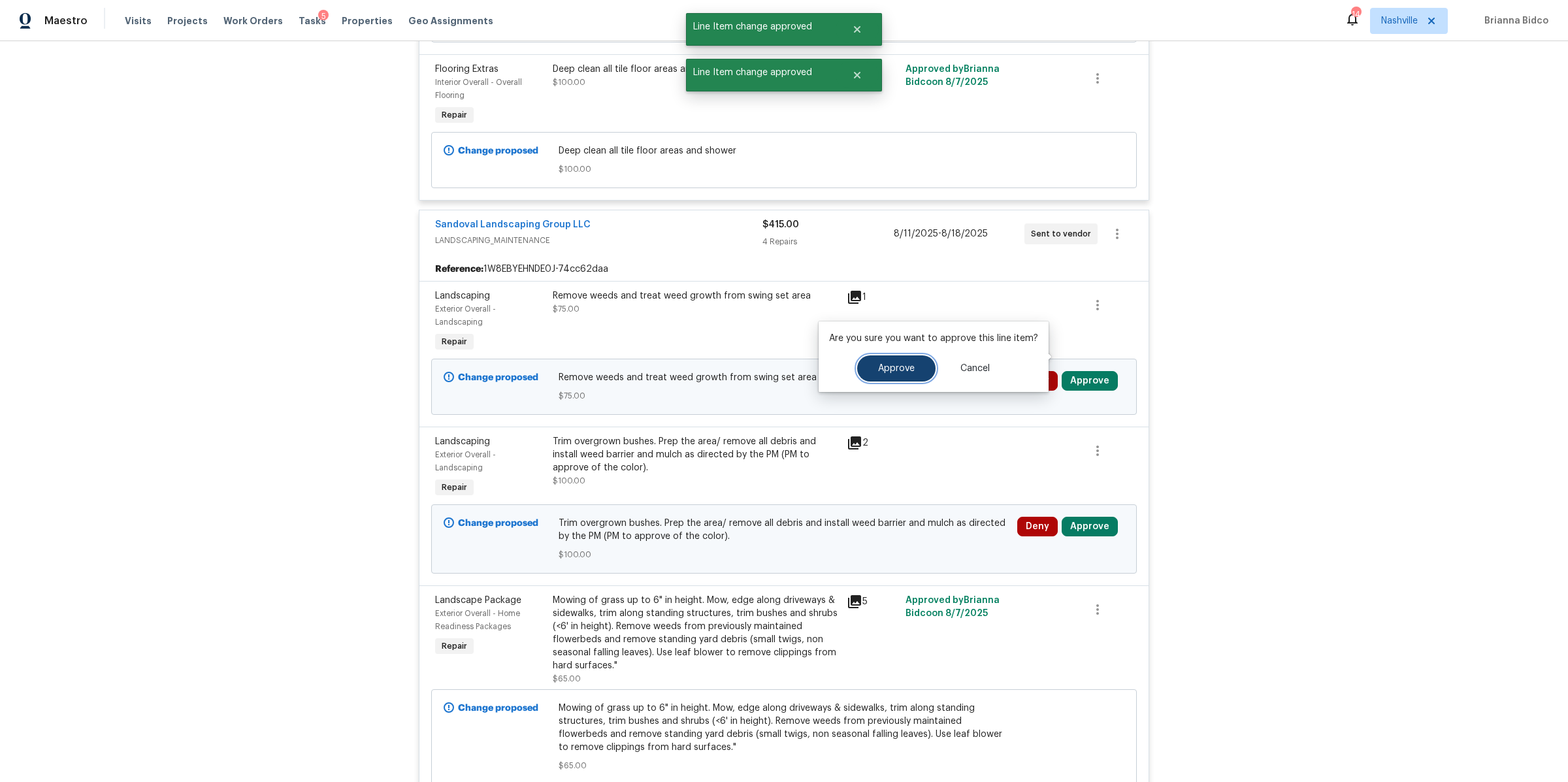 click on "Approve" at bounding box center [896, 368] 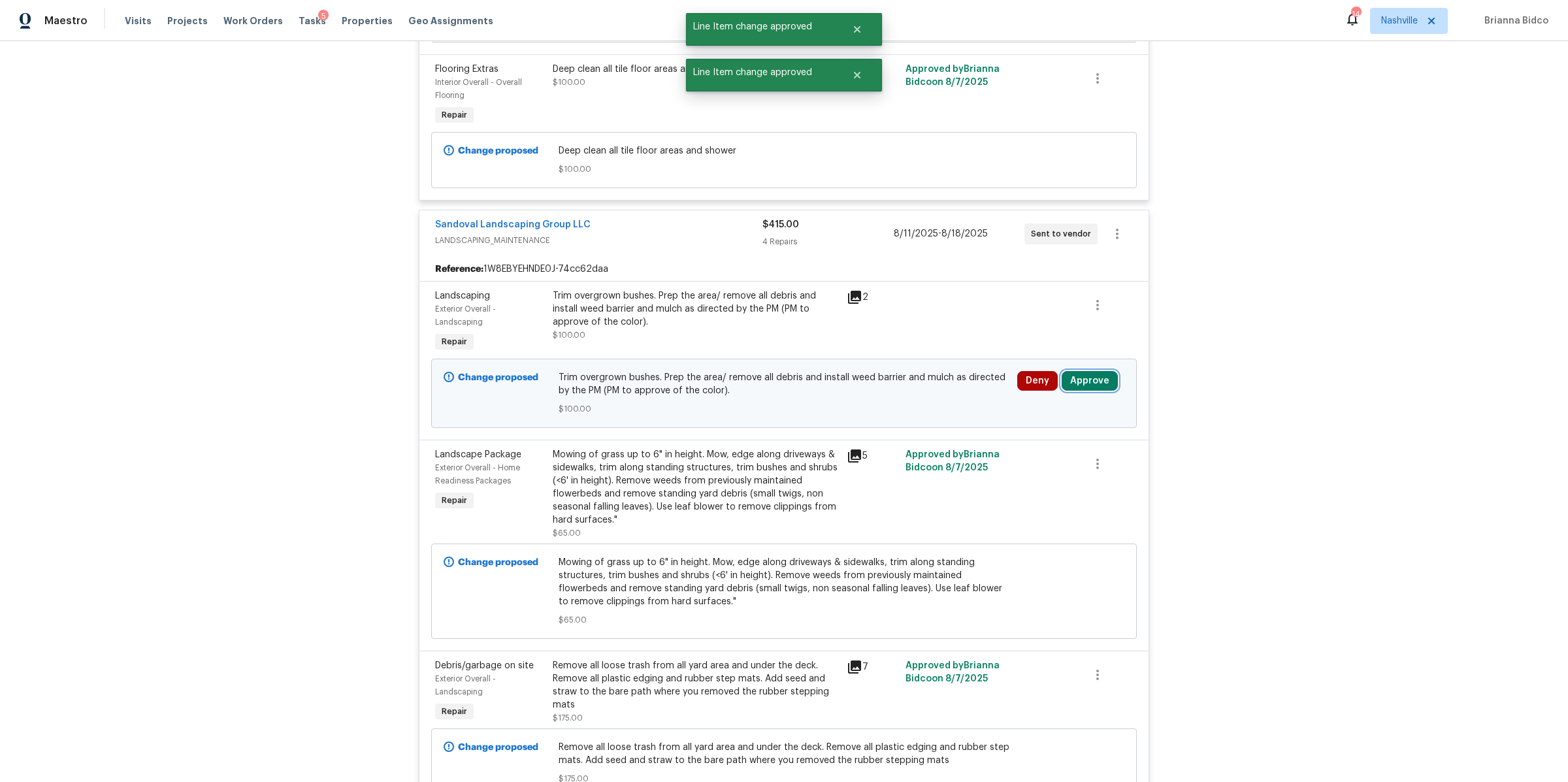 click on "Approve" at bounding box center [1090, 381] 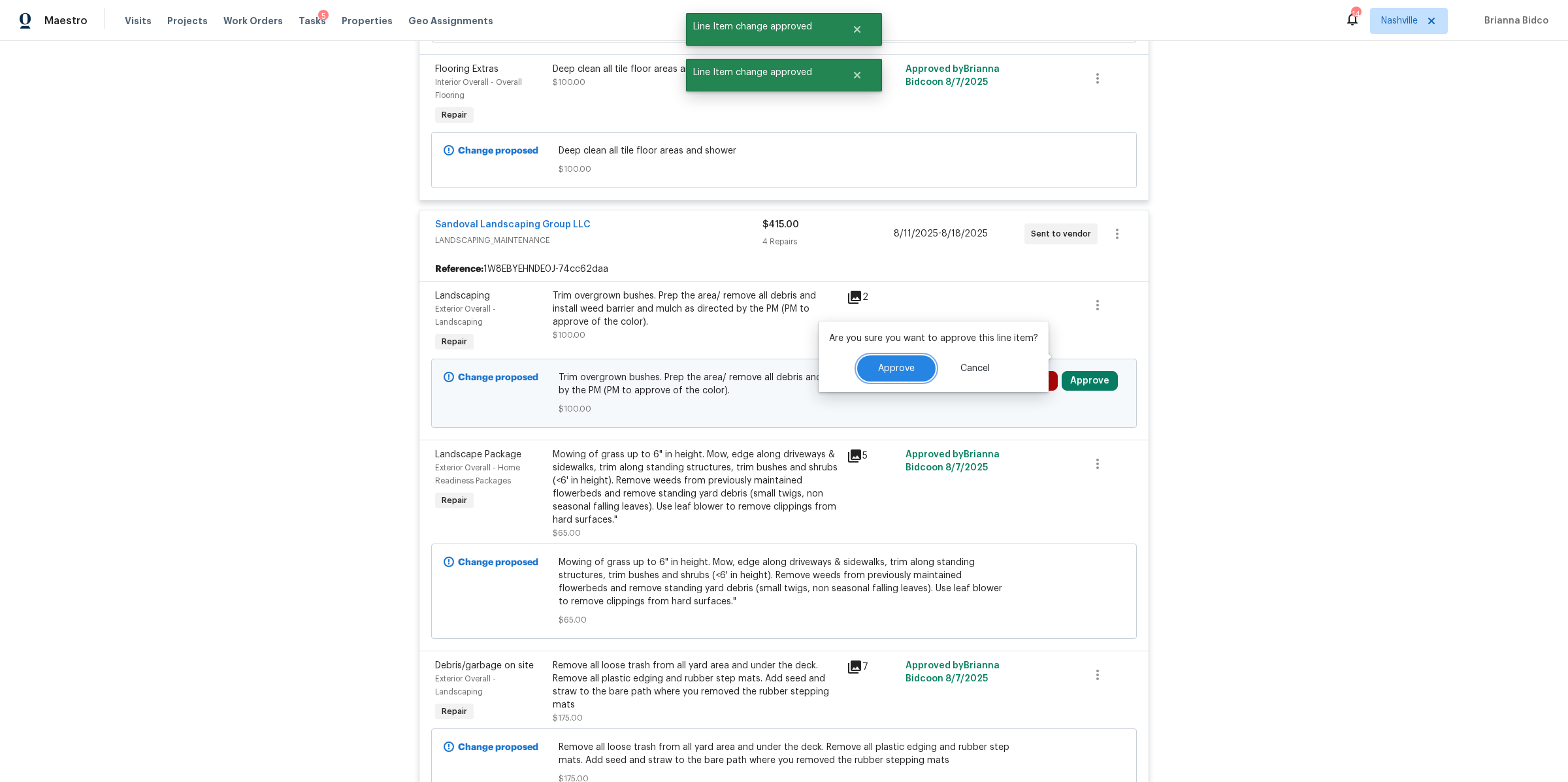 click on "Approve" at bounding box center (896, 368) 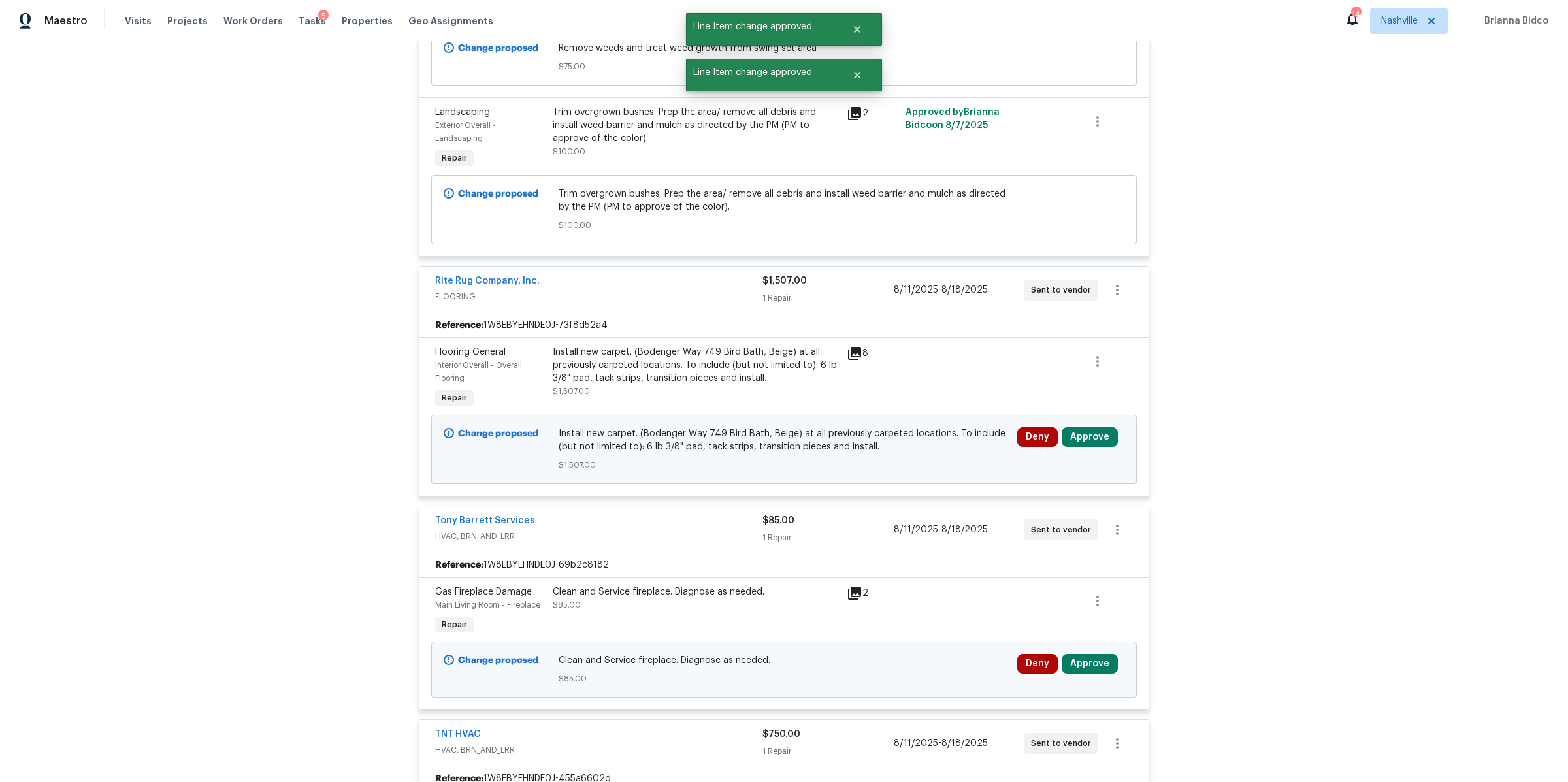 scroll, scrollTop: 1654, scrollLeft: 0, axis: vertical 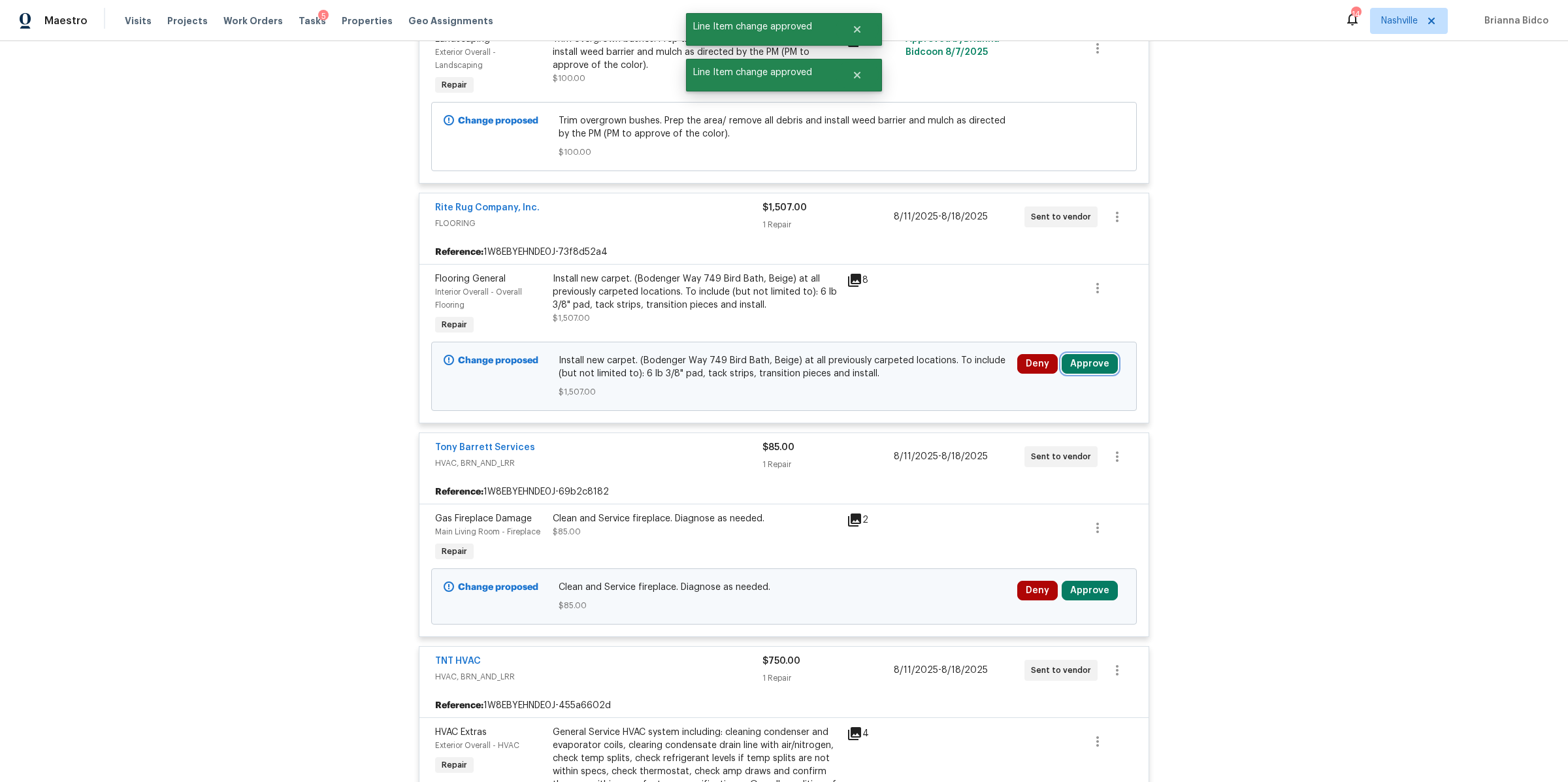 click on "Approve" at bounding box center (1090, 364) 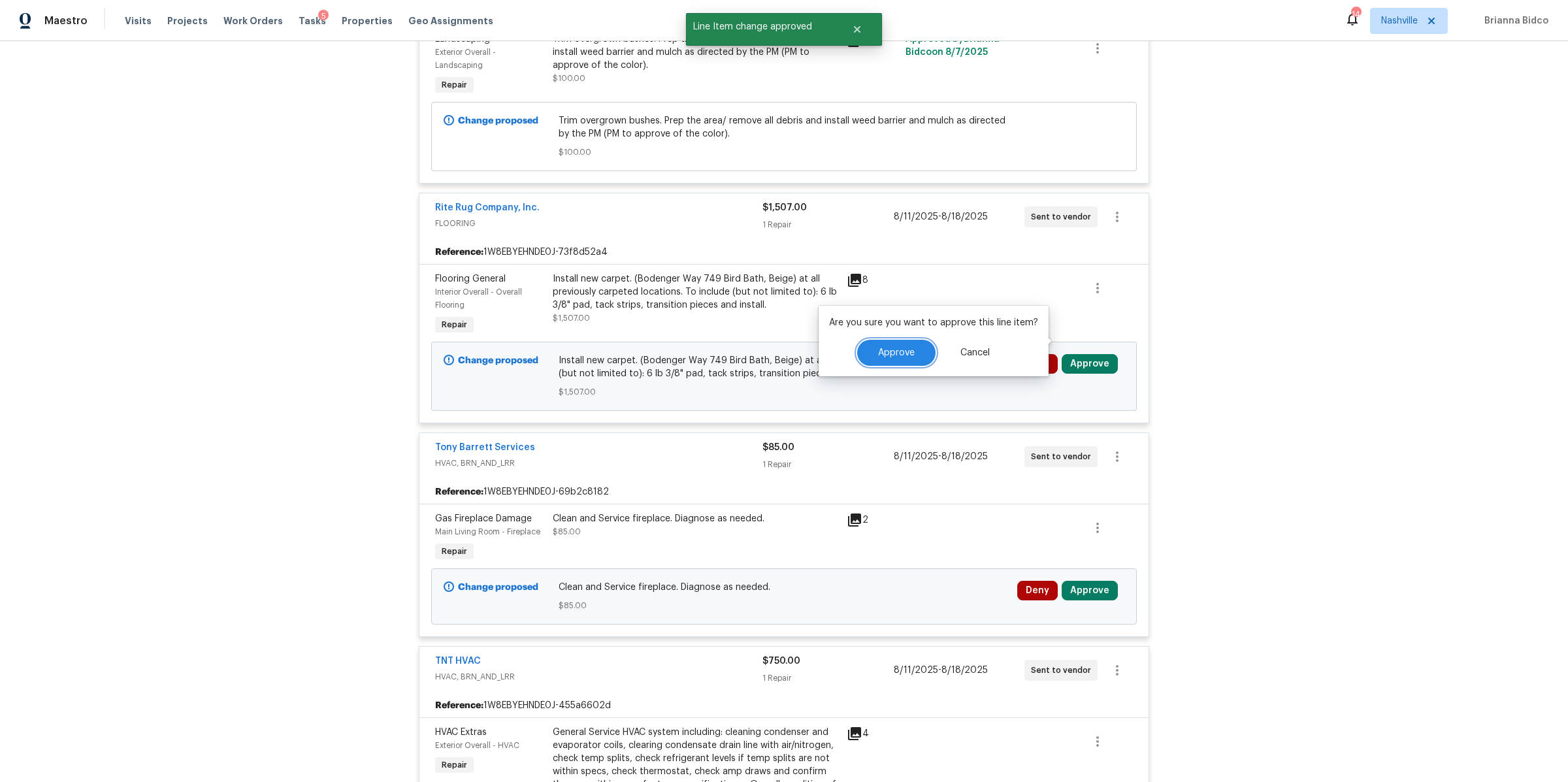 drag, startPoint x: 898, startPoint y: 355, endPoint x: 936, endPoint y: 364, distance: 39.051248 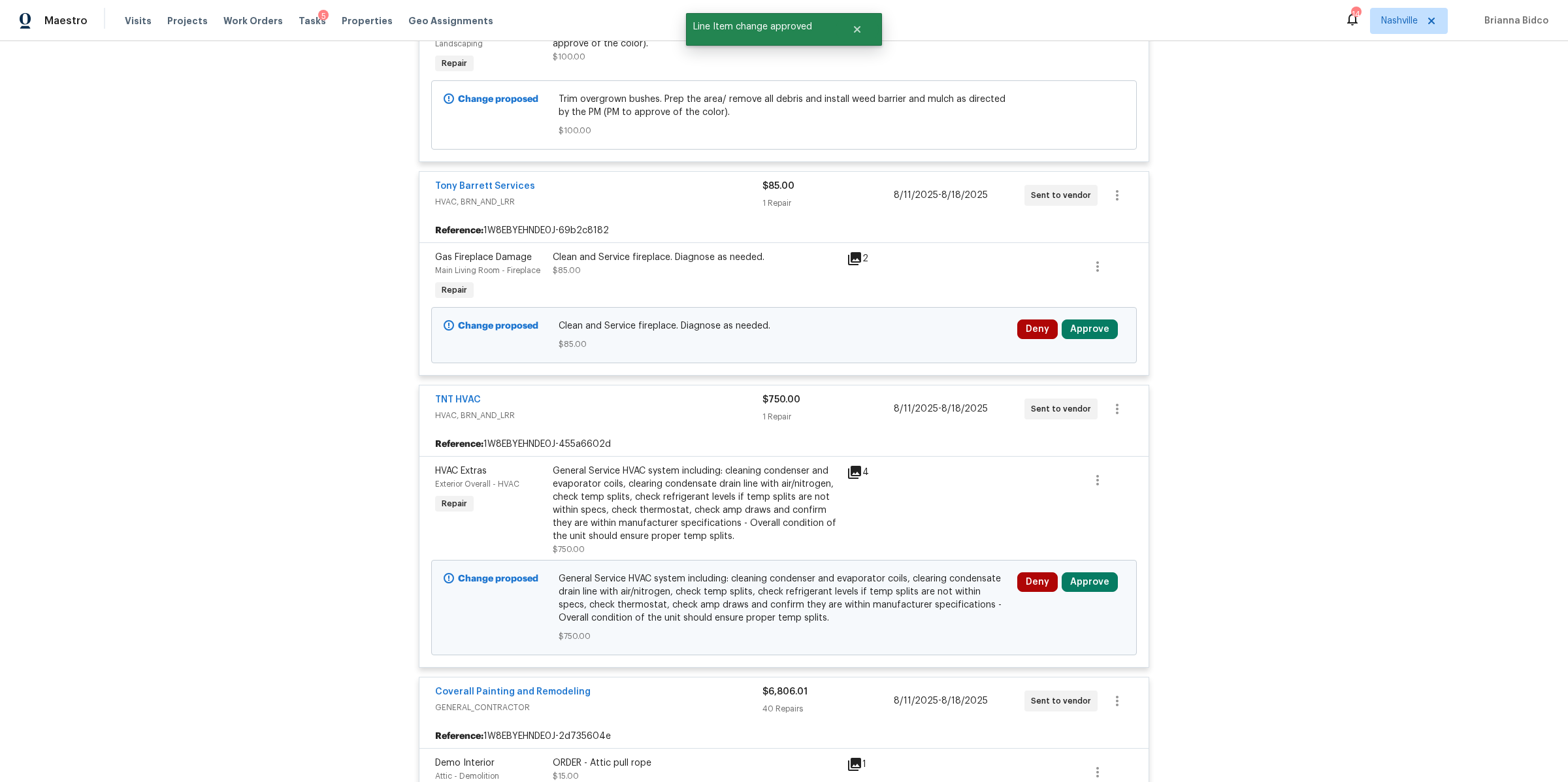 scroll, scrollTop: 1977, scrollLeft: 0, axis: vertical 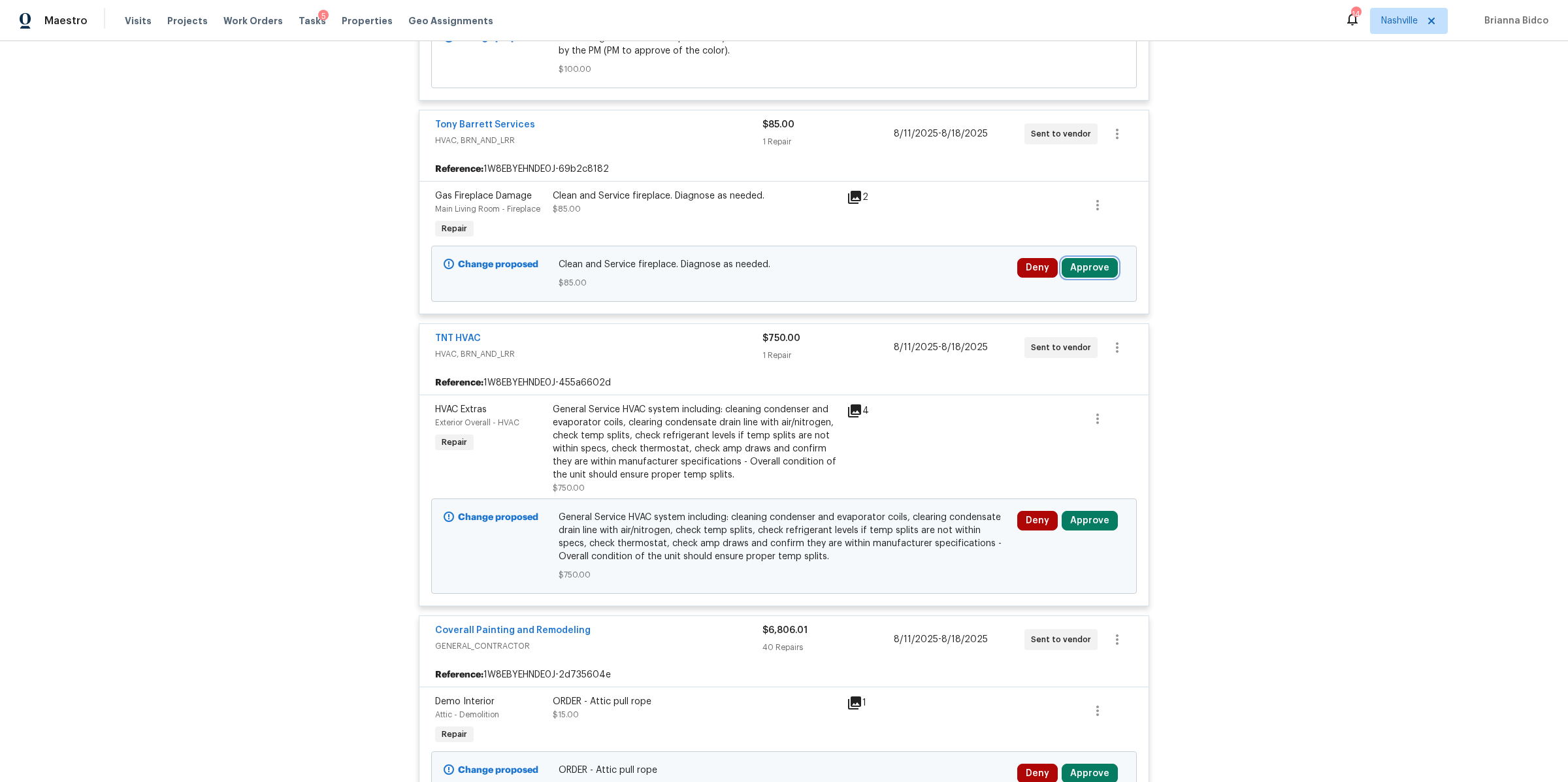click on "Approve" at bounding box center [1090, 268] 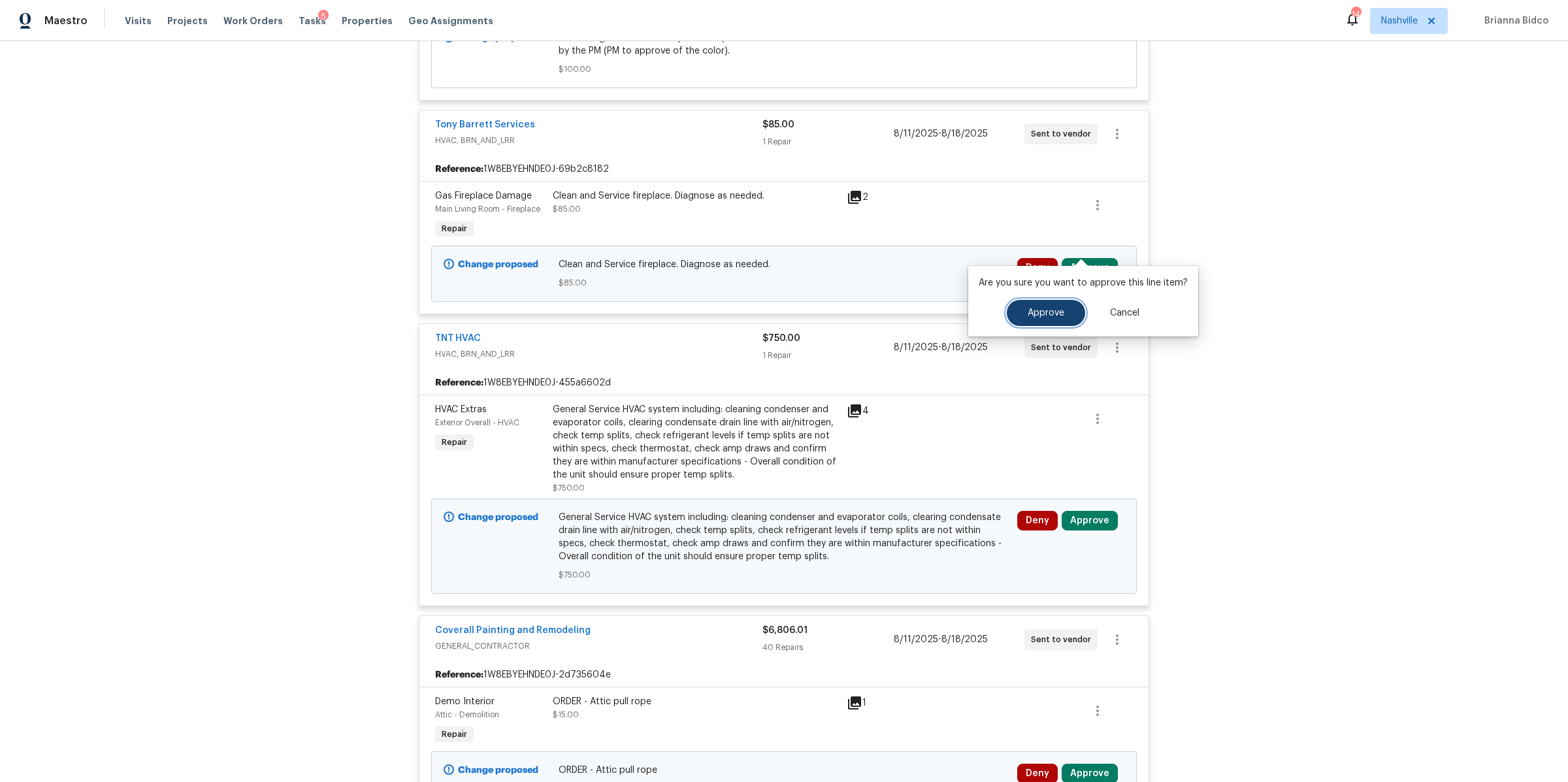 click on "Approve" at bounding box center [1046, 313] 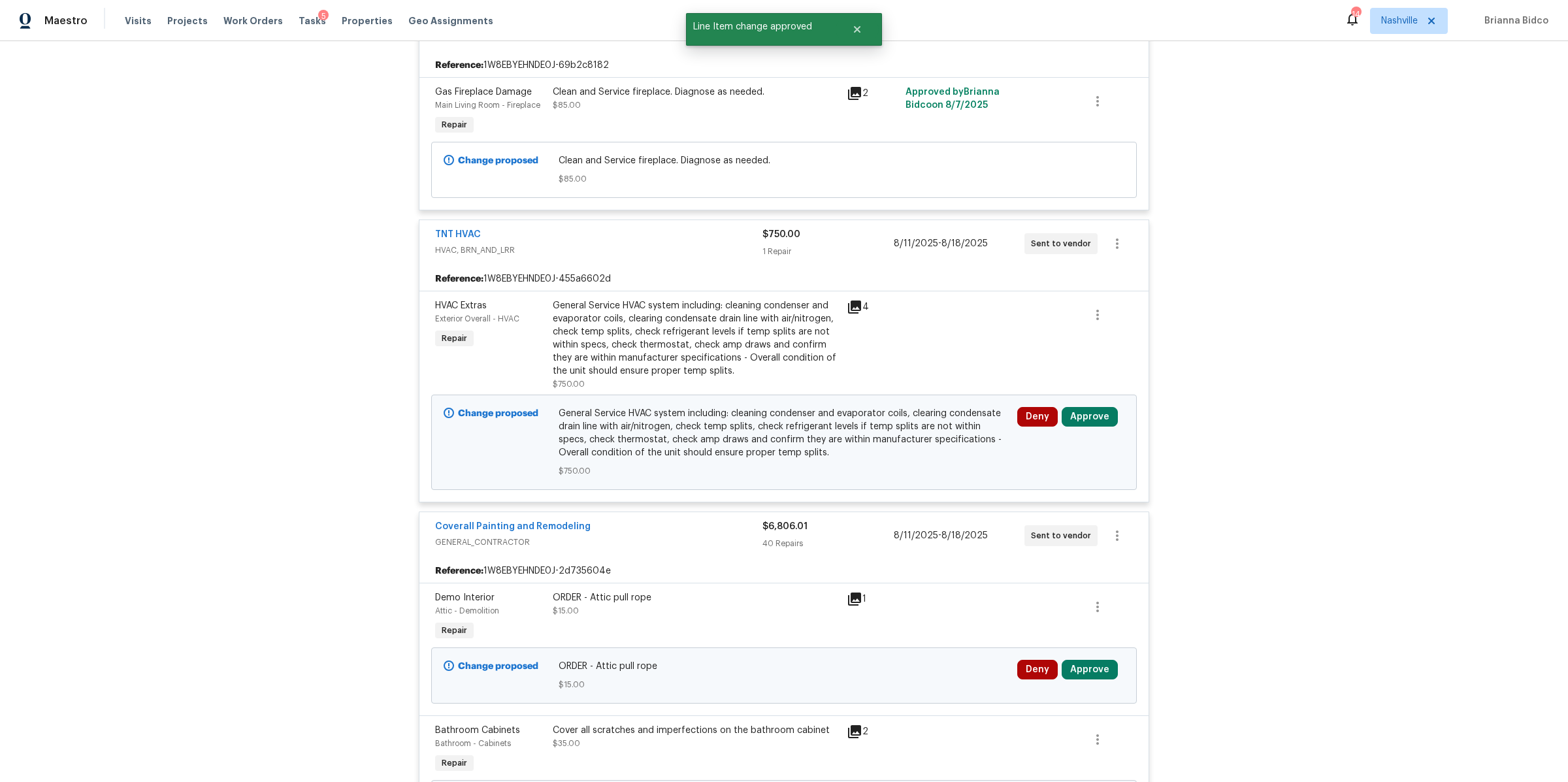 scroll, scrollTop: 2081, scrollLeft: 0, axis: vertical 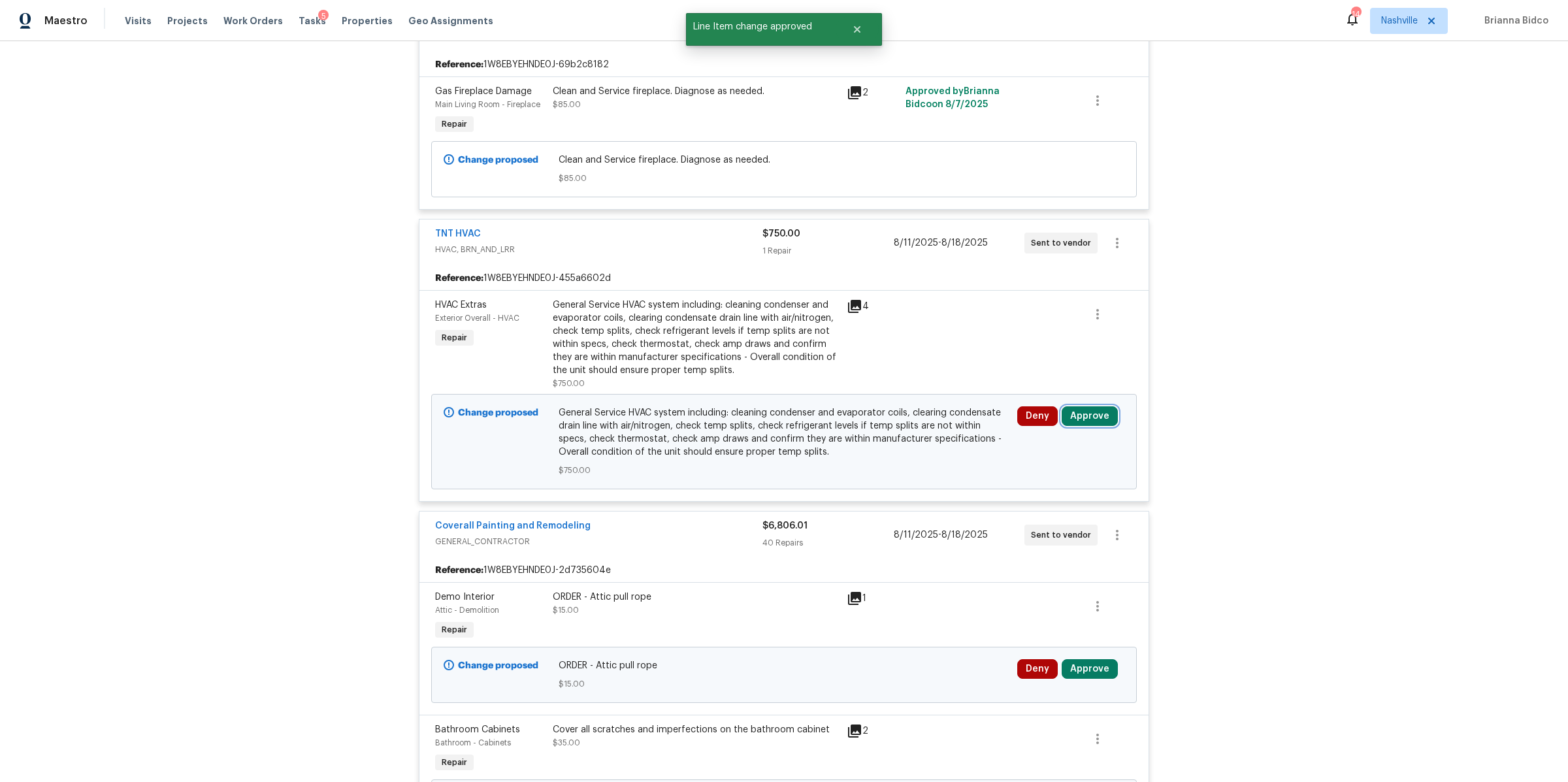 click on "Approve" at bounding box center (1090, 416) 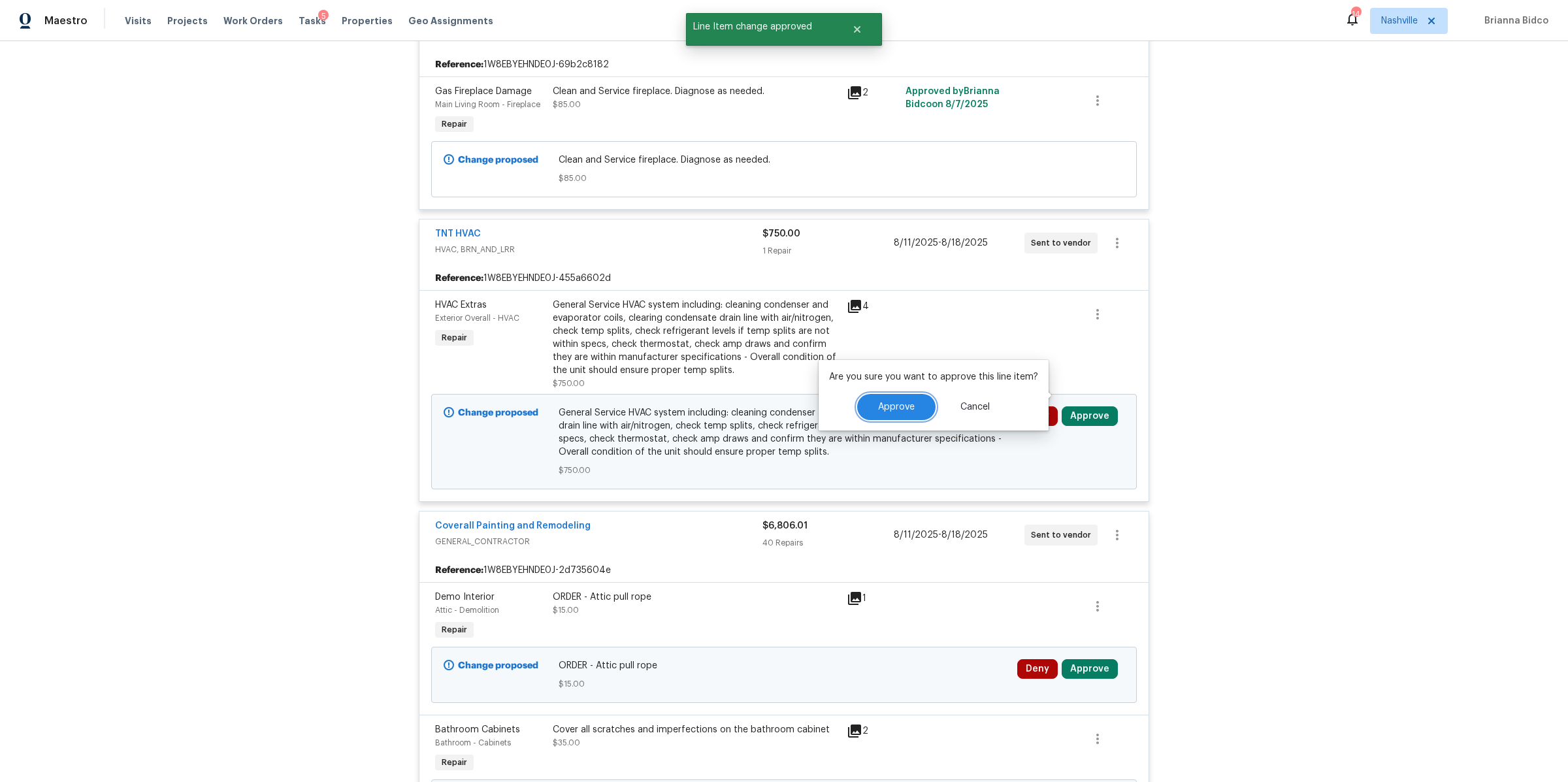 click on "Approve" at bounding box center (896, 407) 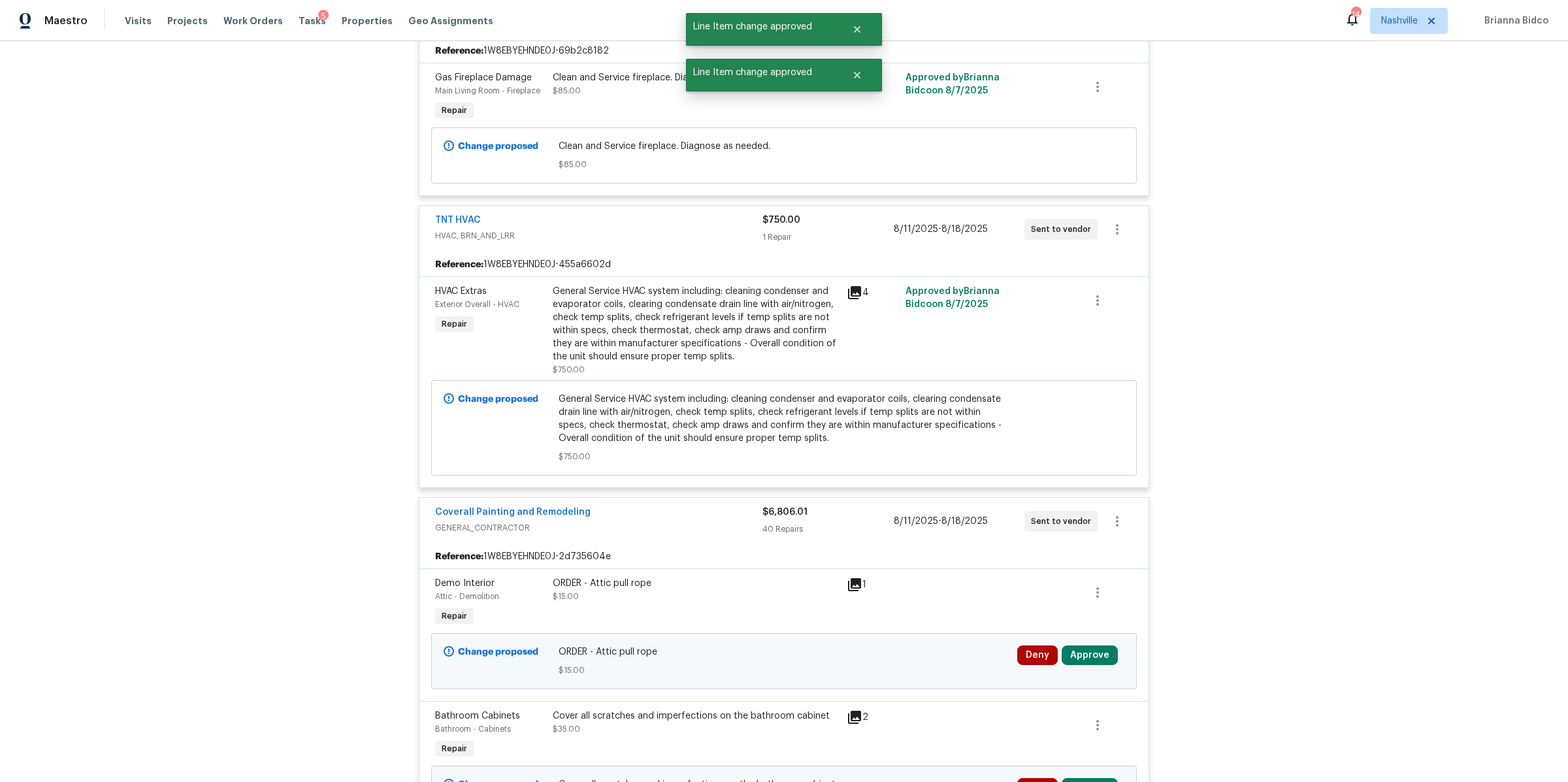 scroll, scrollTop: 2344, scrollLeft: 0, axis: vertical 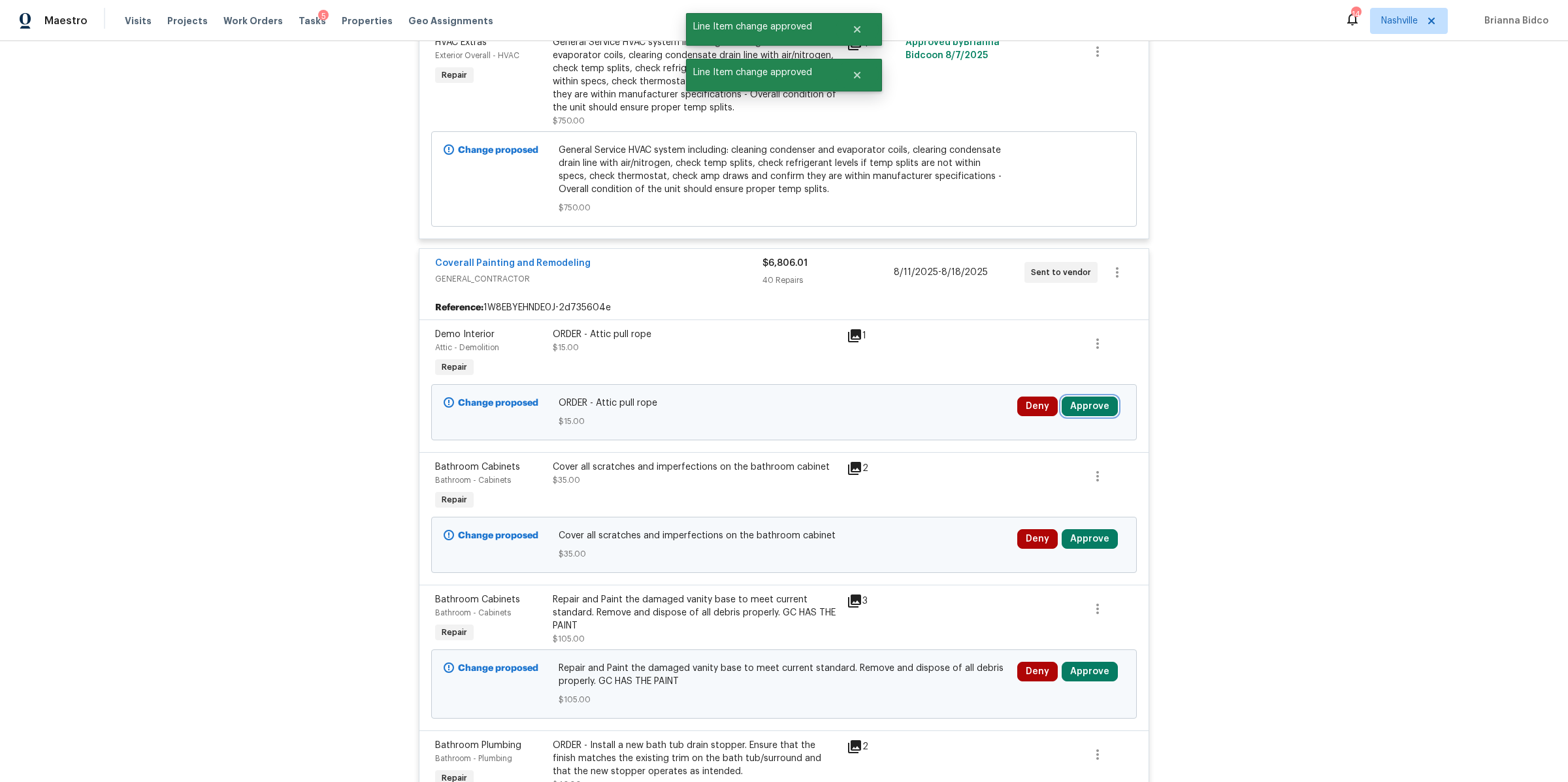 click on "Approve" at bounding box center [1090, 406] 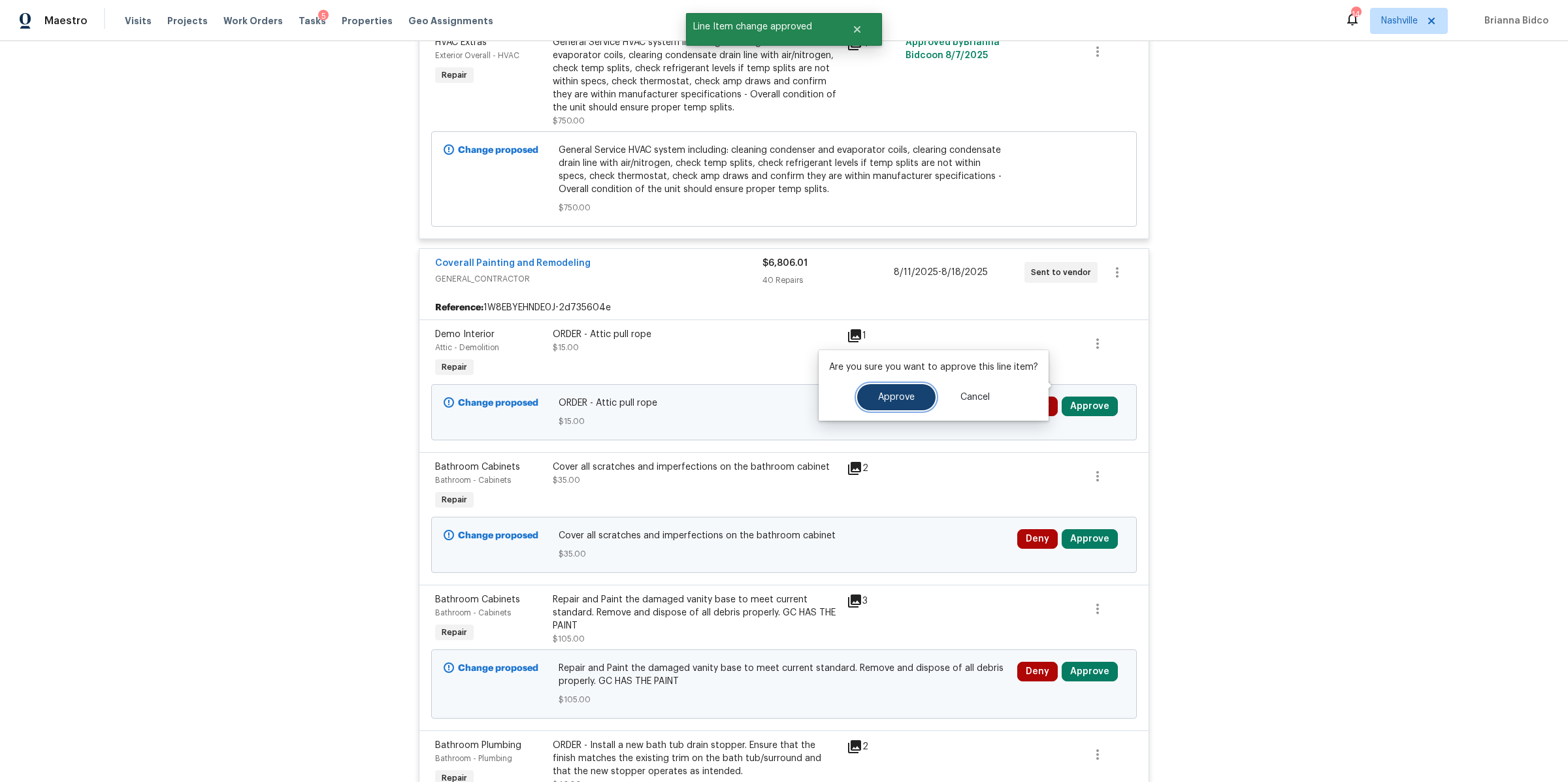 click on "Approve" at bounding box center (896, 397) 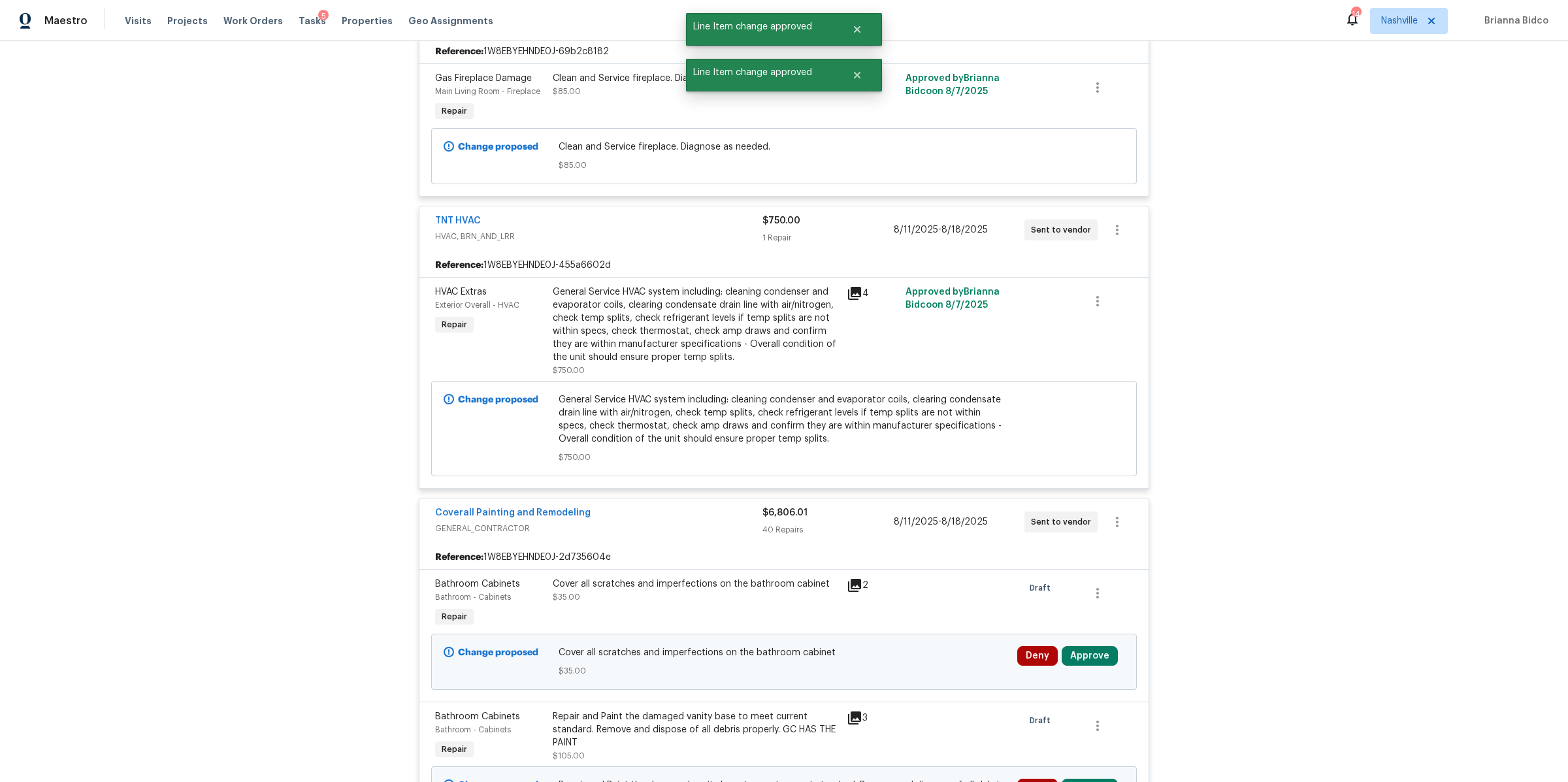 scroll, scrollTop: 2344, scrollLeft: 0, axis: vertical 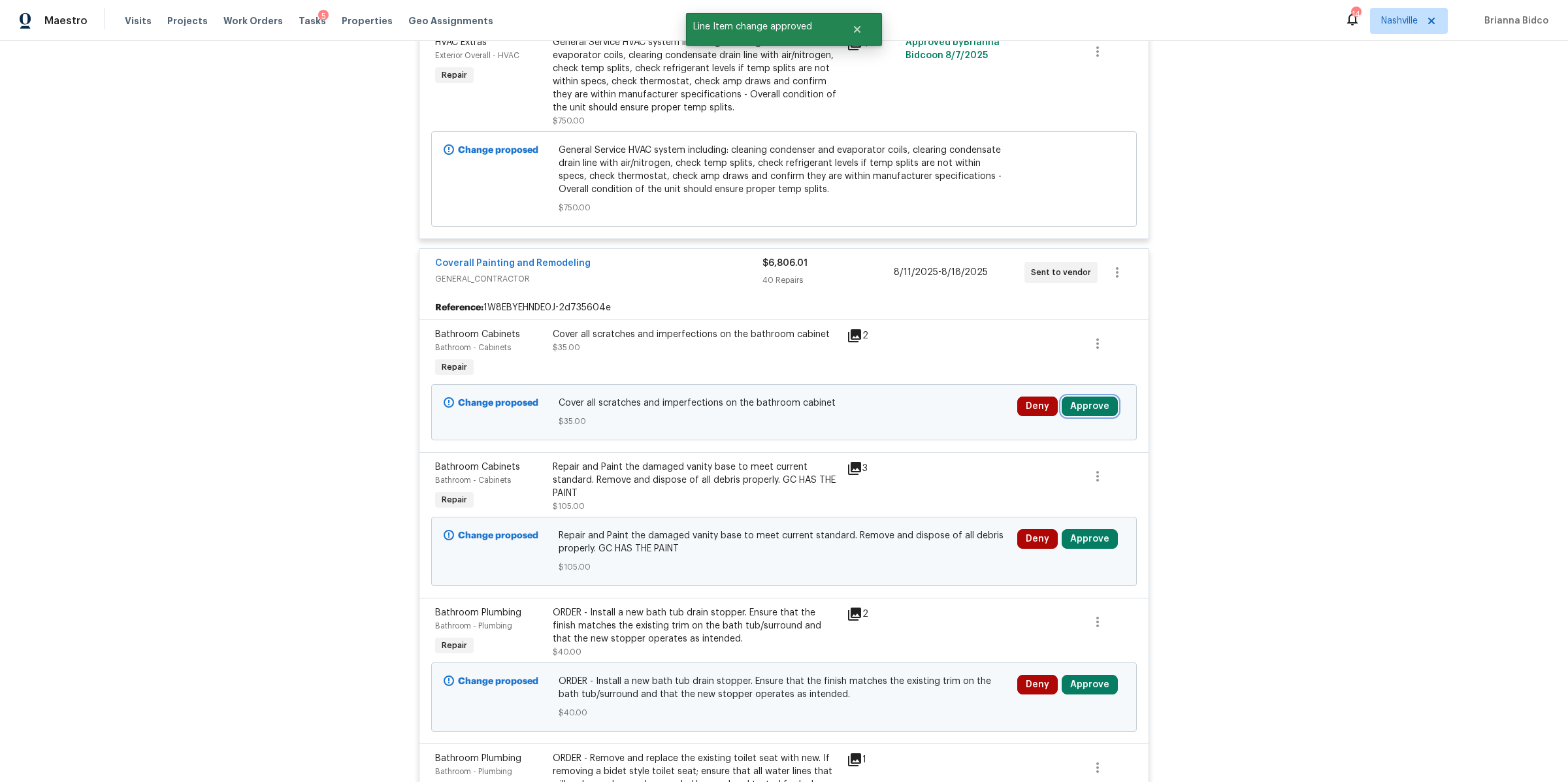 click on "Approve" at bounding box center (1090, 406) 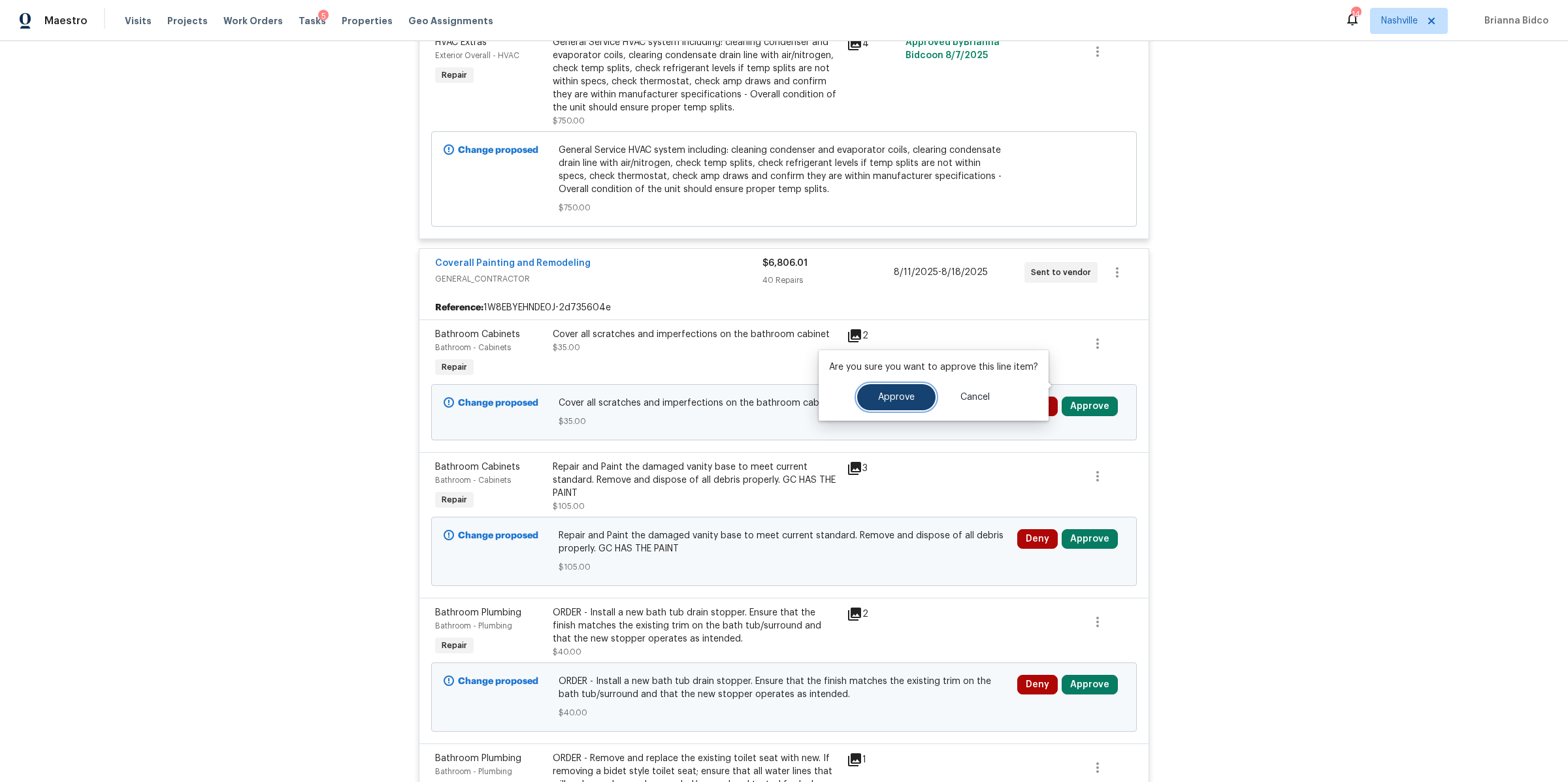 click on "Approve" at bounding box center (896, 397) 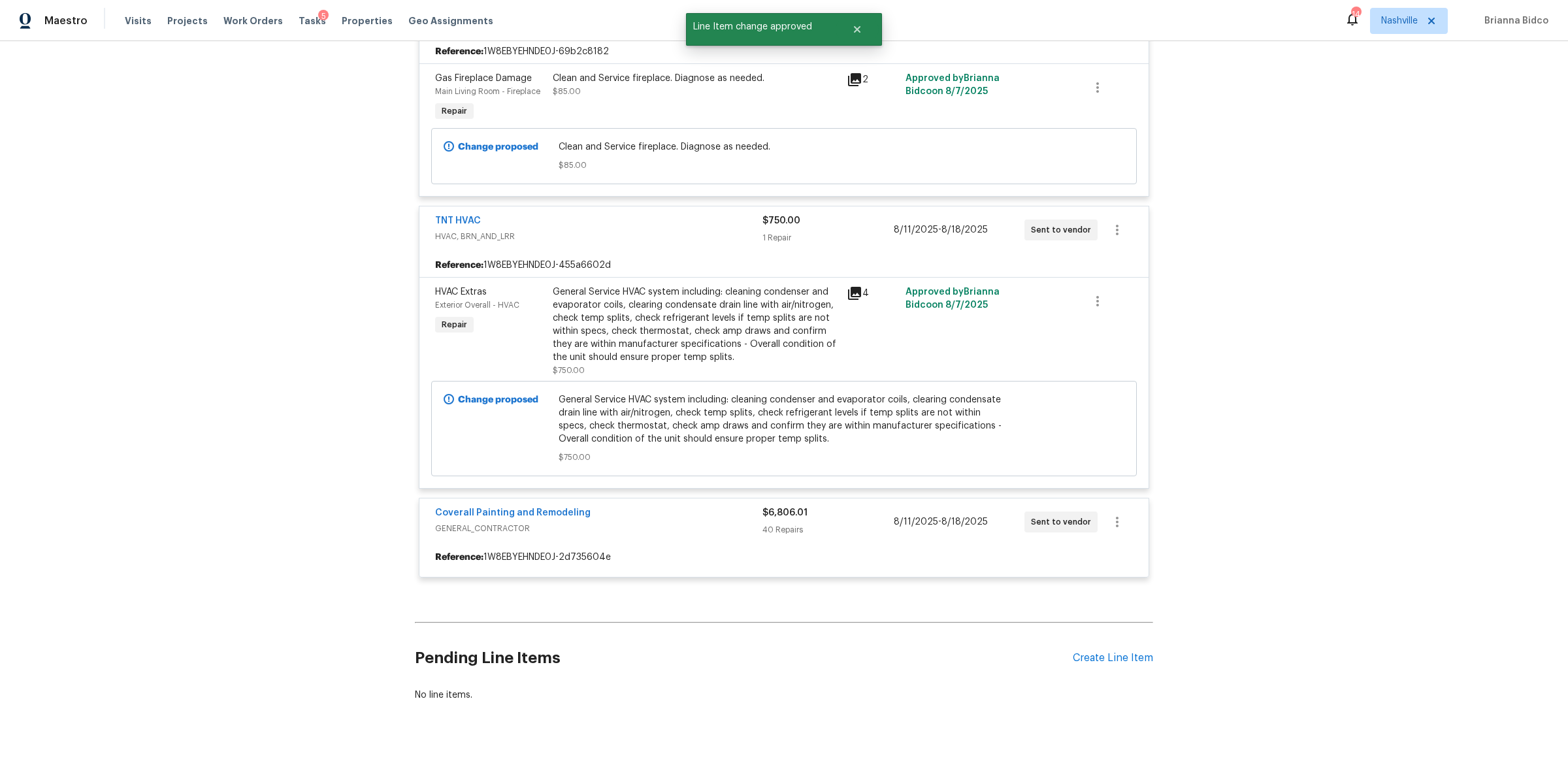 scroll, scrollTop: 2344, scrollLeft: 0, axis: vertical 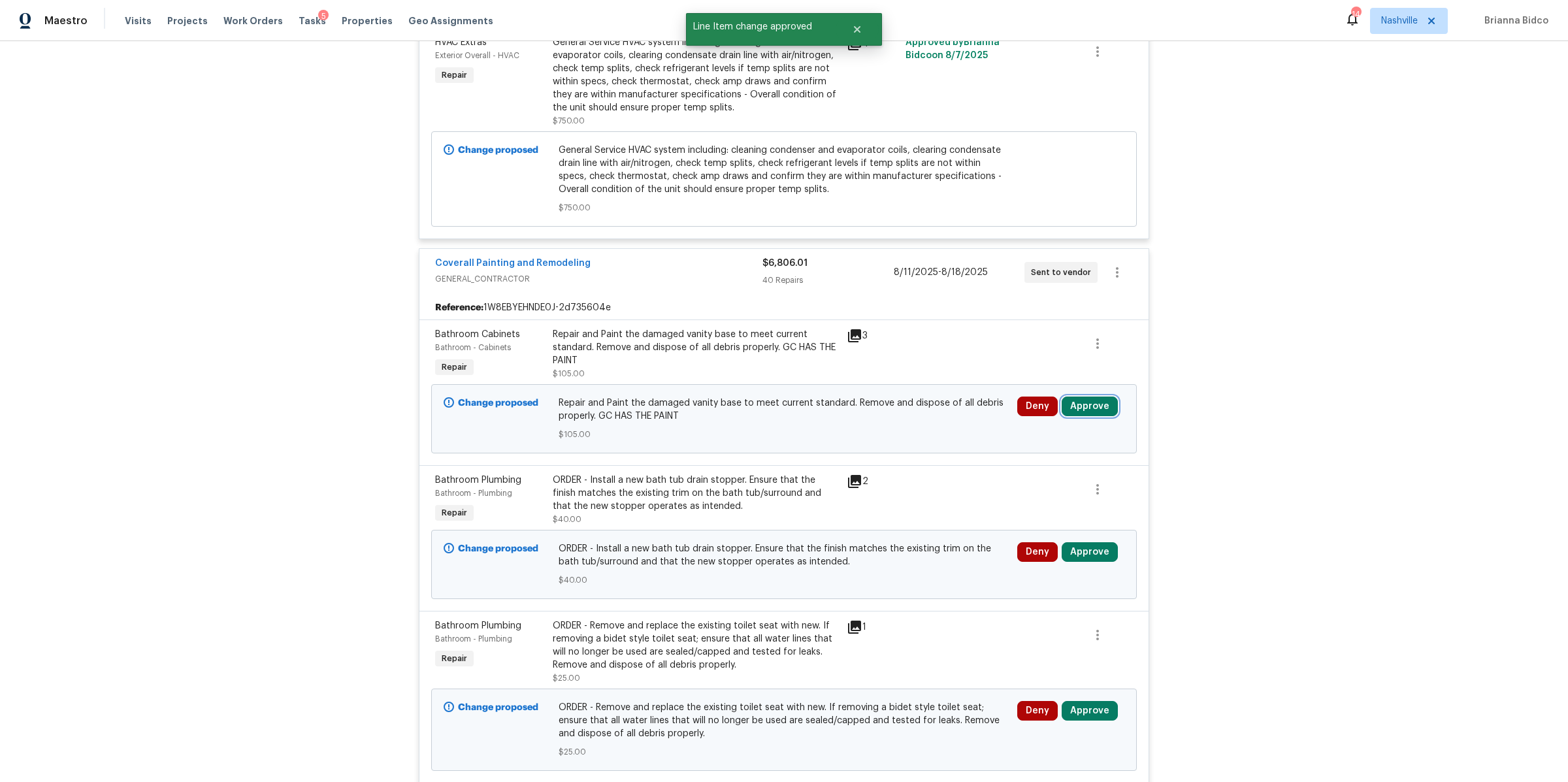 click on "Approve" at bounding box center [1090, 406] 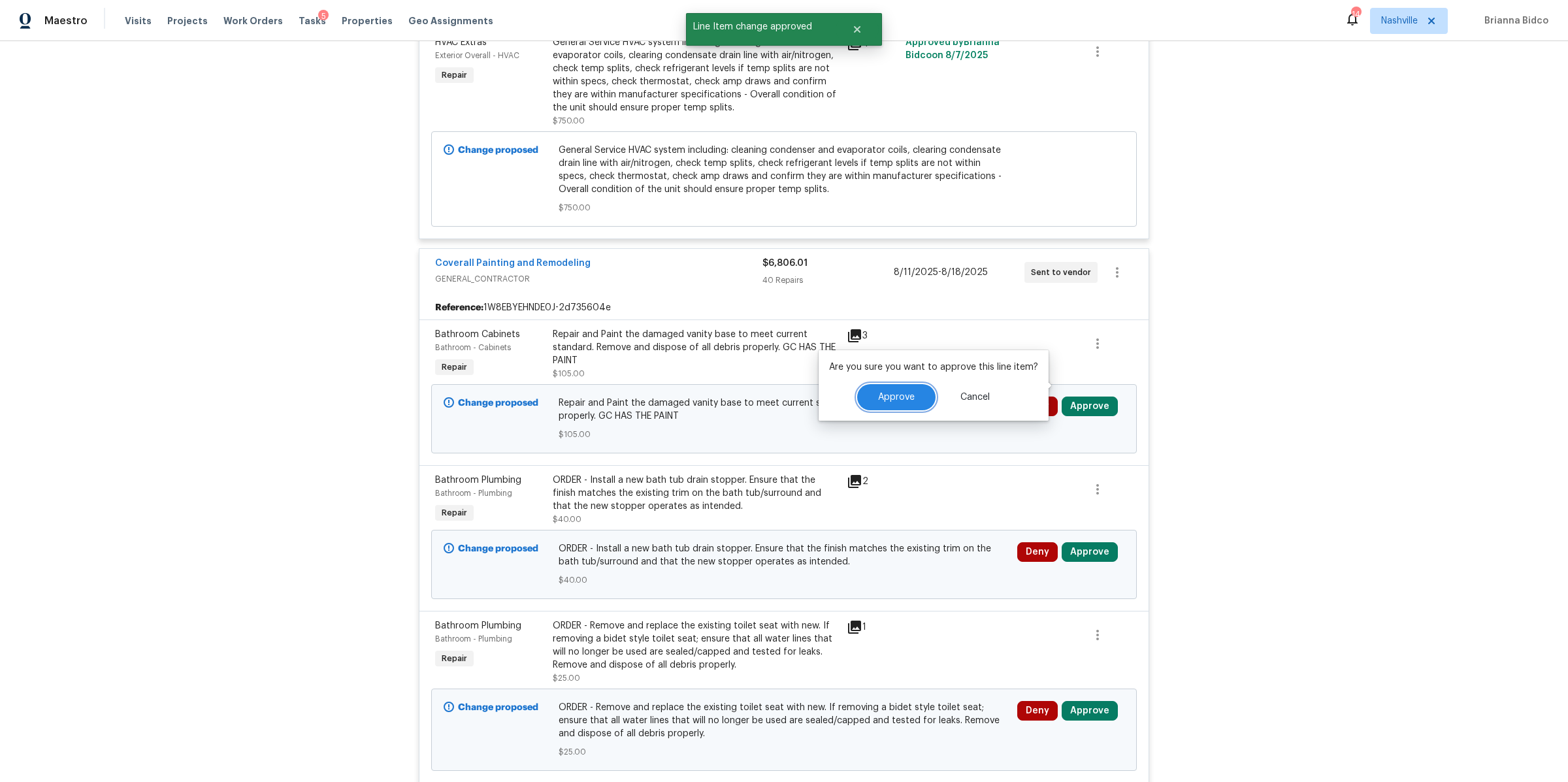 click on "Approve" at bounding box center (896, 397) 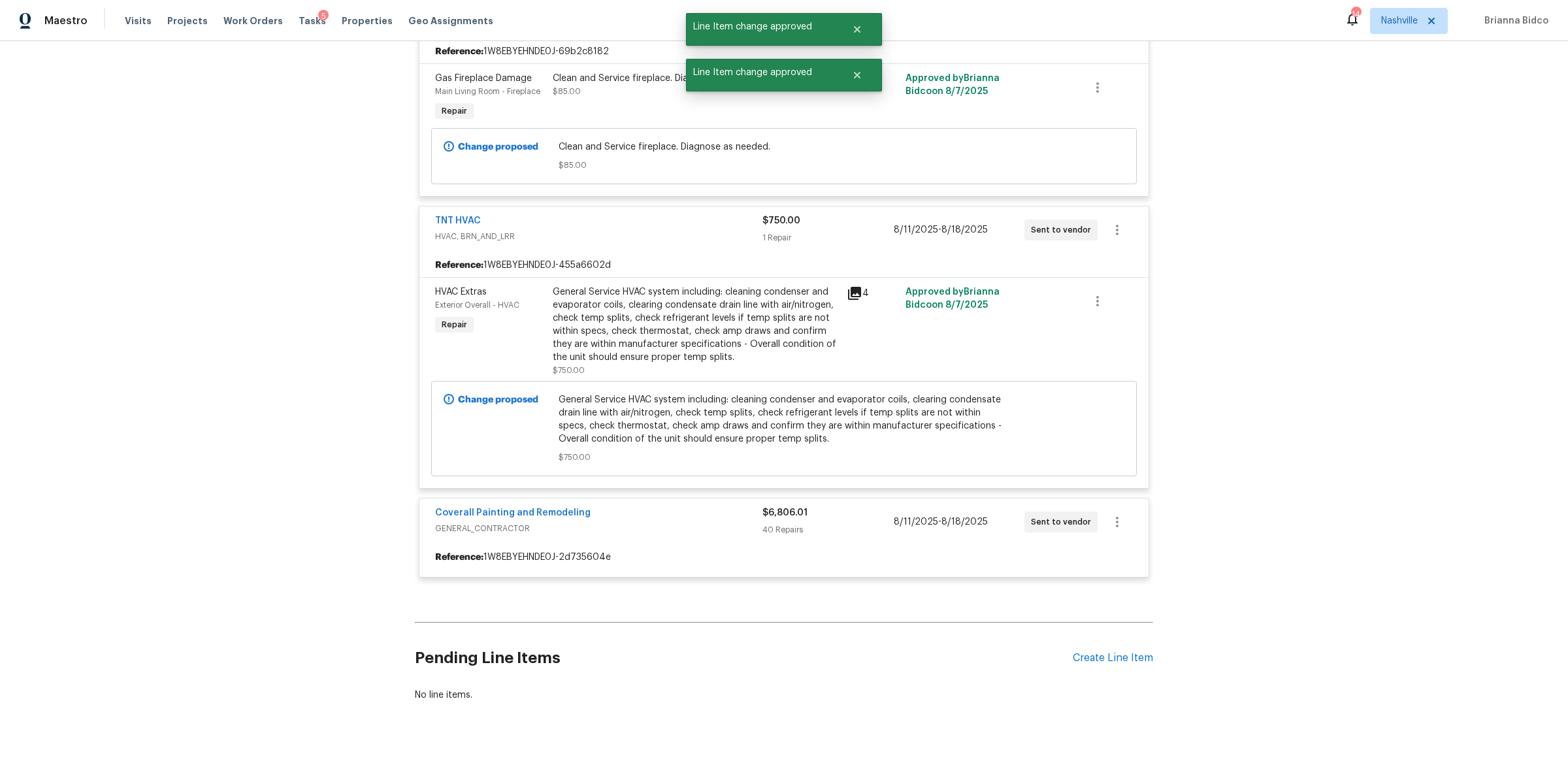 scroll, scrollTop: 2344, scrollLeft: 0, axis: vertical 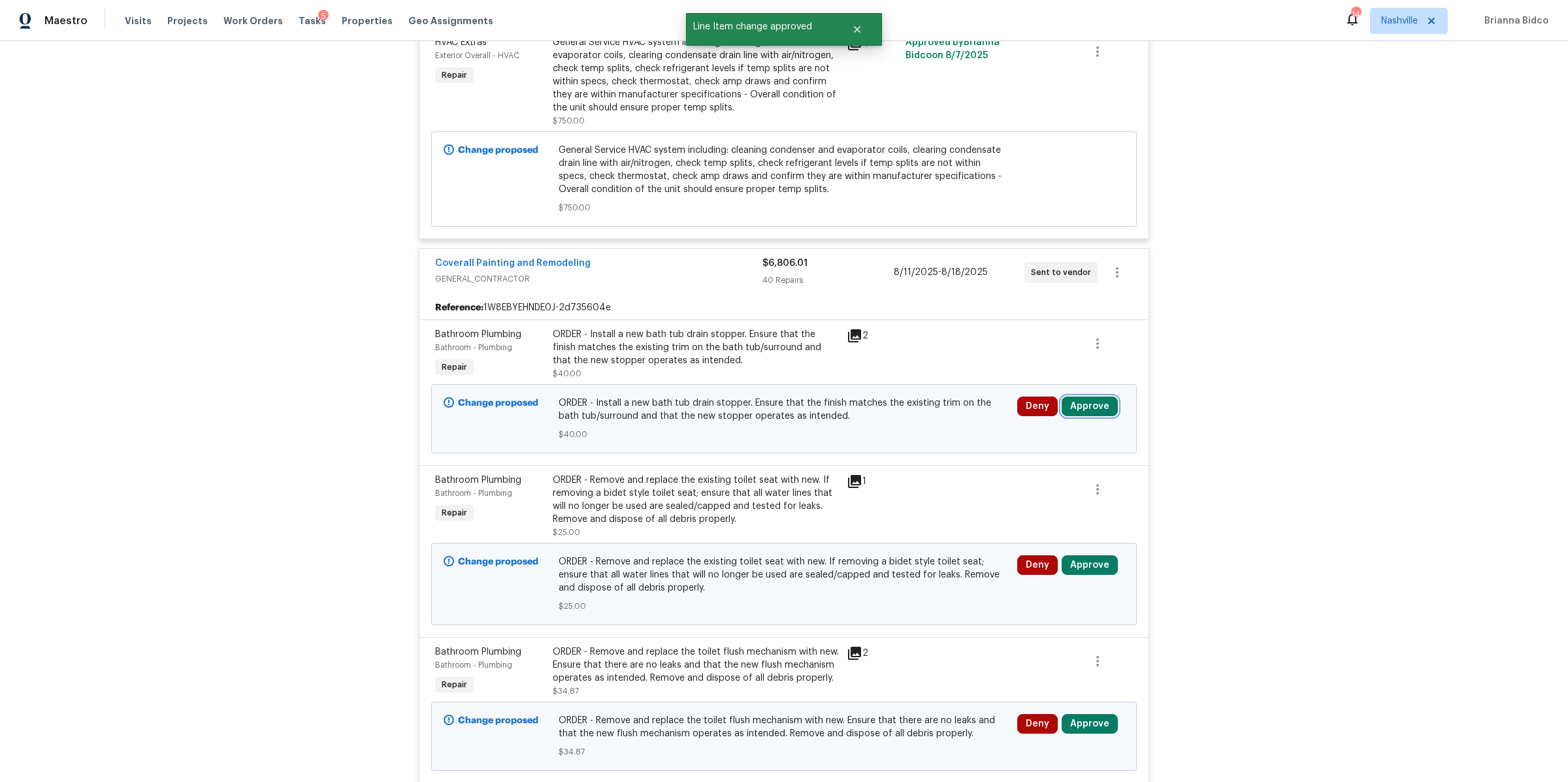 click on "Approve" at bounding box center [1090, 406] 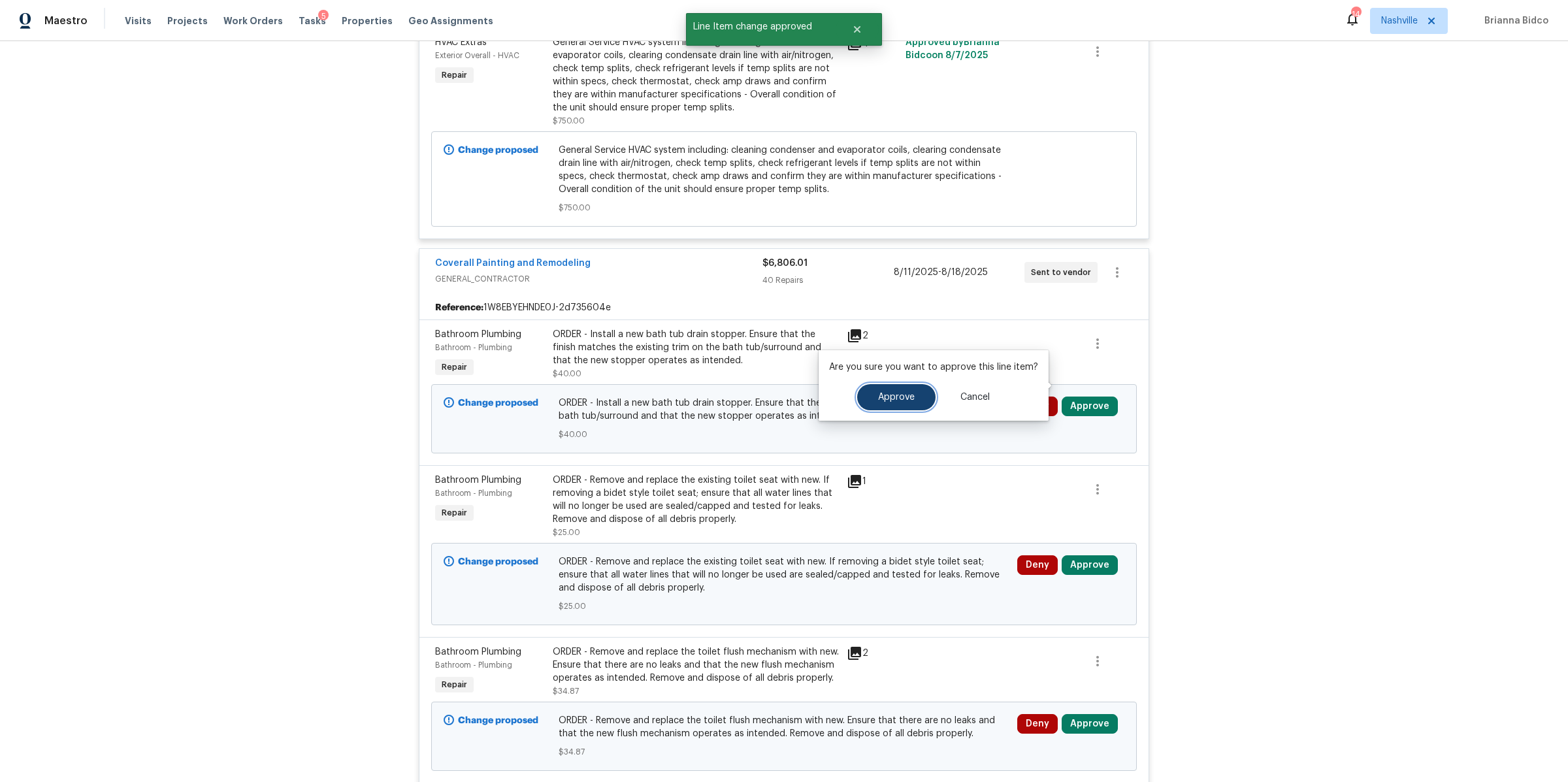 click on "Approve" at bounding box center (896, 397) 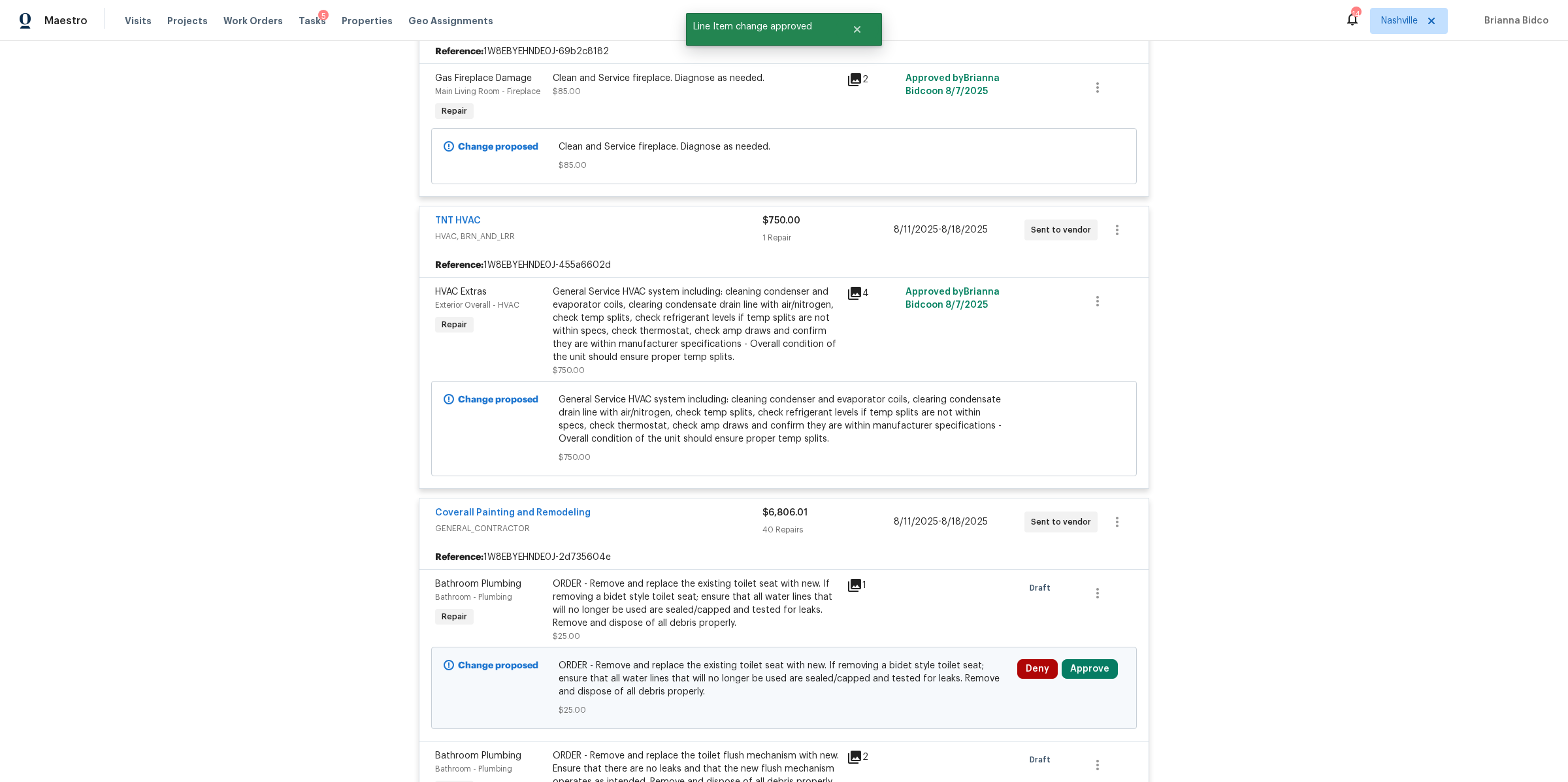 scroll, scrollTop: 2344, scrollLeft: 0, axis: vertical 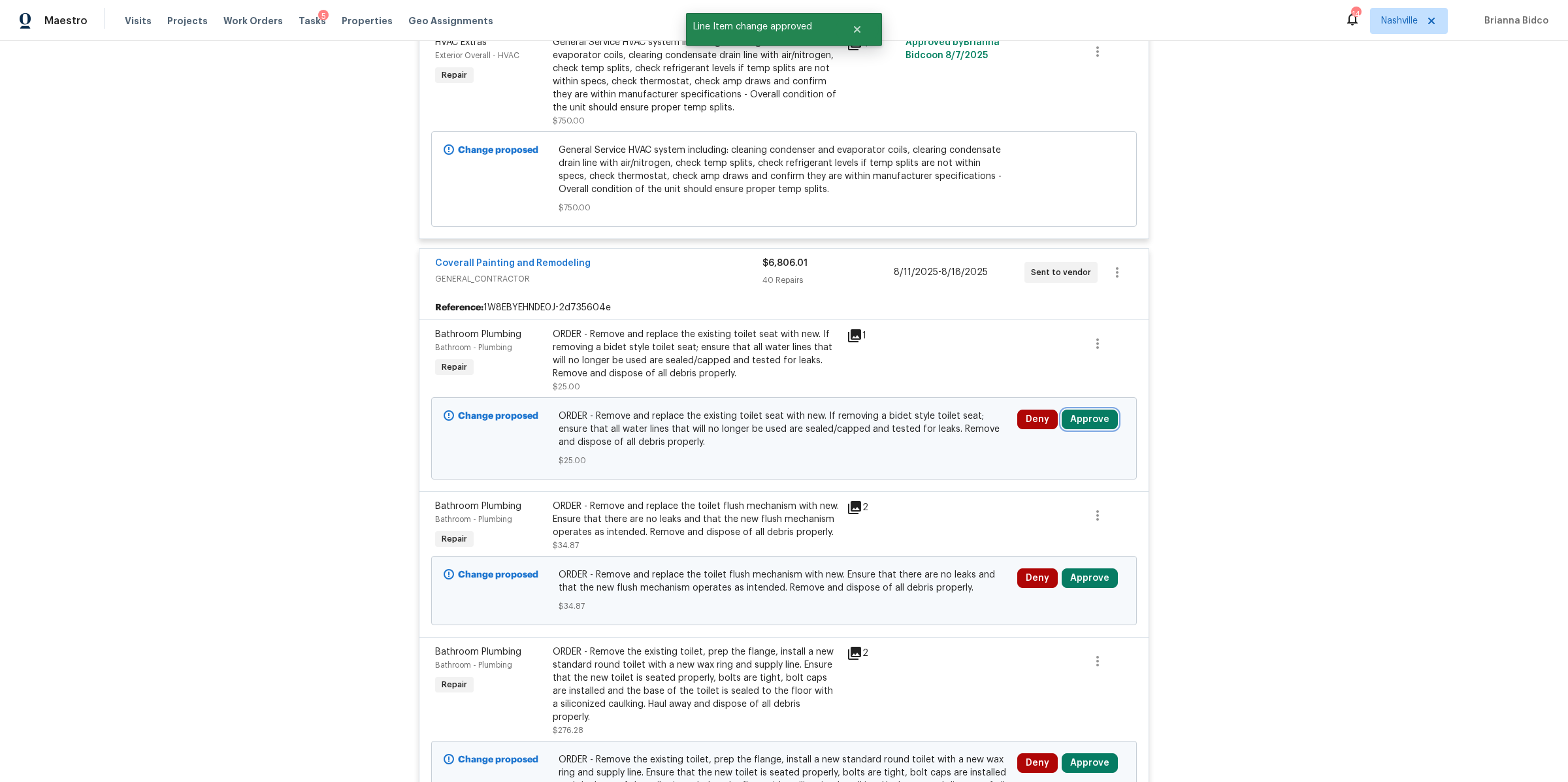 click on "Approve" at bounding box center [1090, 419] 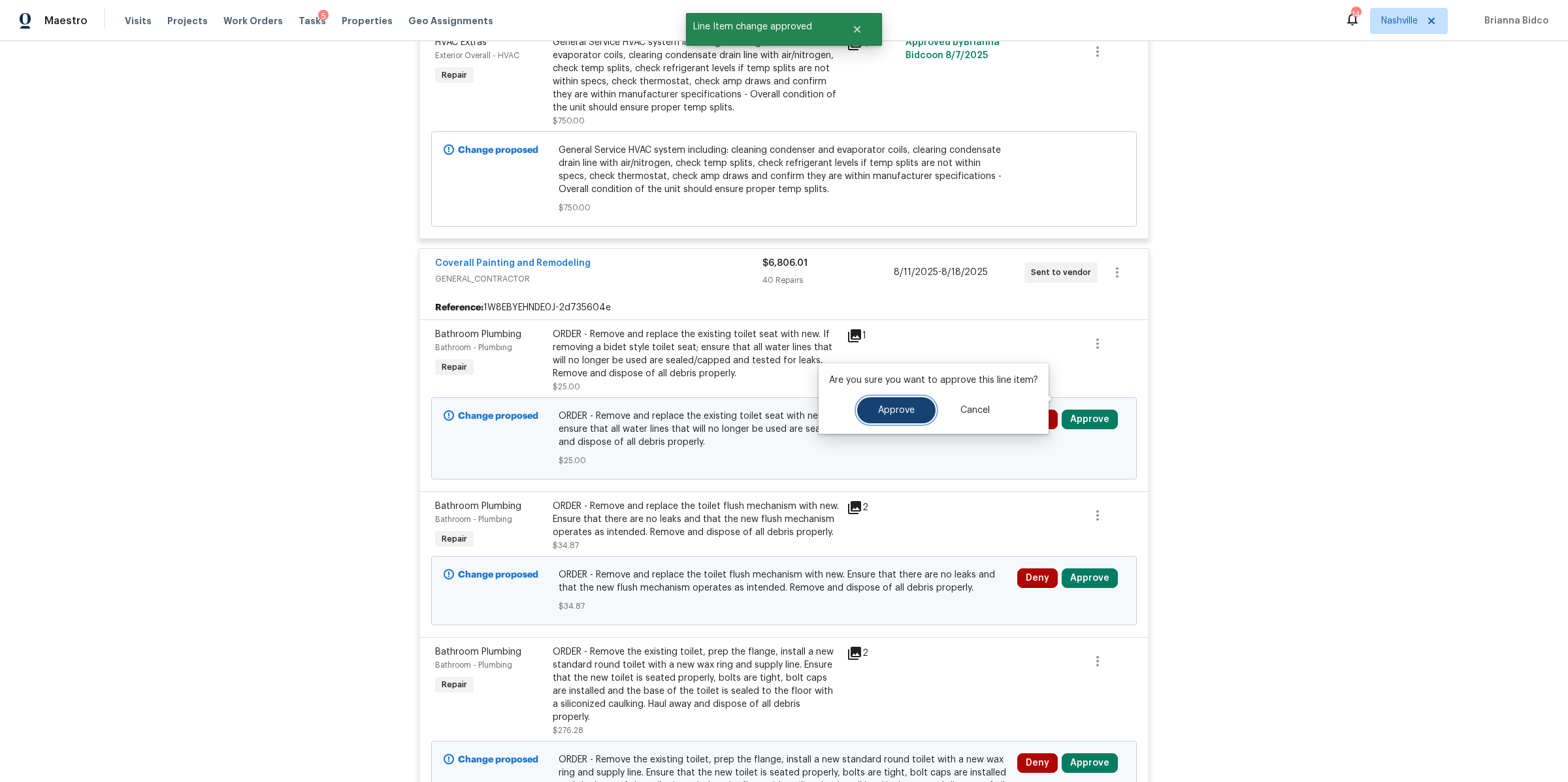 click on "Approve" at bounding box center [896, 410] 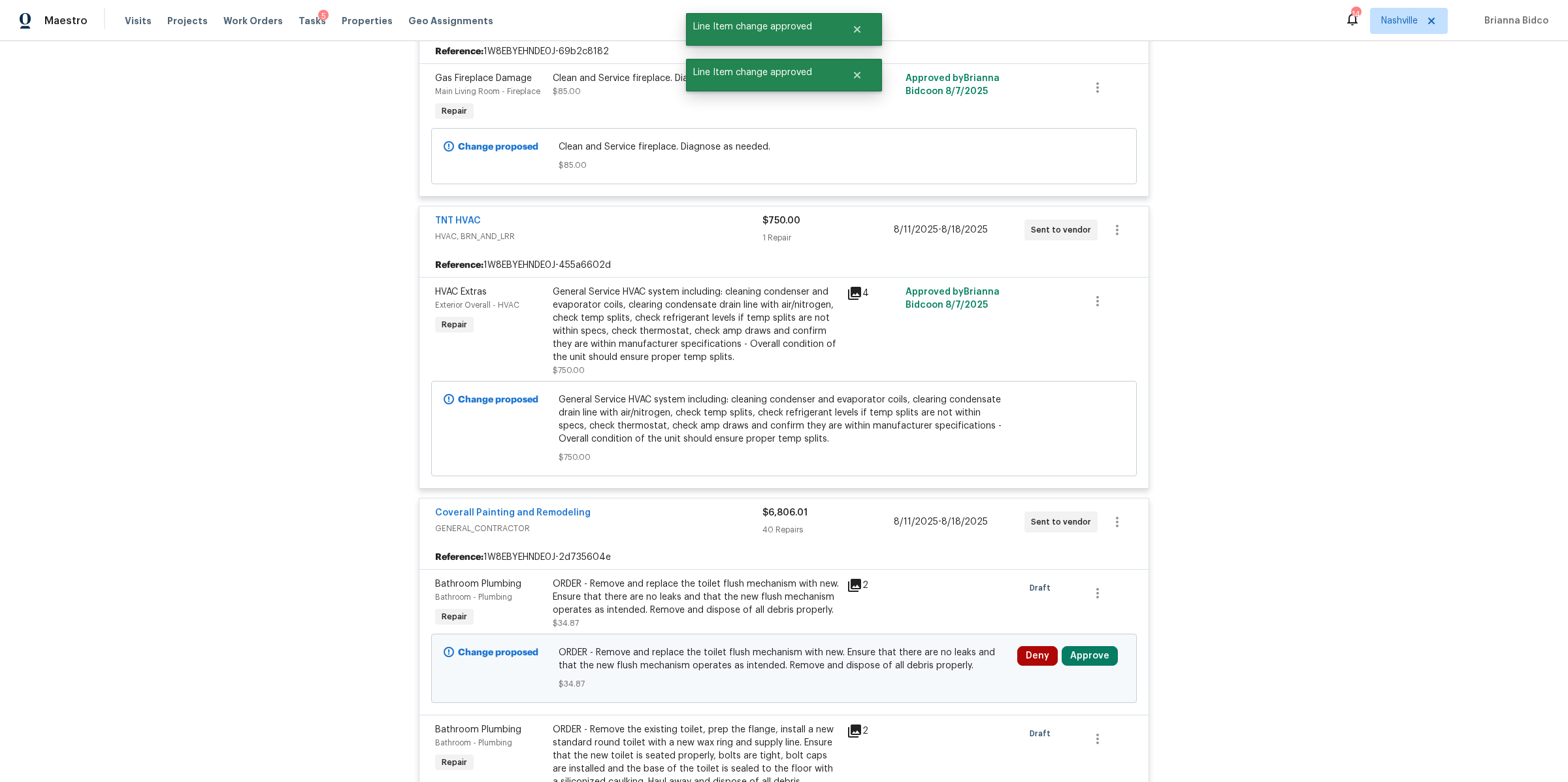 scroll, scrollTop: 2344, scrollLeft: 0, axis: vertical 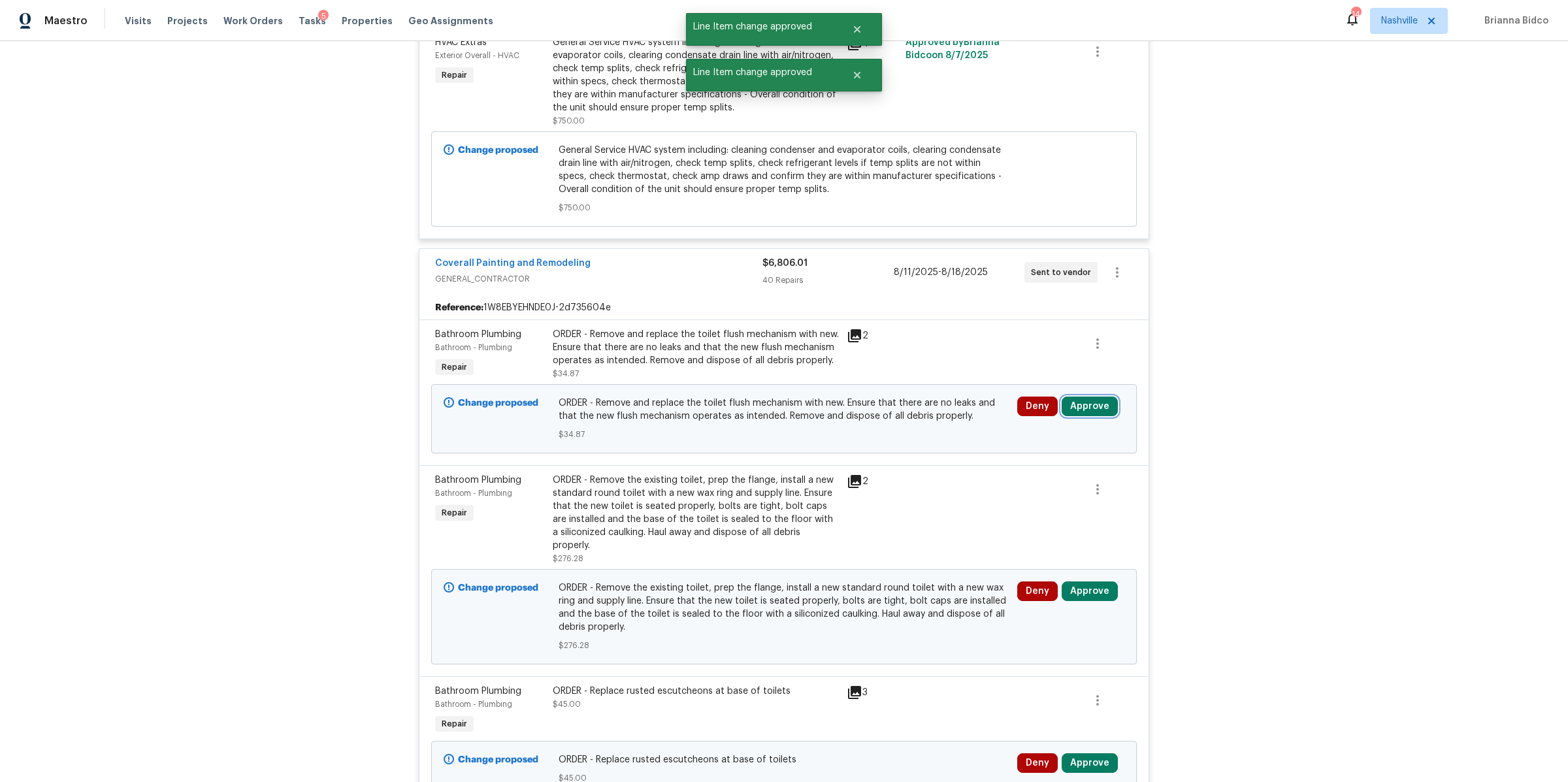 click on "Approve" at bounding box center [1090, 406] 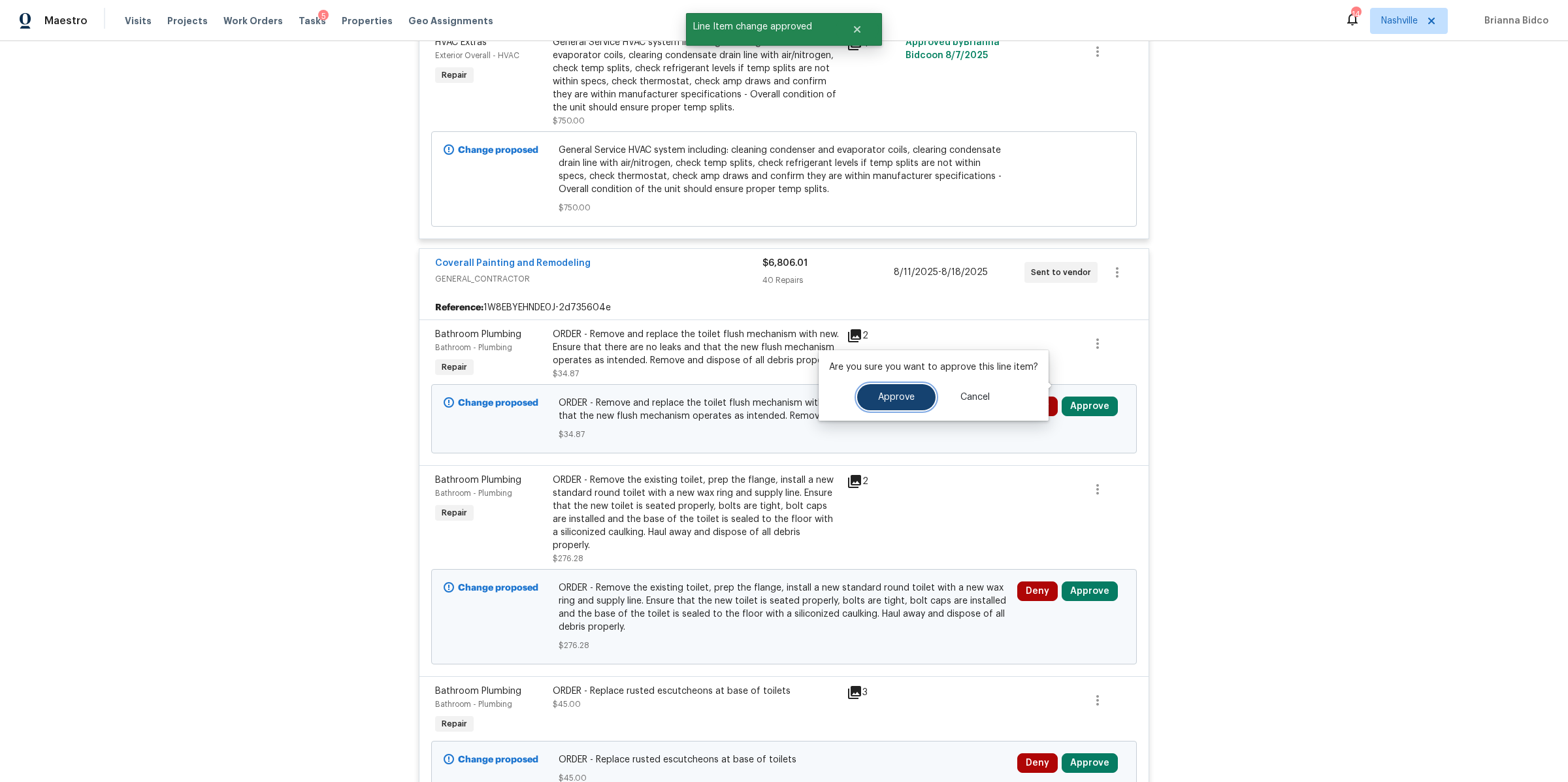 click on "Approve" at bounding box center (896, 397) 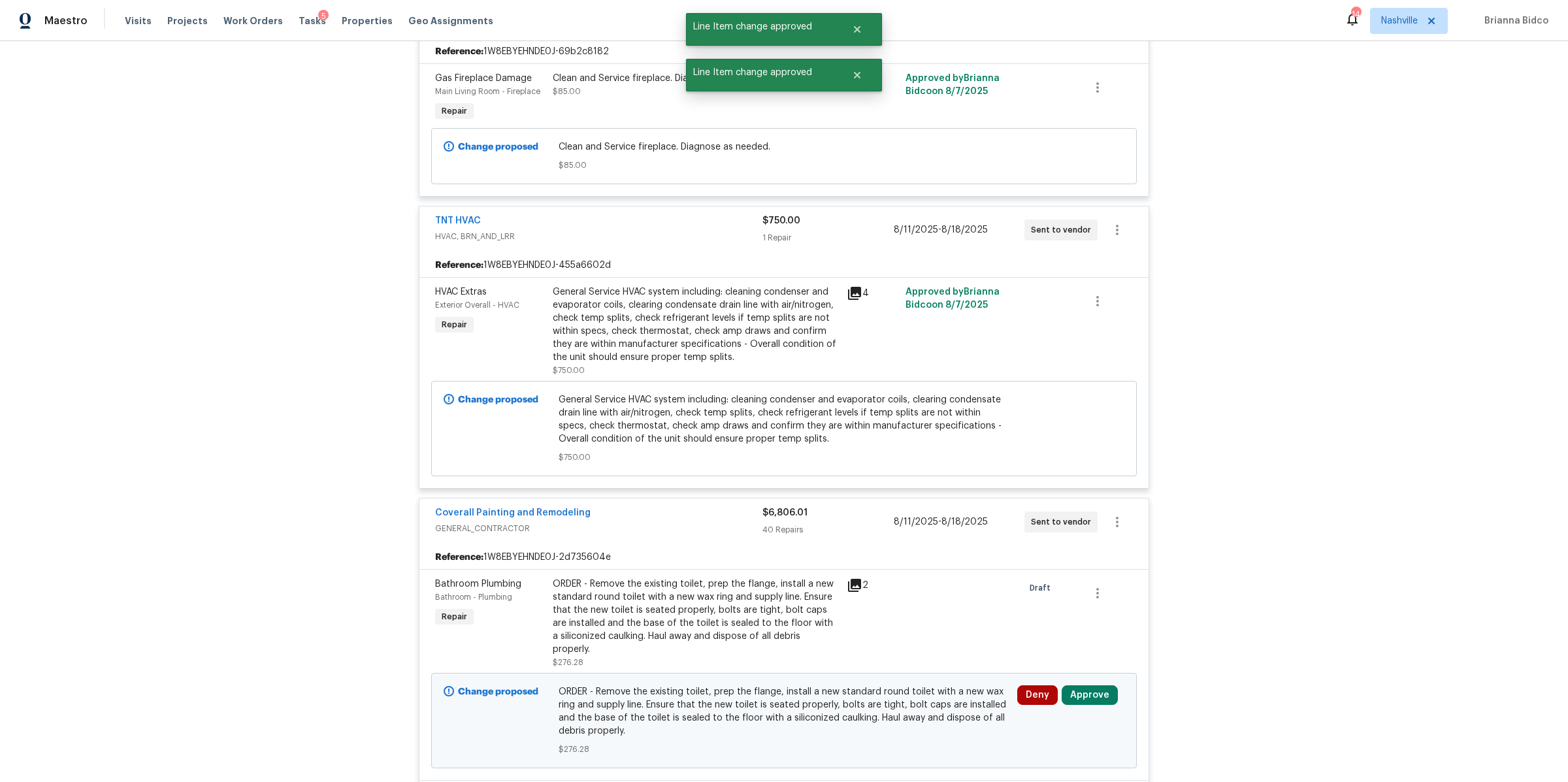 scroll, scrollTop: 2344, scrollLeft: 0, axis: vertical 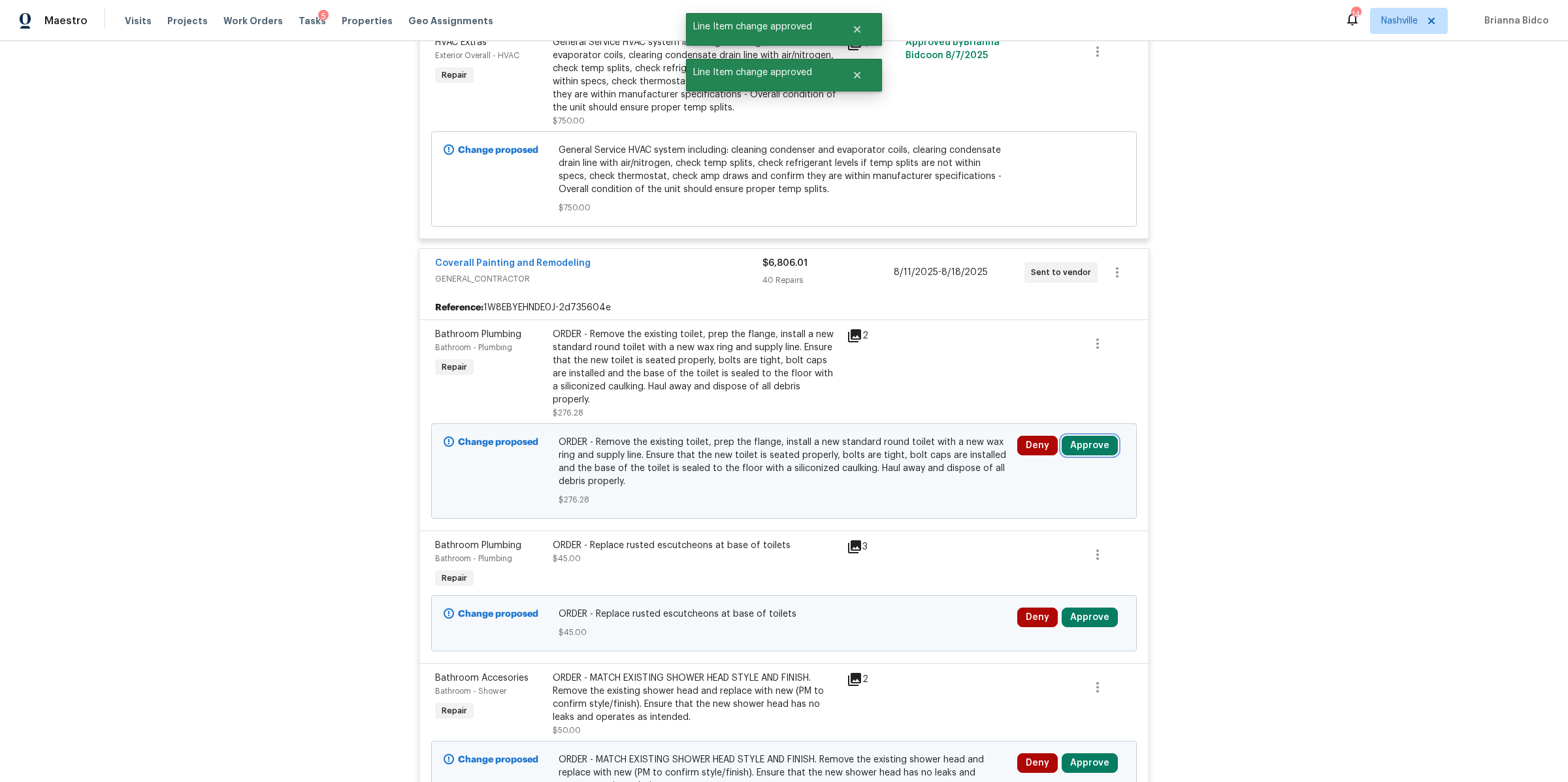click on "Approve" at bounding box center (1090, 446) 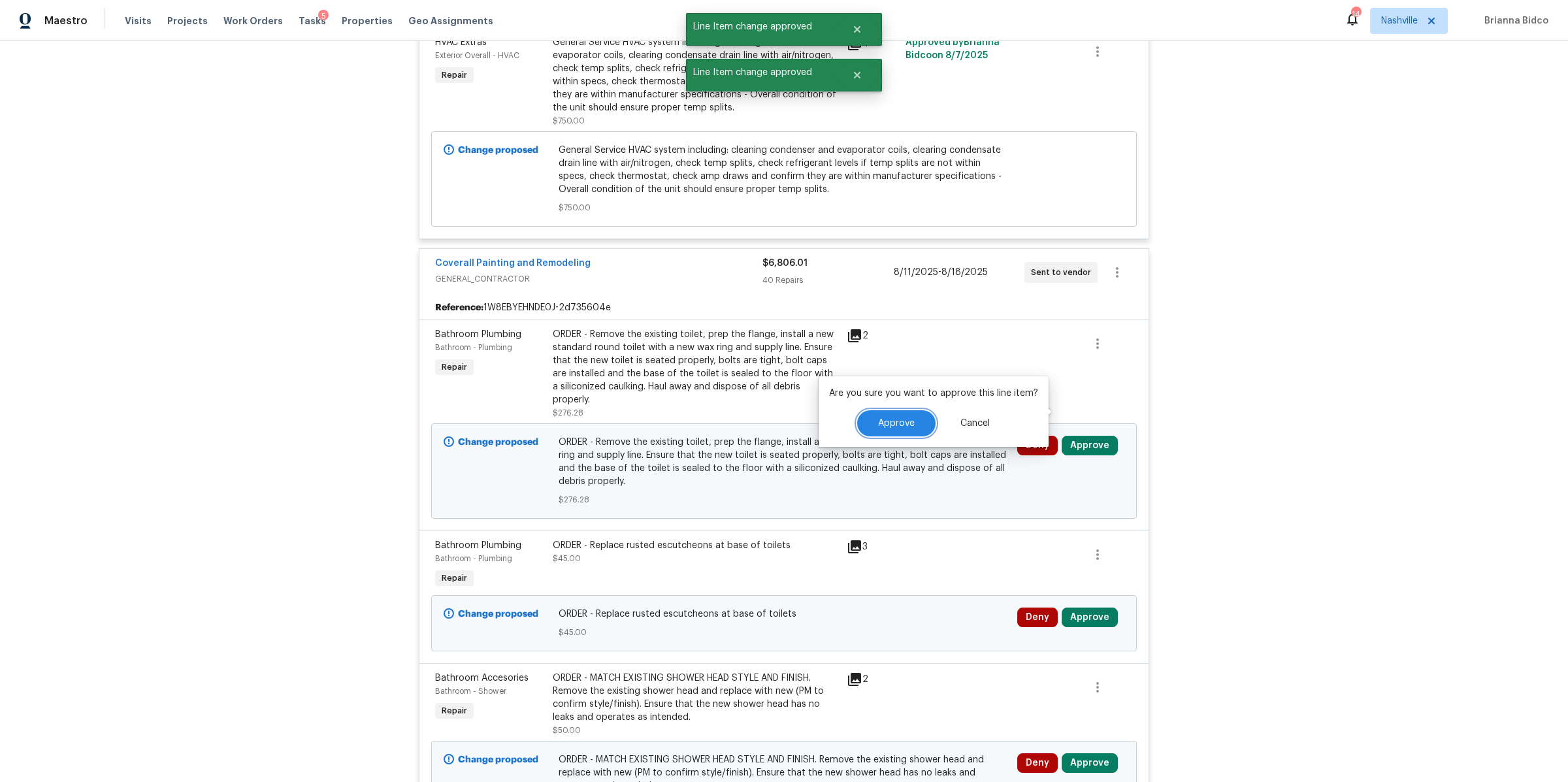 click on "Approve" at bounding box center (896, 423) 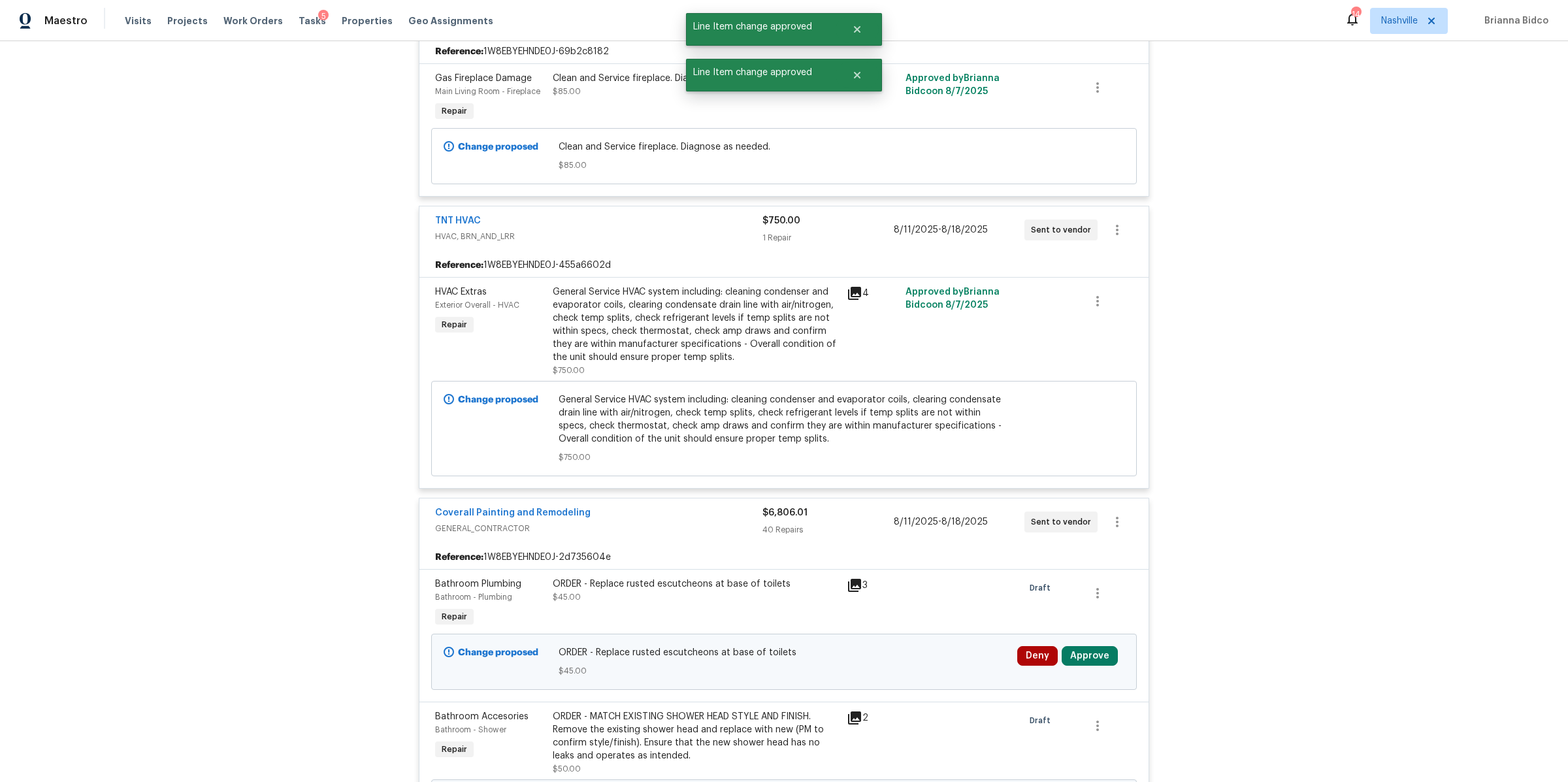 scroll, scrollTop: 2344, scrollLeft: 0, axis: vertical 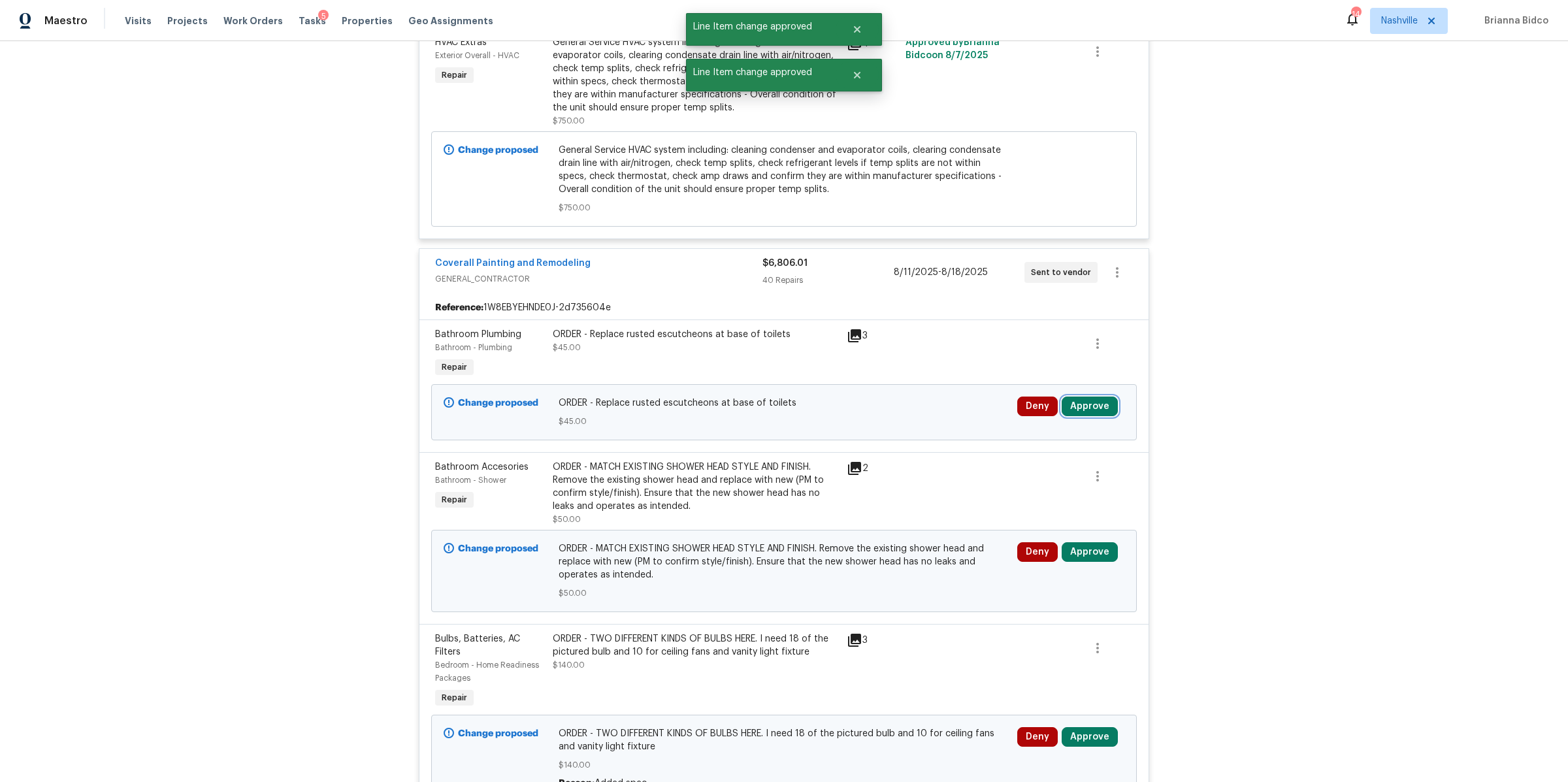 click on "Approve" at bounding box center [1090, 406] 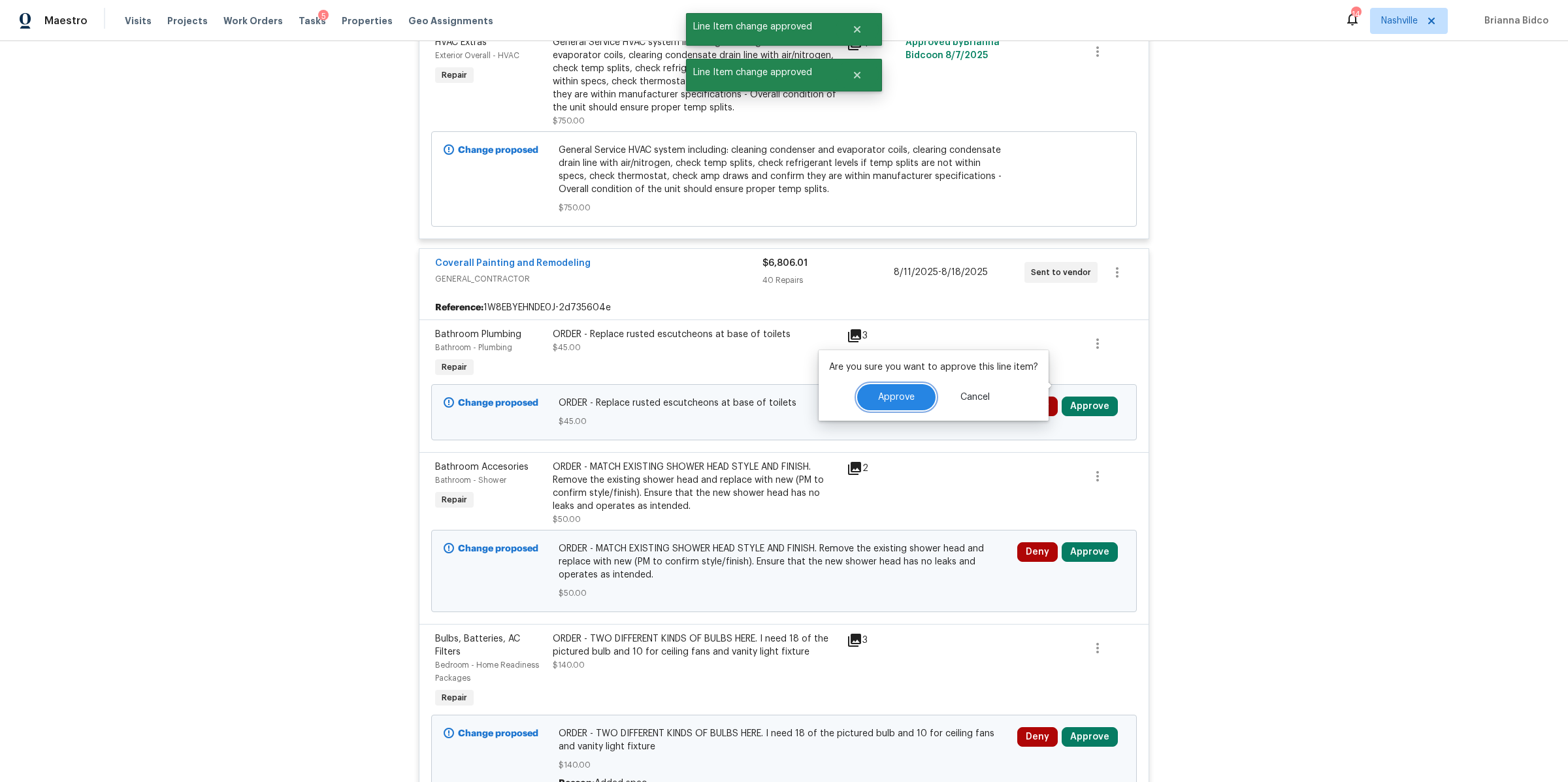 click on "Approve" at bounding box center [896, 397] 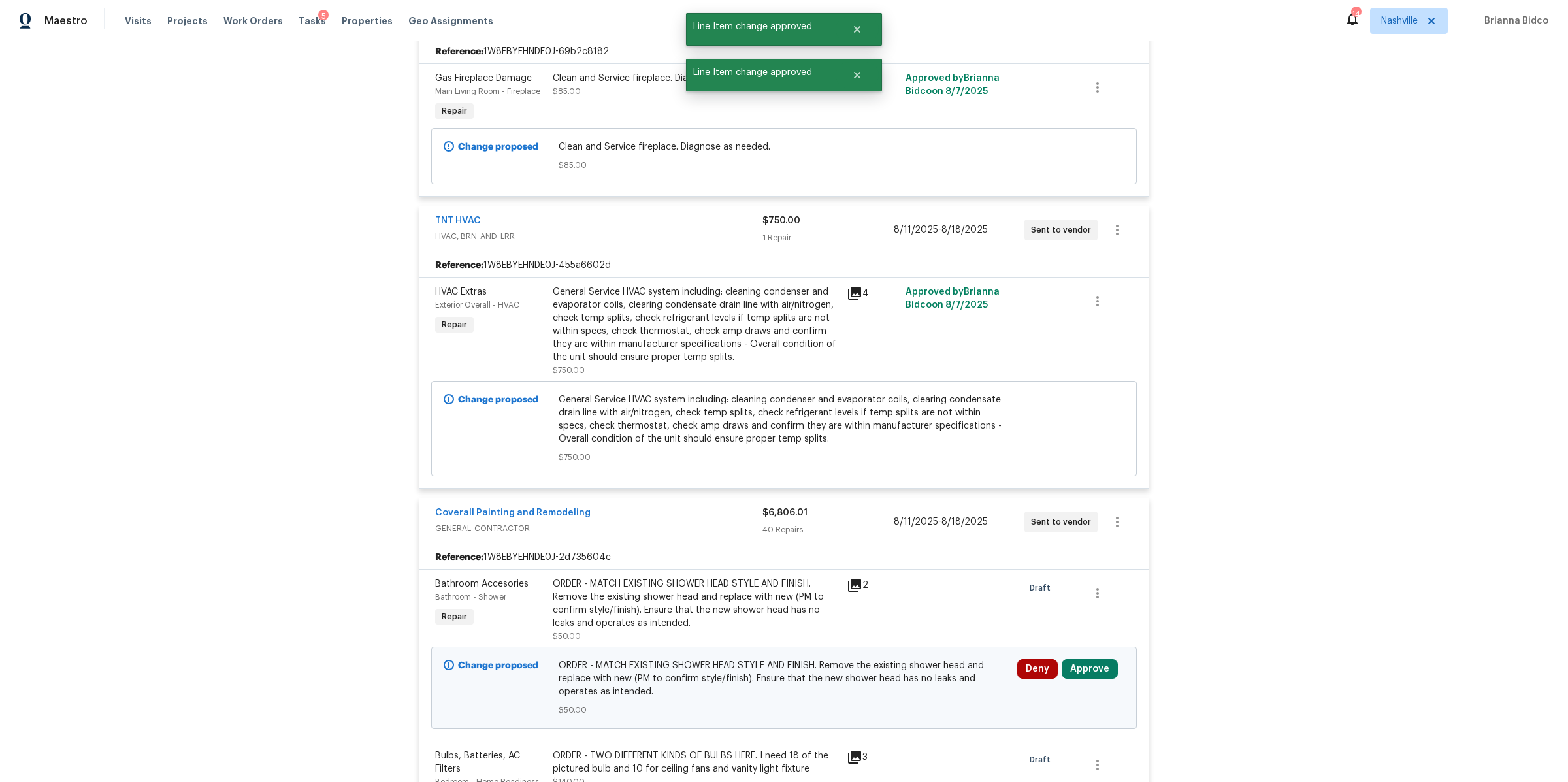 scroll, scrollTop: 2344, scrollLeft: 0, axis: vertical 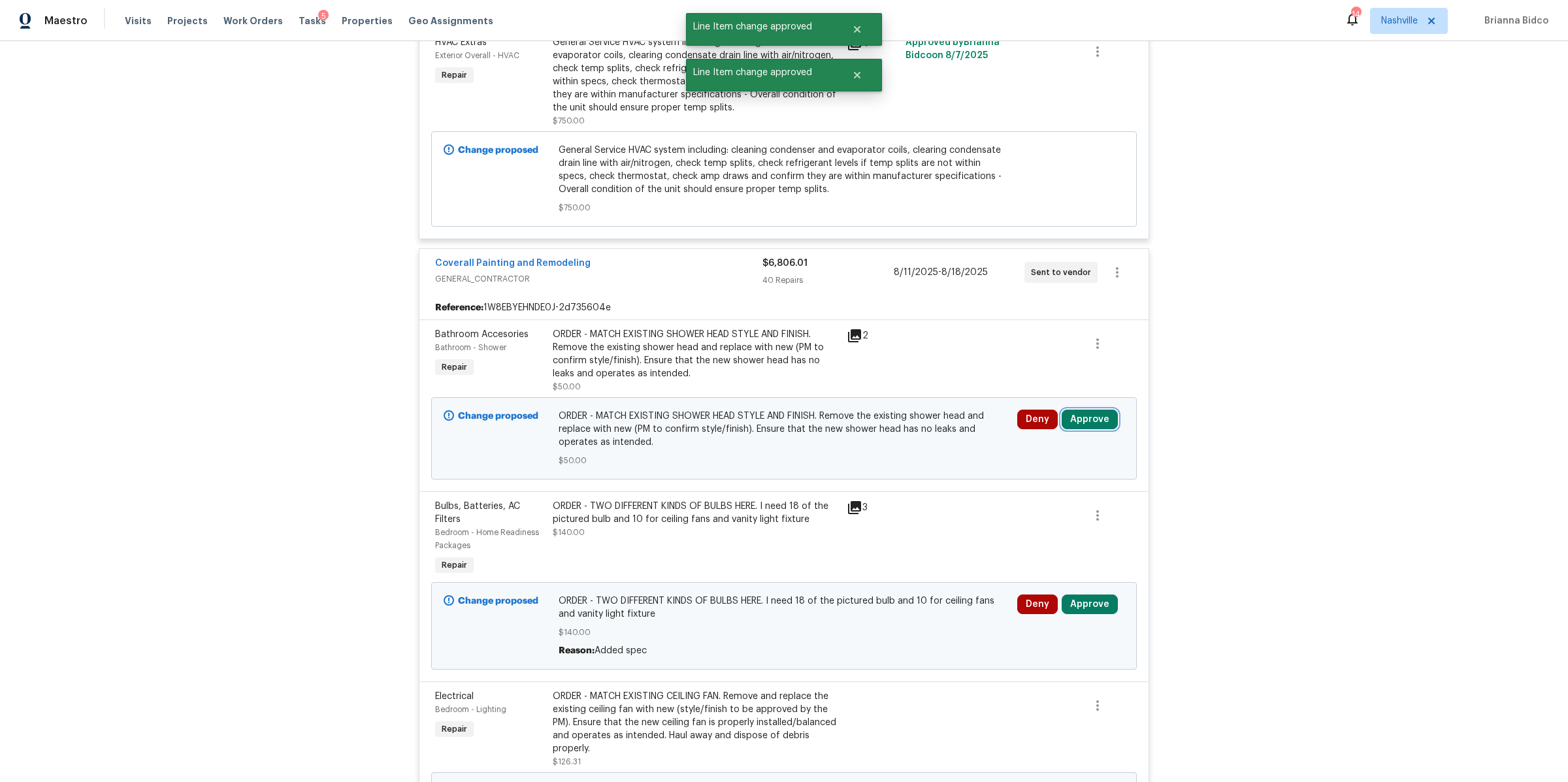 click on "Approve" at bounding box center [1090, 419] 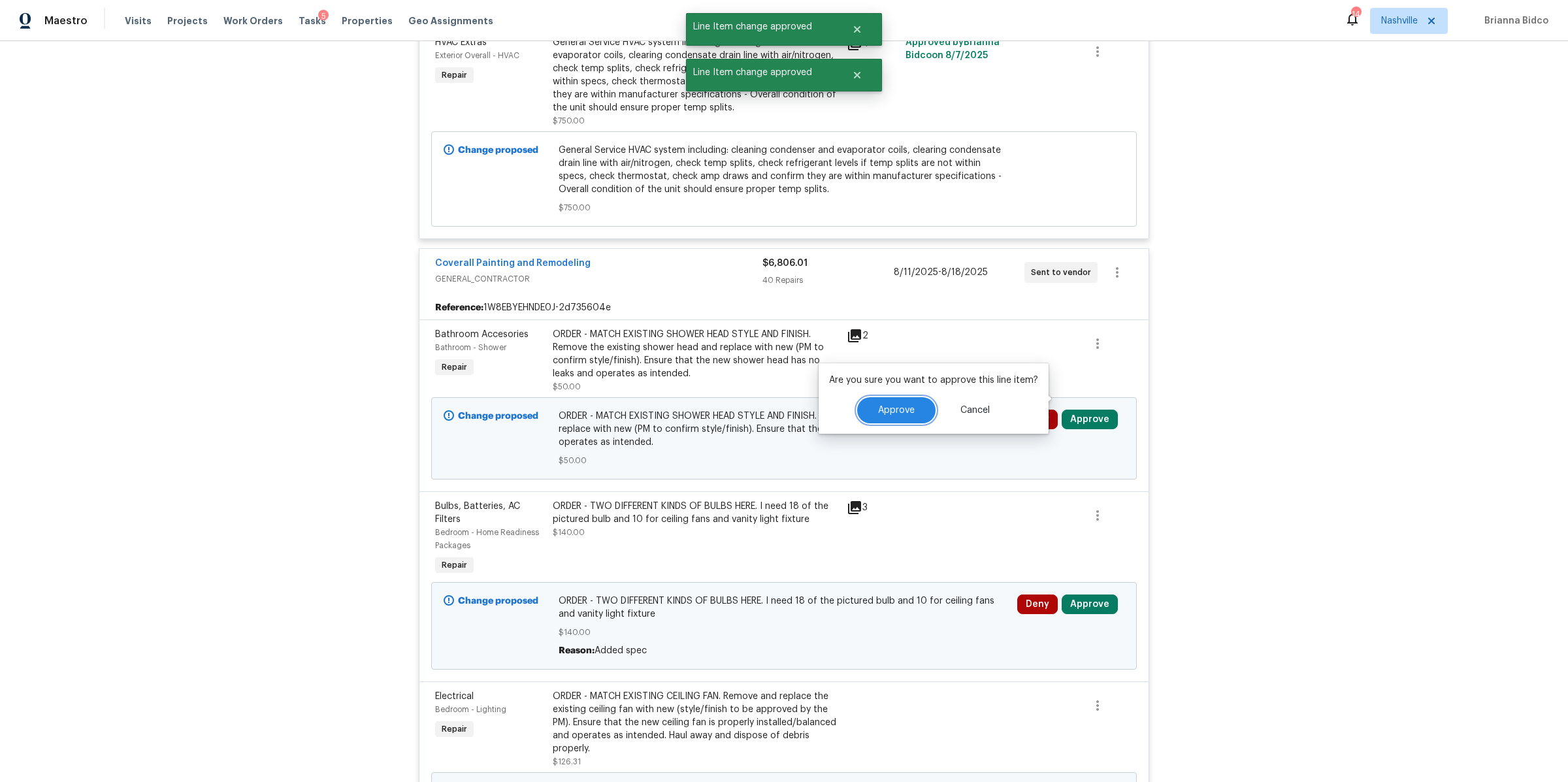 click on "Approve" at bounding box center [896, 410] 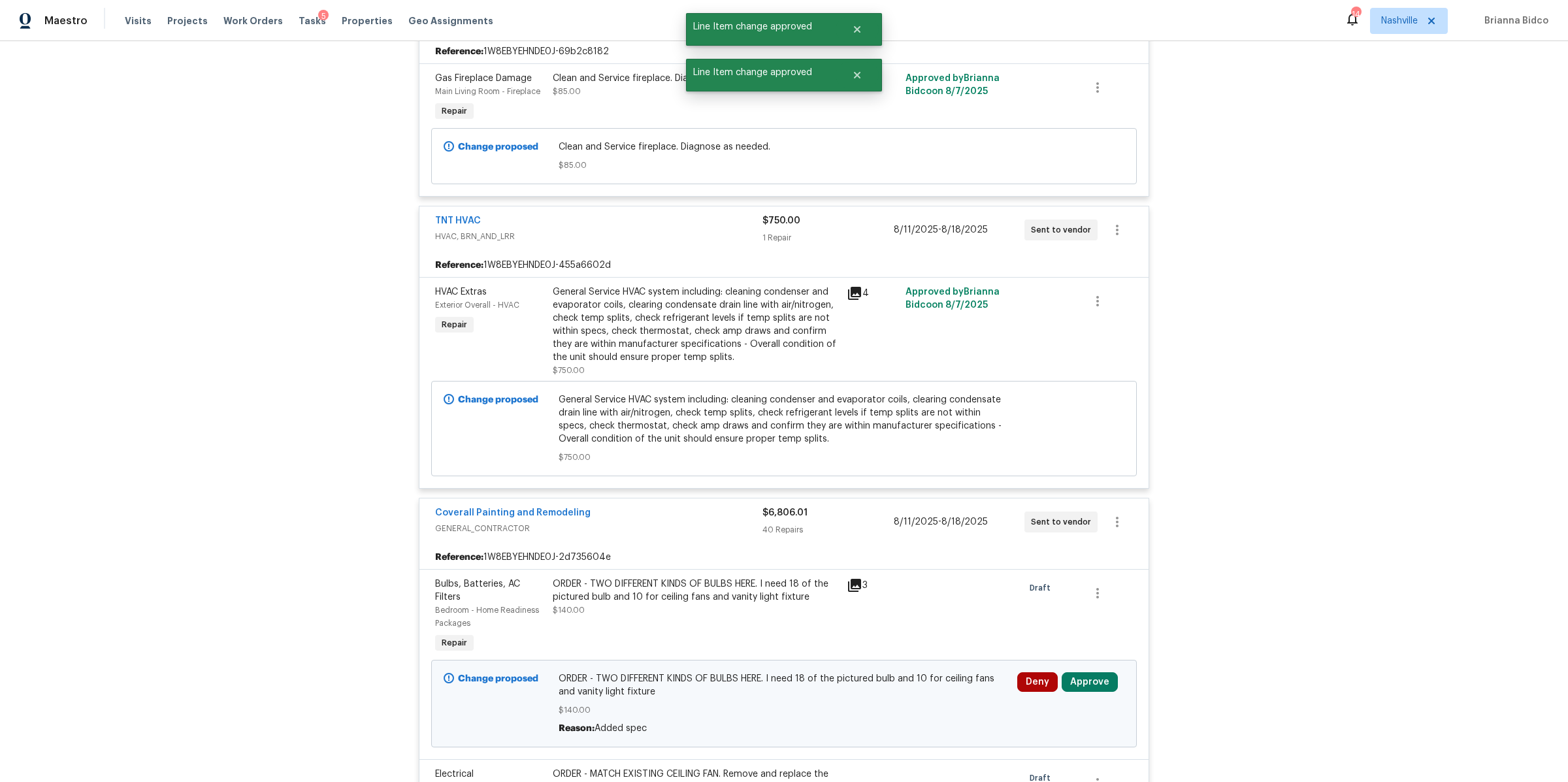 scroll, scrollTop: 2344, scrollLeft: 0, axis: vertical 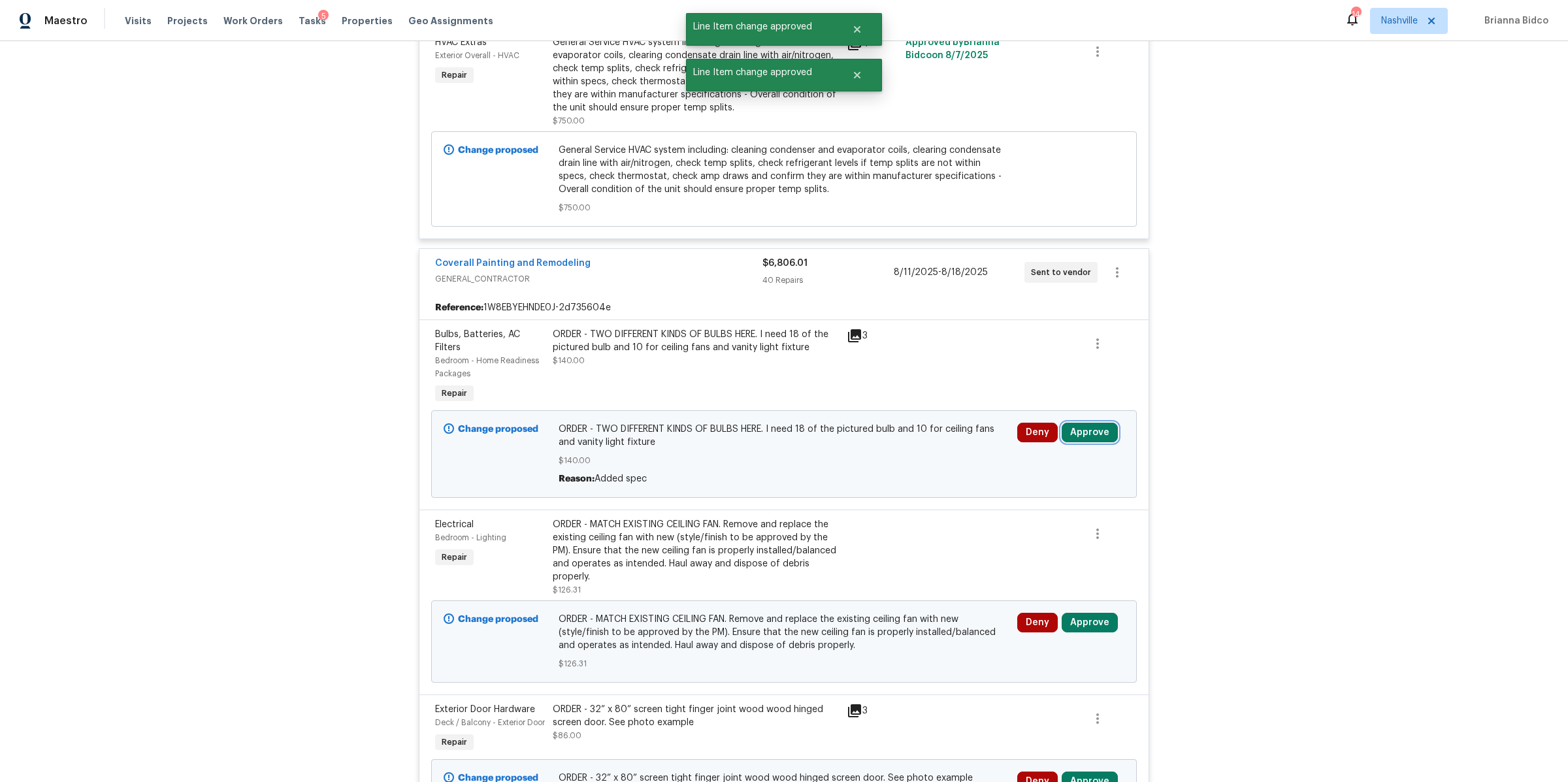 click on "Approve" at bounding box center [1090, 432] 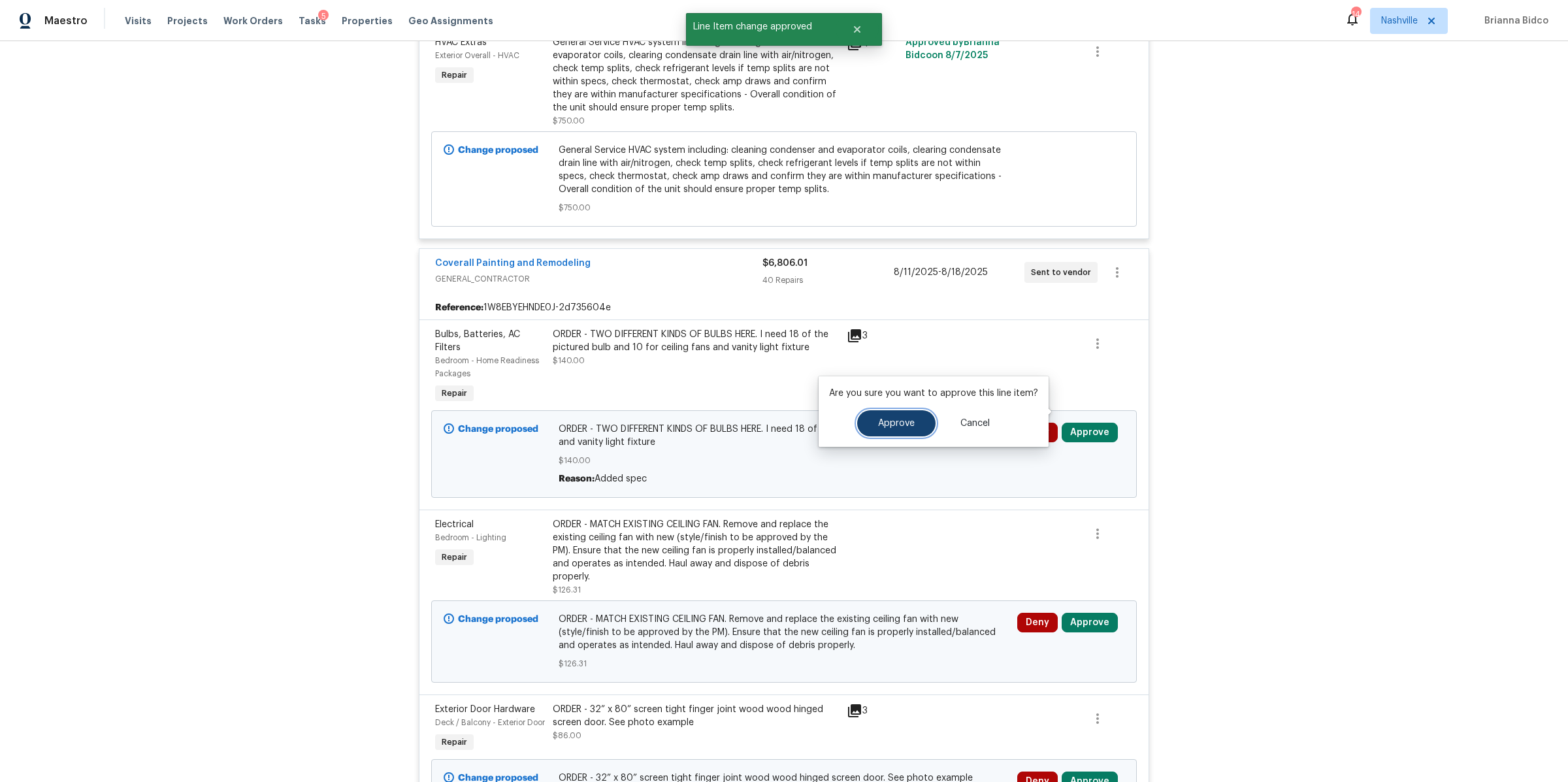 click on "Approve" at bounding box center (896, 423) 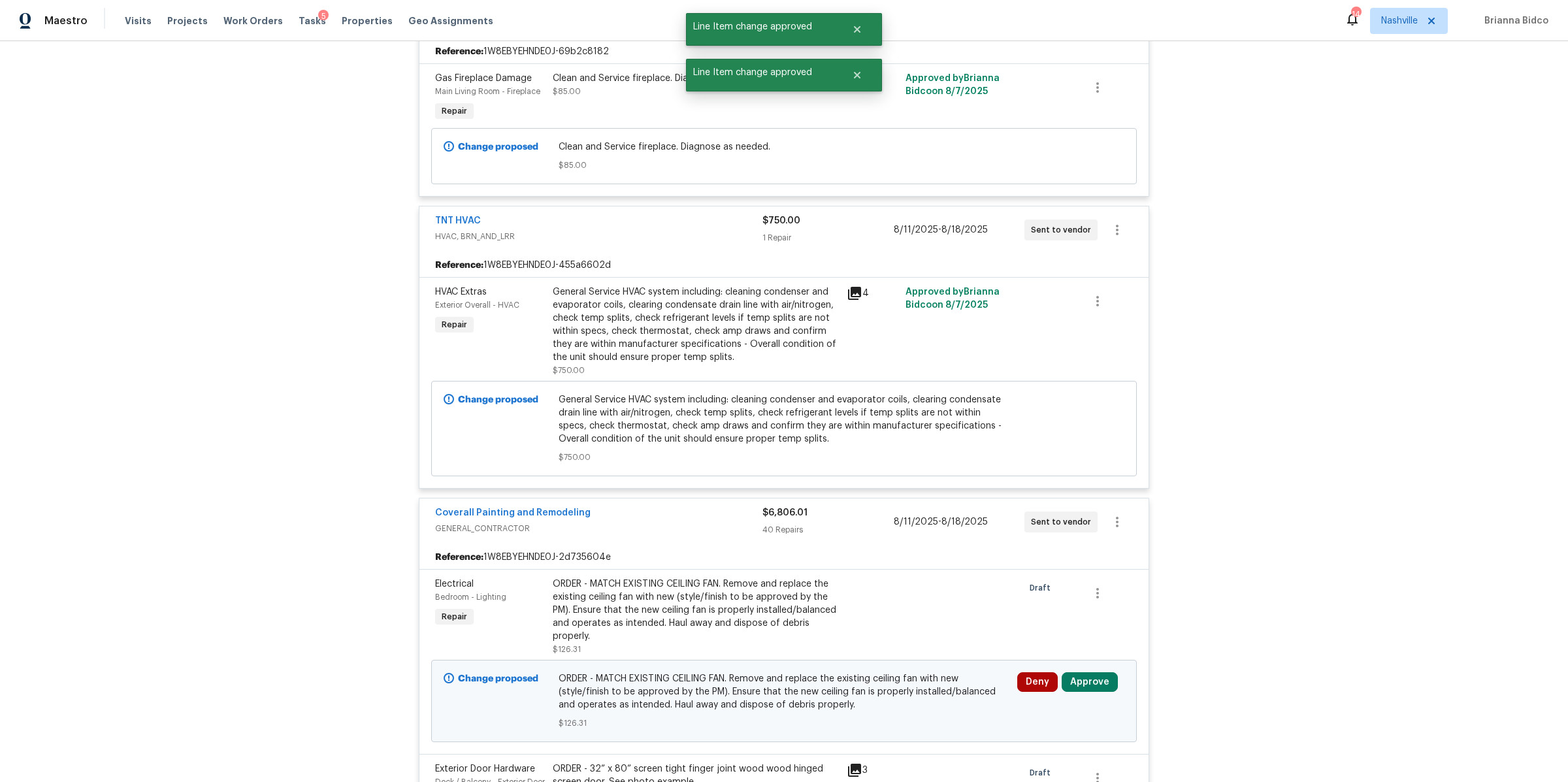 scroll, scrollTop: 2344, scrollLeft: 0, axis: vertical 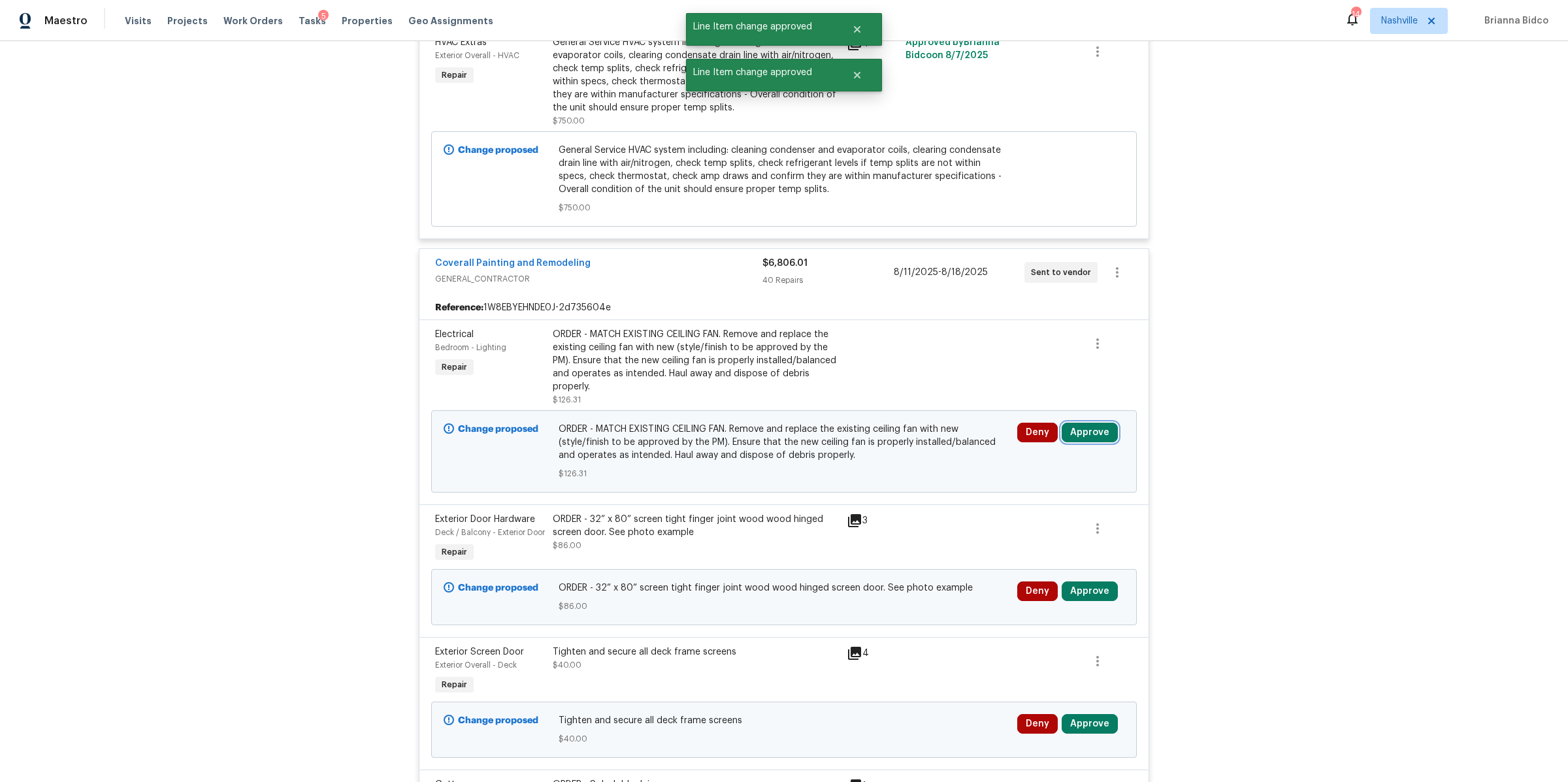 click on "Approve" at bounding box center [1090, 432] 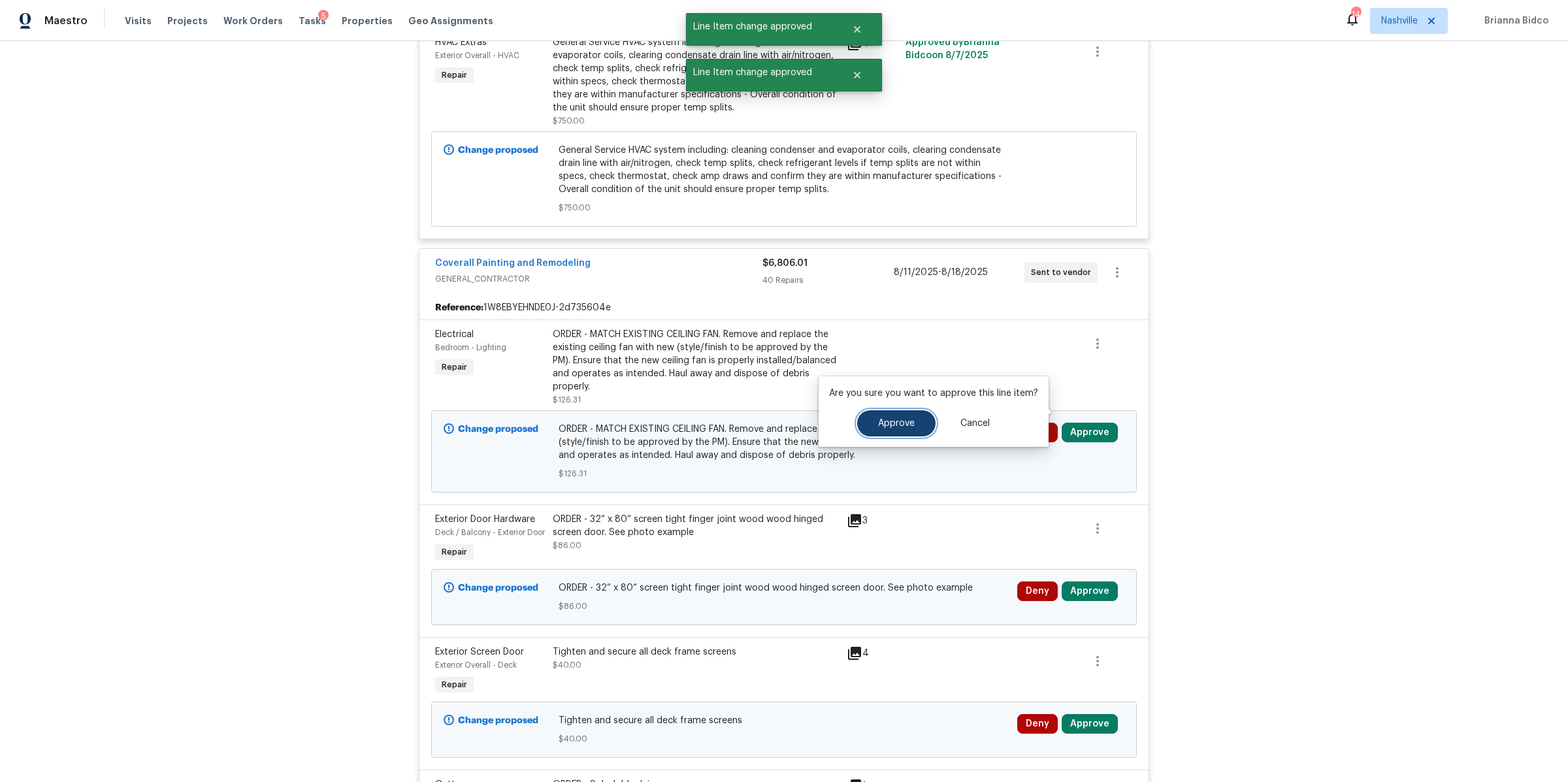 click on "Approve" at bounding box center (896, 423) 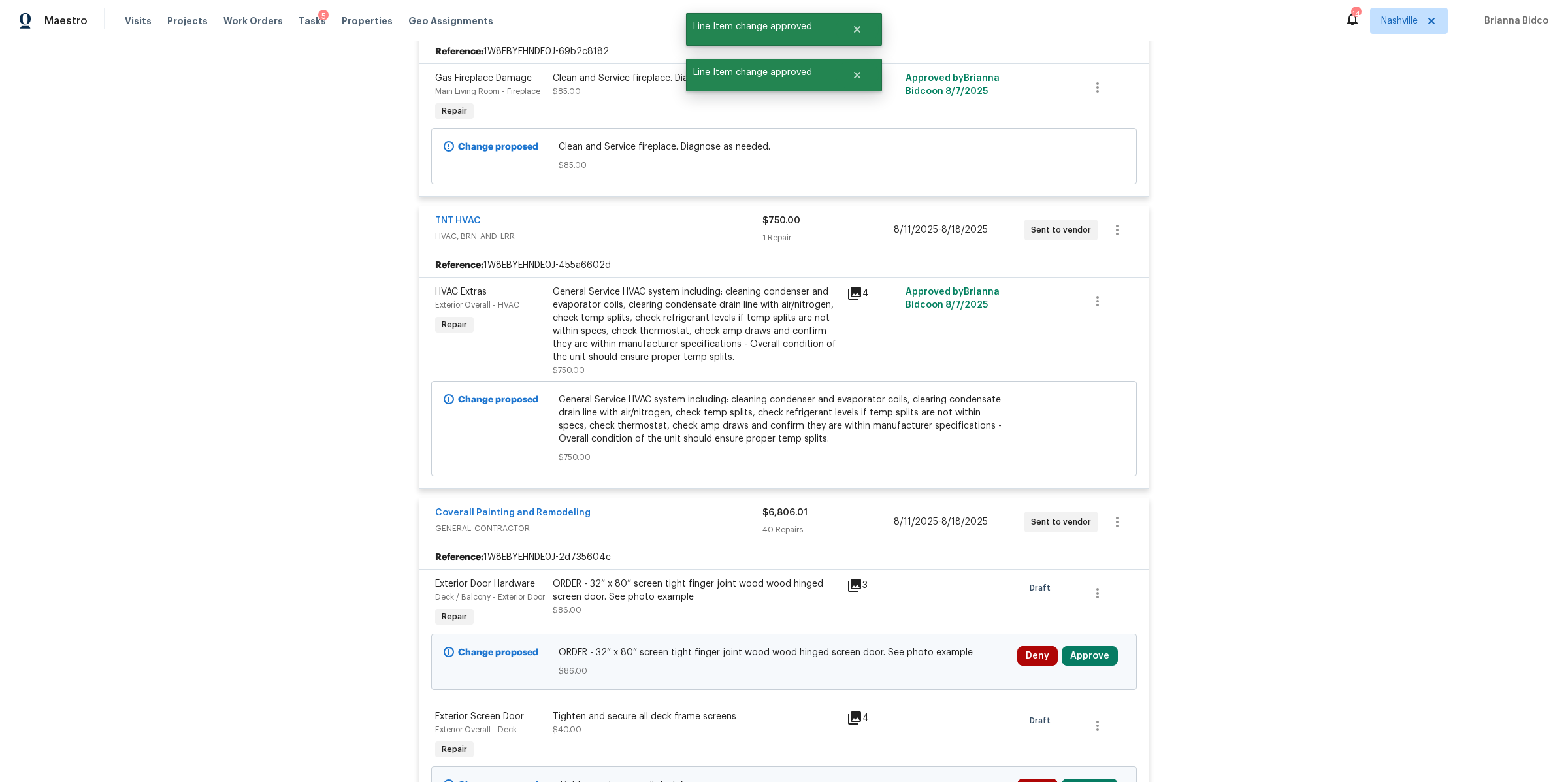 scroll, scrollTop: 2344, scrollLeft: 0, axis: vertical 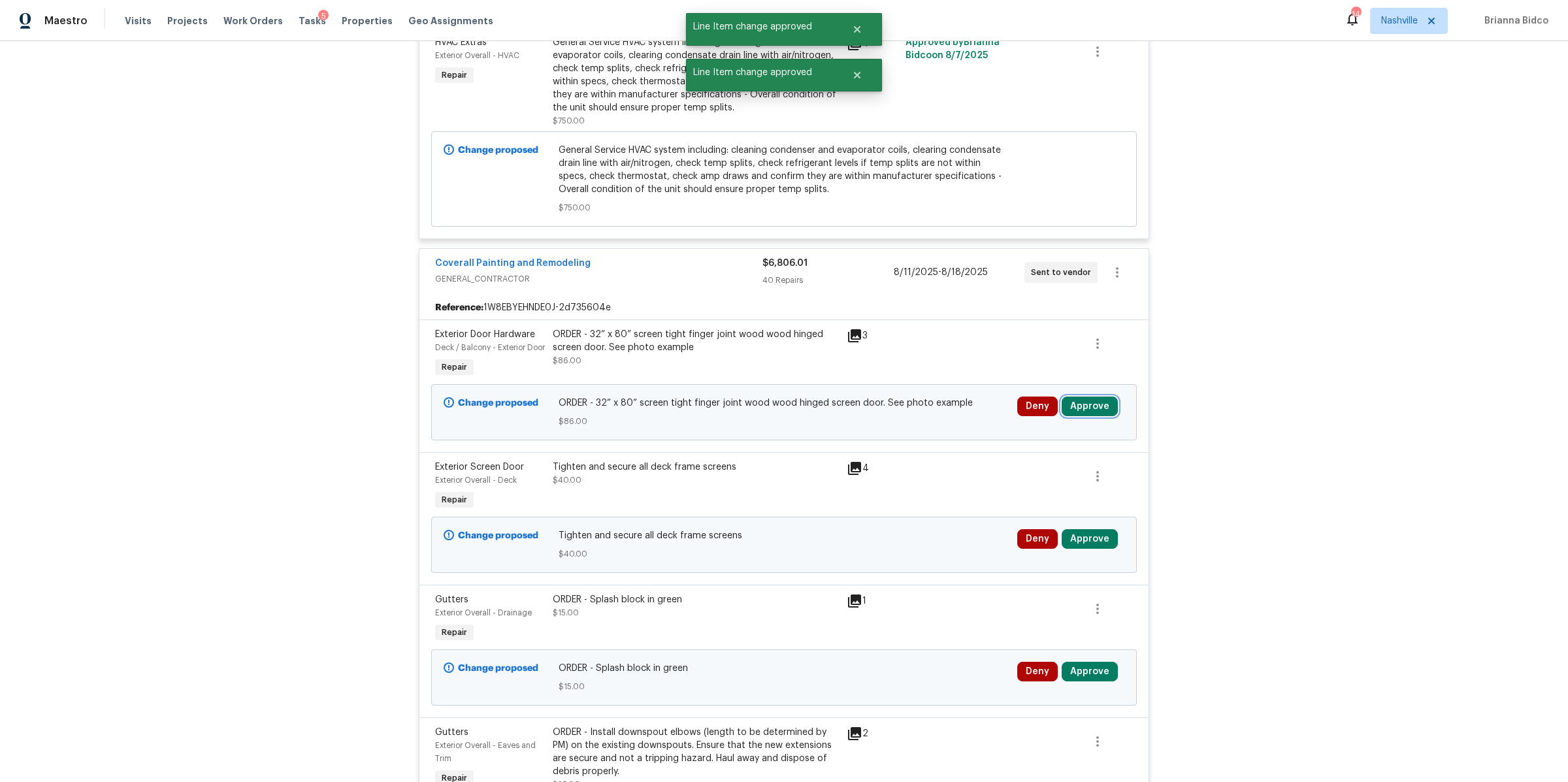 click on "Approve" at bounding box center (1090, 406) 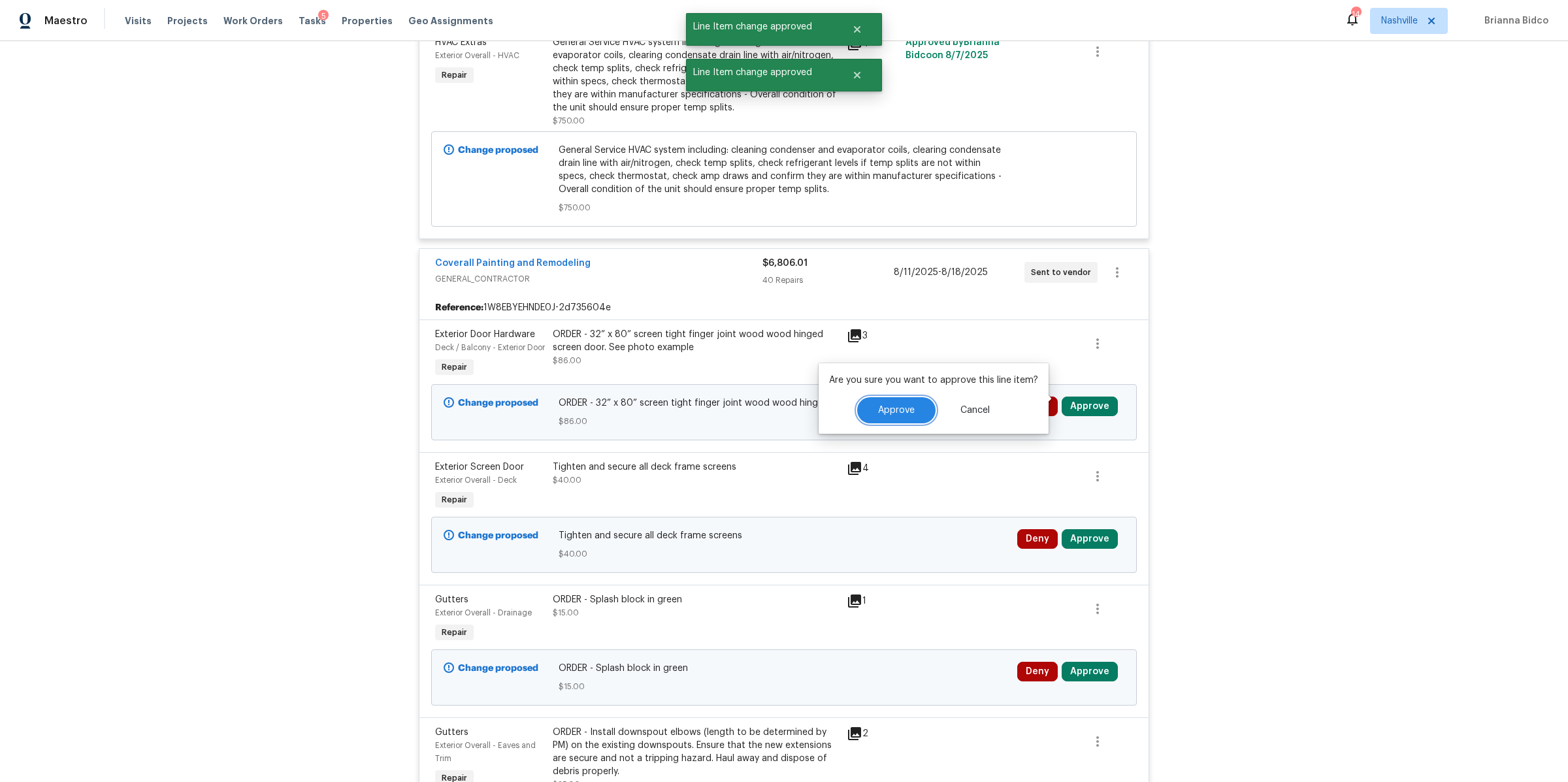 click on "Approve" at bounding box center [896, 410] 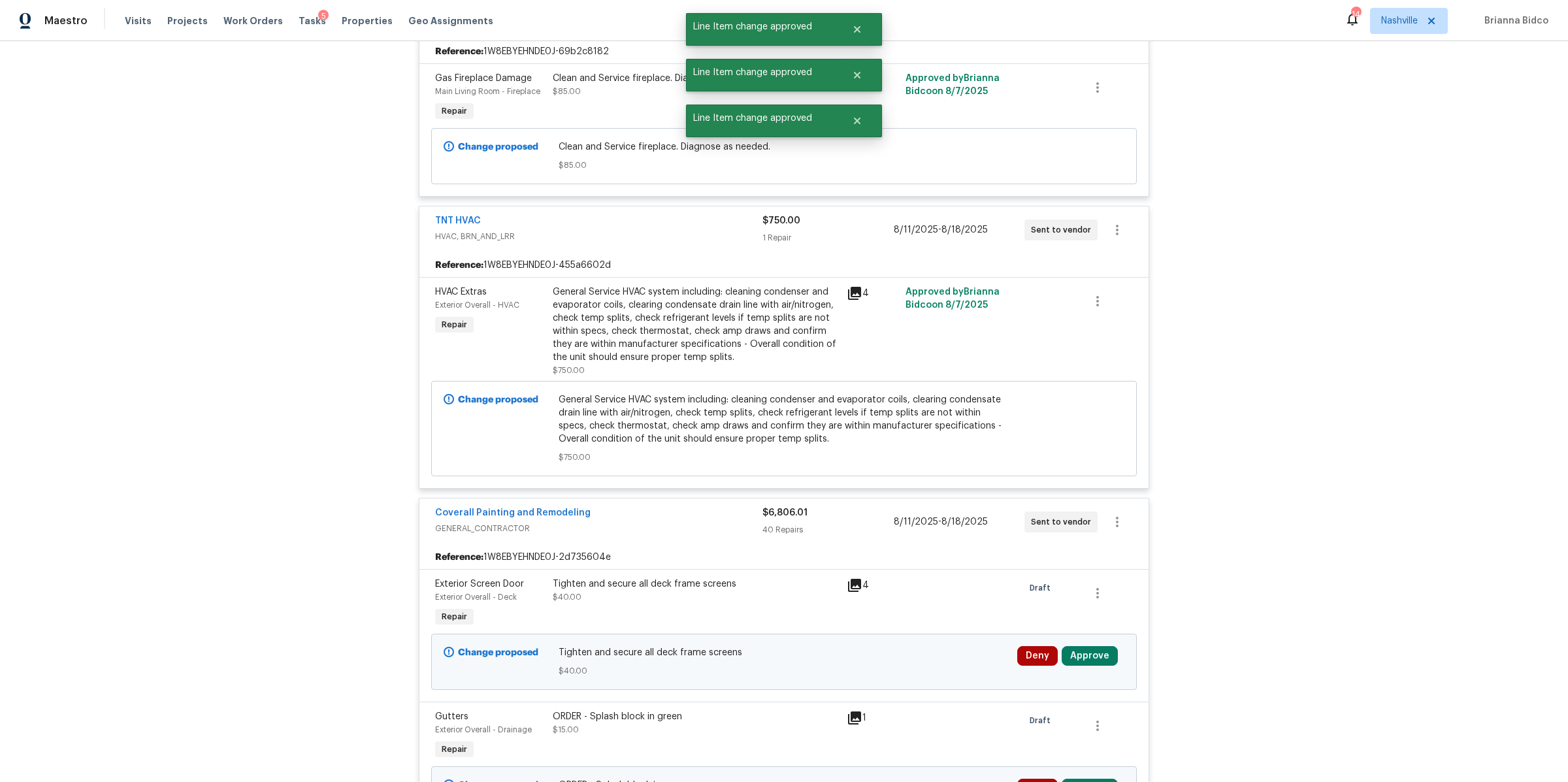 scroll, scrollTop: 2344, scrollLeft: 0, axis: vertical 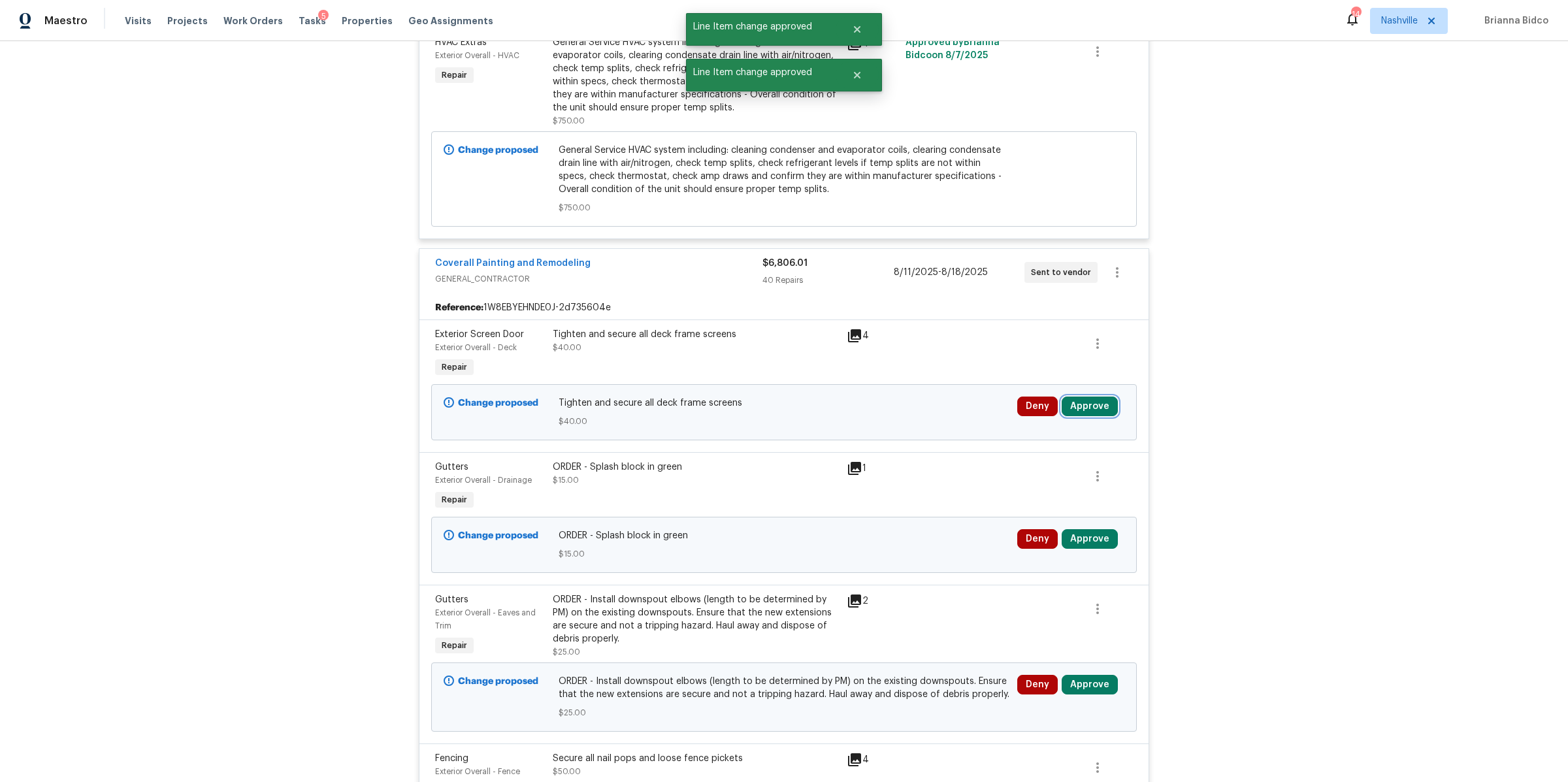 click on "Approve" at bounding box center [1090, 406] 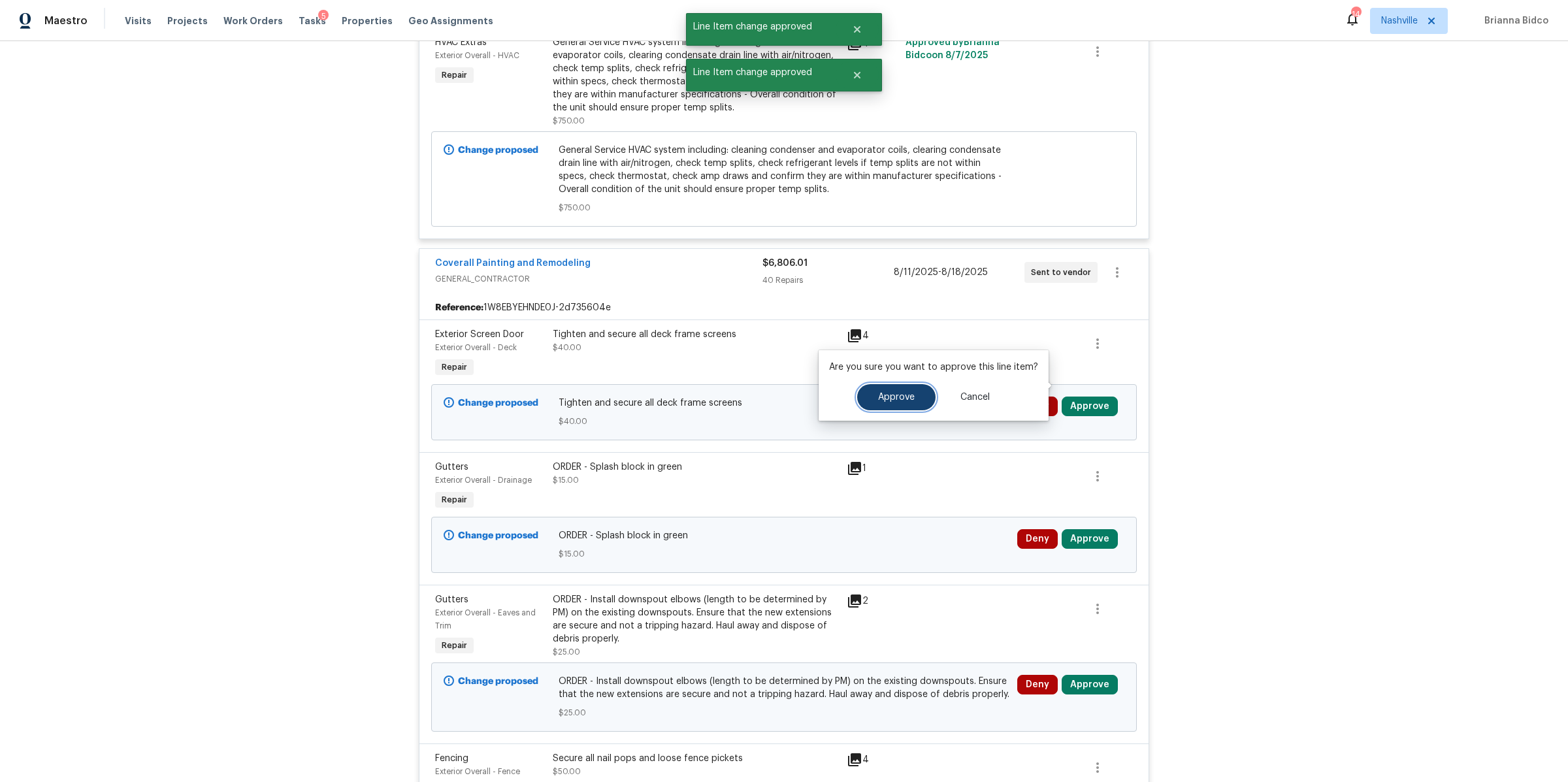 click on "Approve" at bounding box center (896, 397) 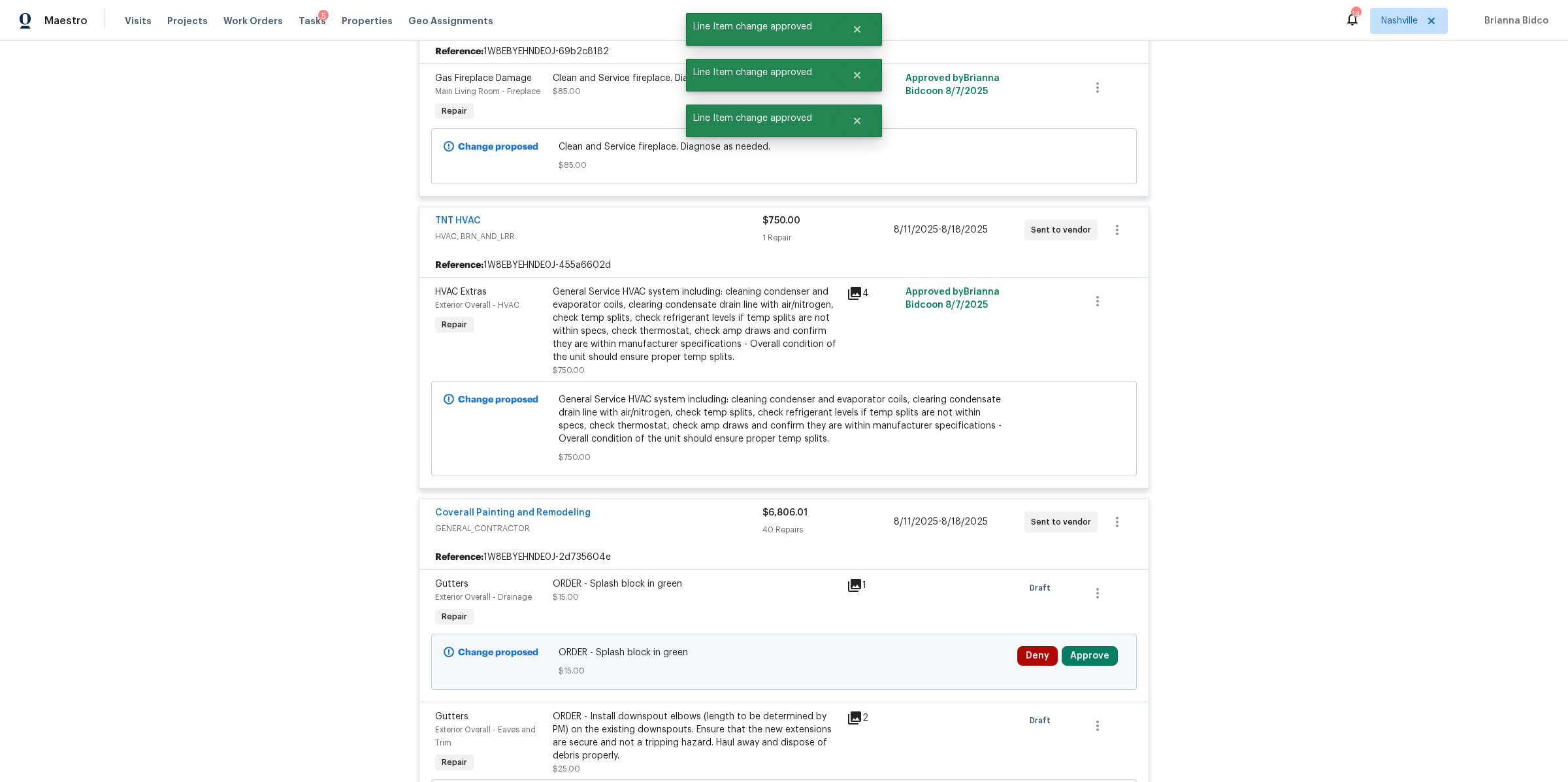 scroll, scrollTop: 2344, scrollLeft: 0, axis: vertical 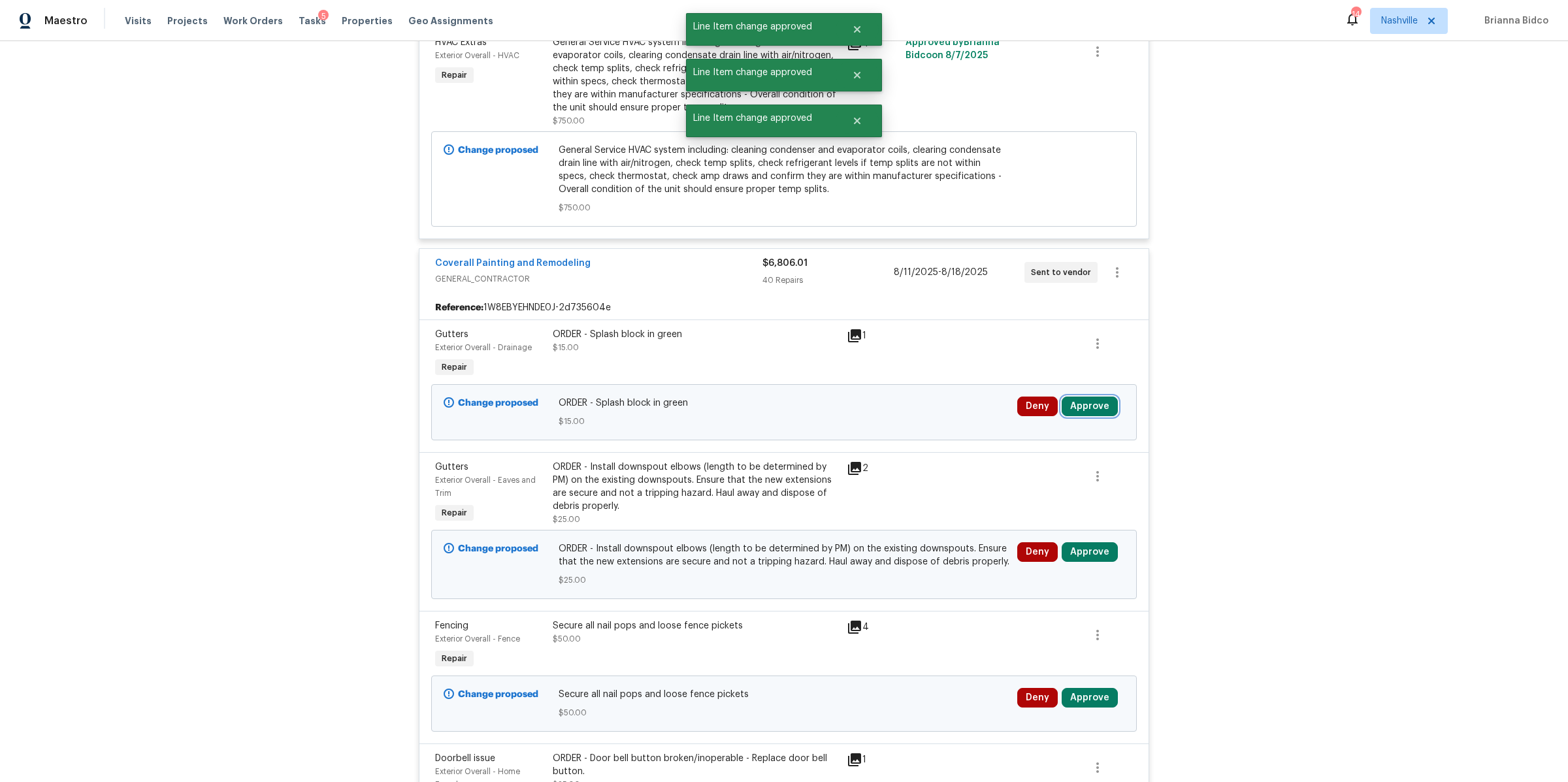 click on "Approve" at bounding box center (1090, 406) 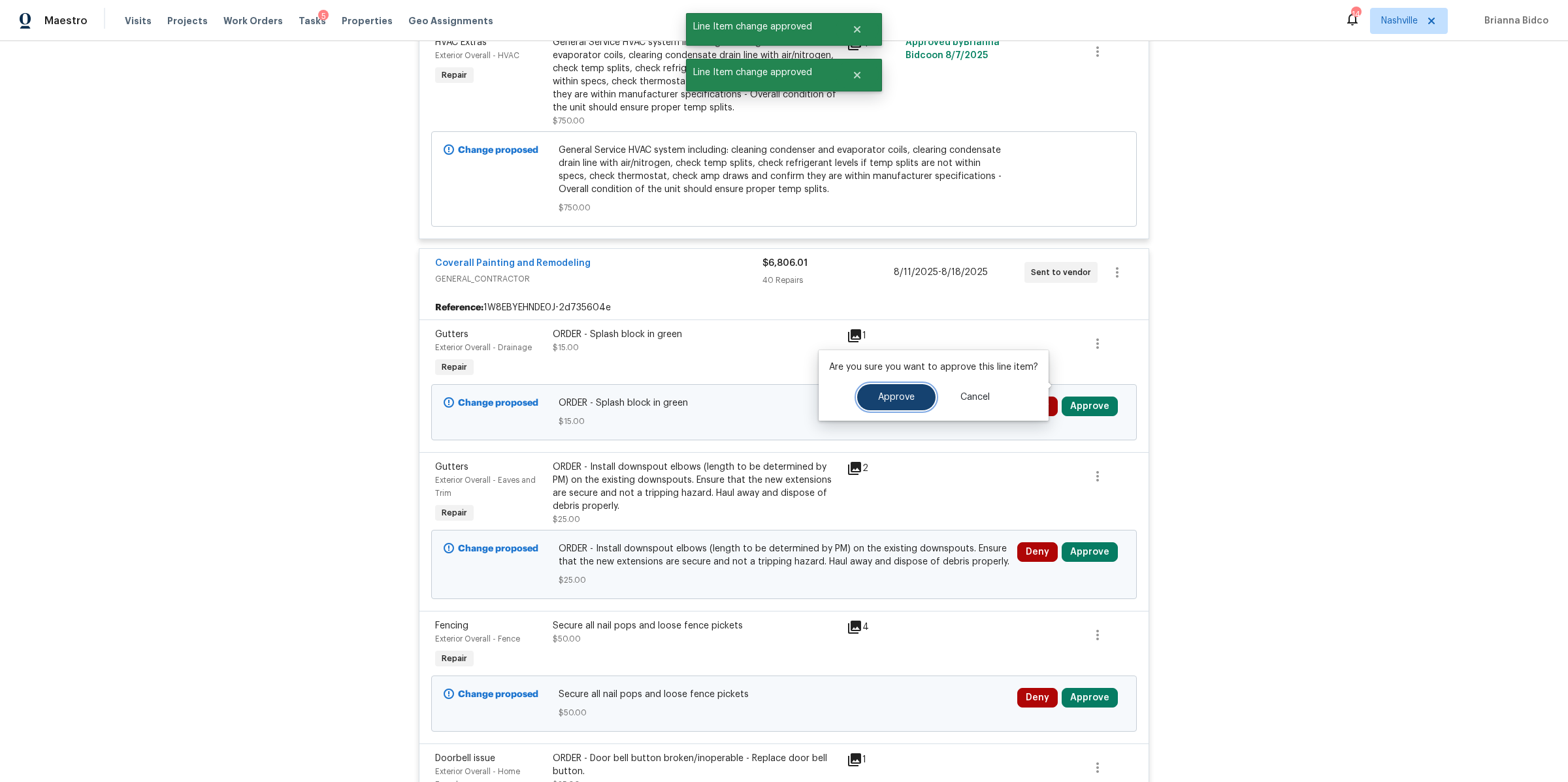 click on "Approve" at bounding box center [896, 397] 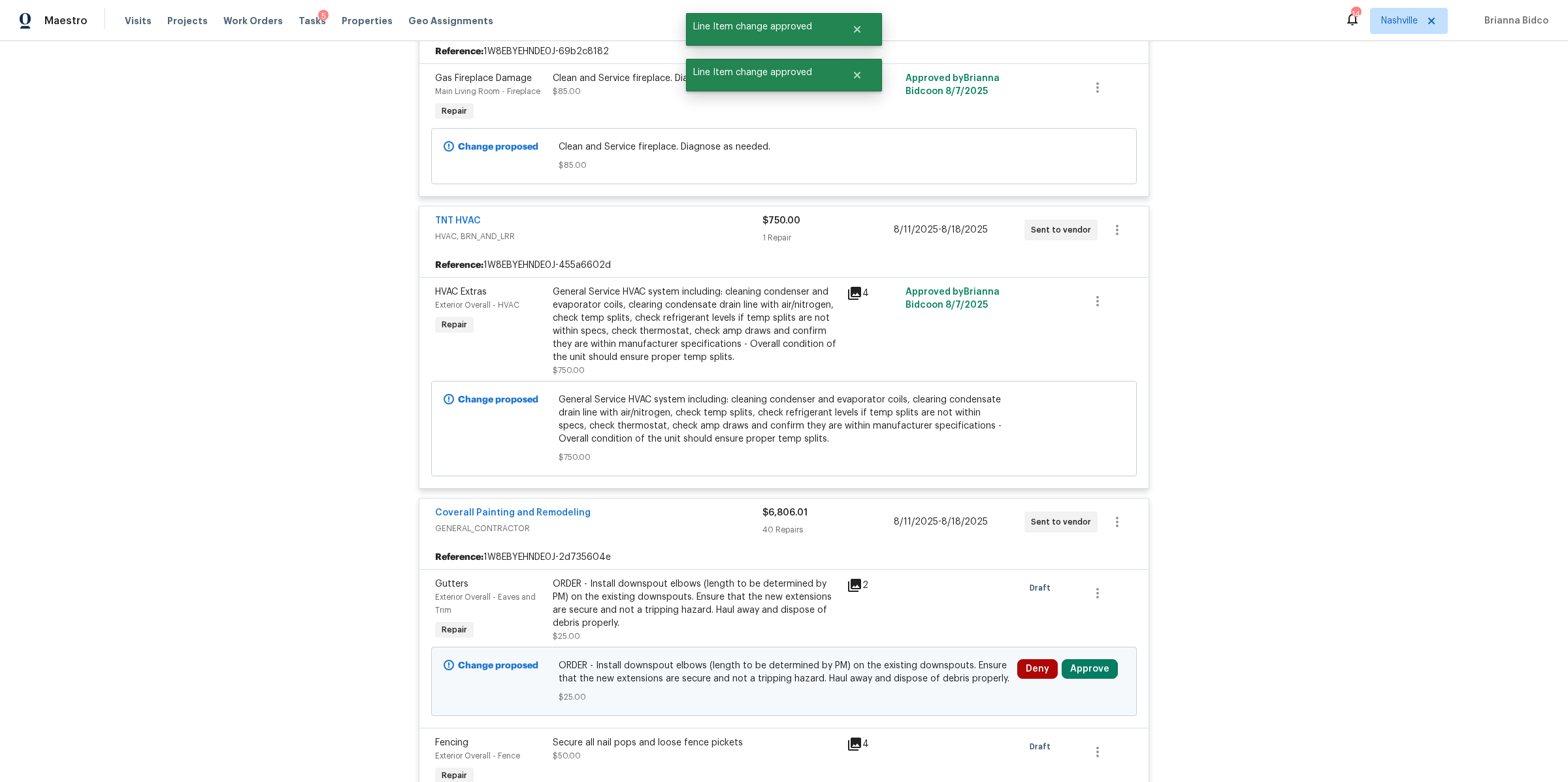 scroll, scrollTop: 2344, scrollLeft: 0, axis: vertical 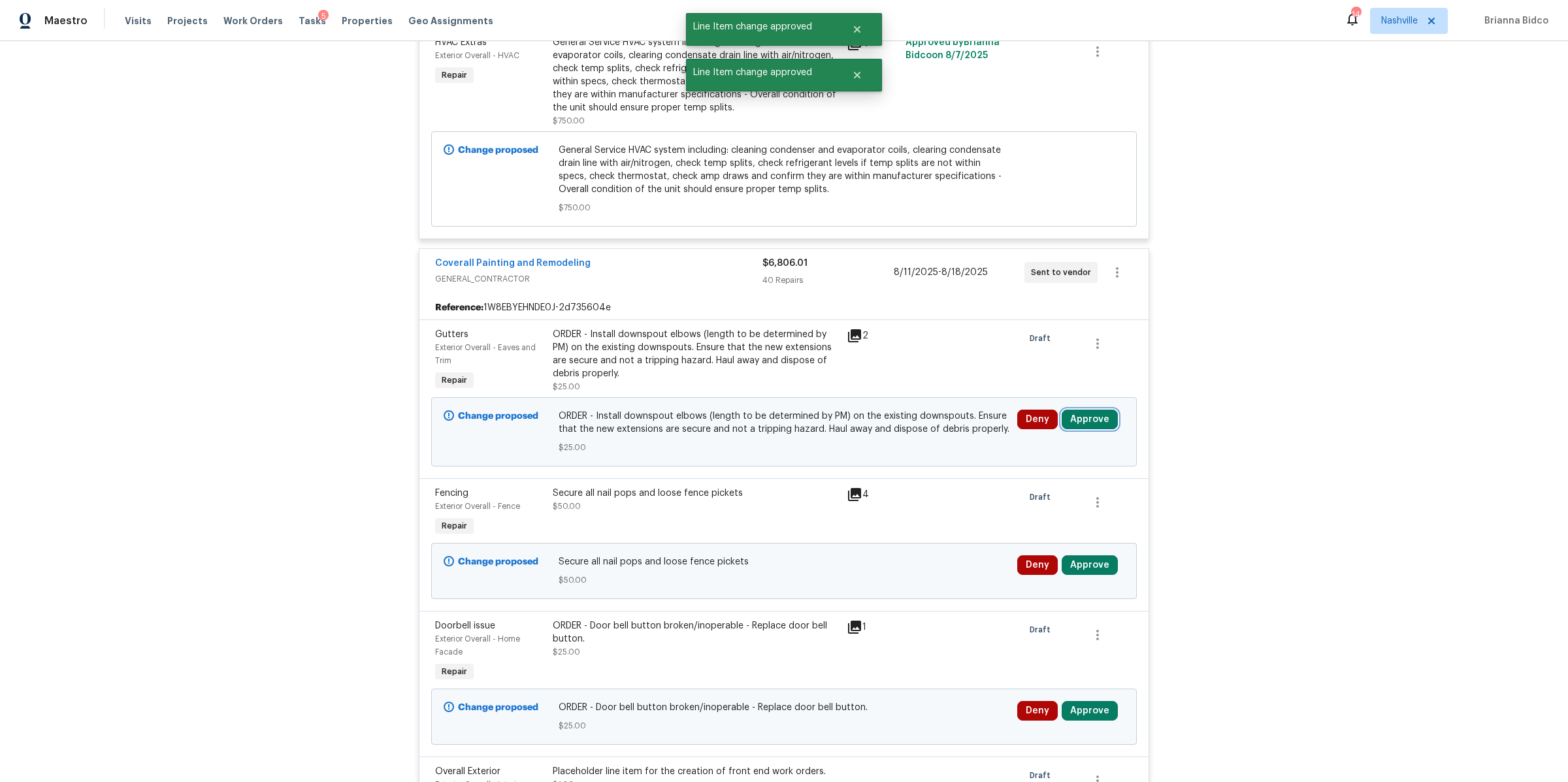 click on "Approve" at bounding box center [1090, 419] 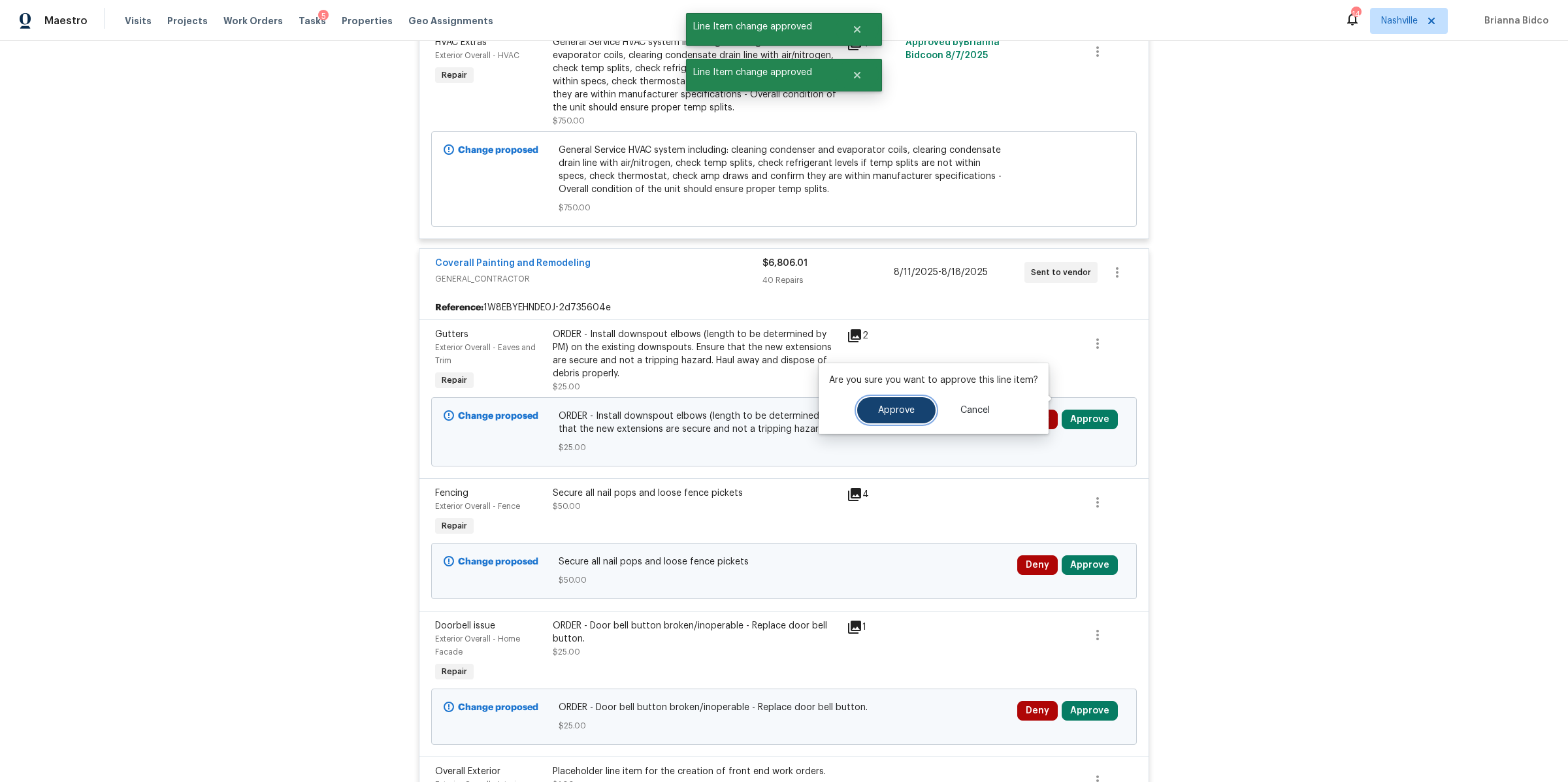 click on "Approve" at bounding box center [896, 410] 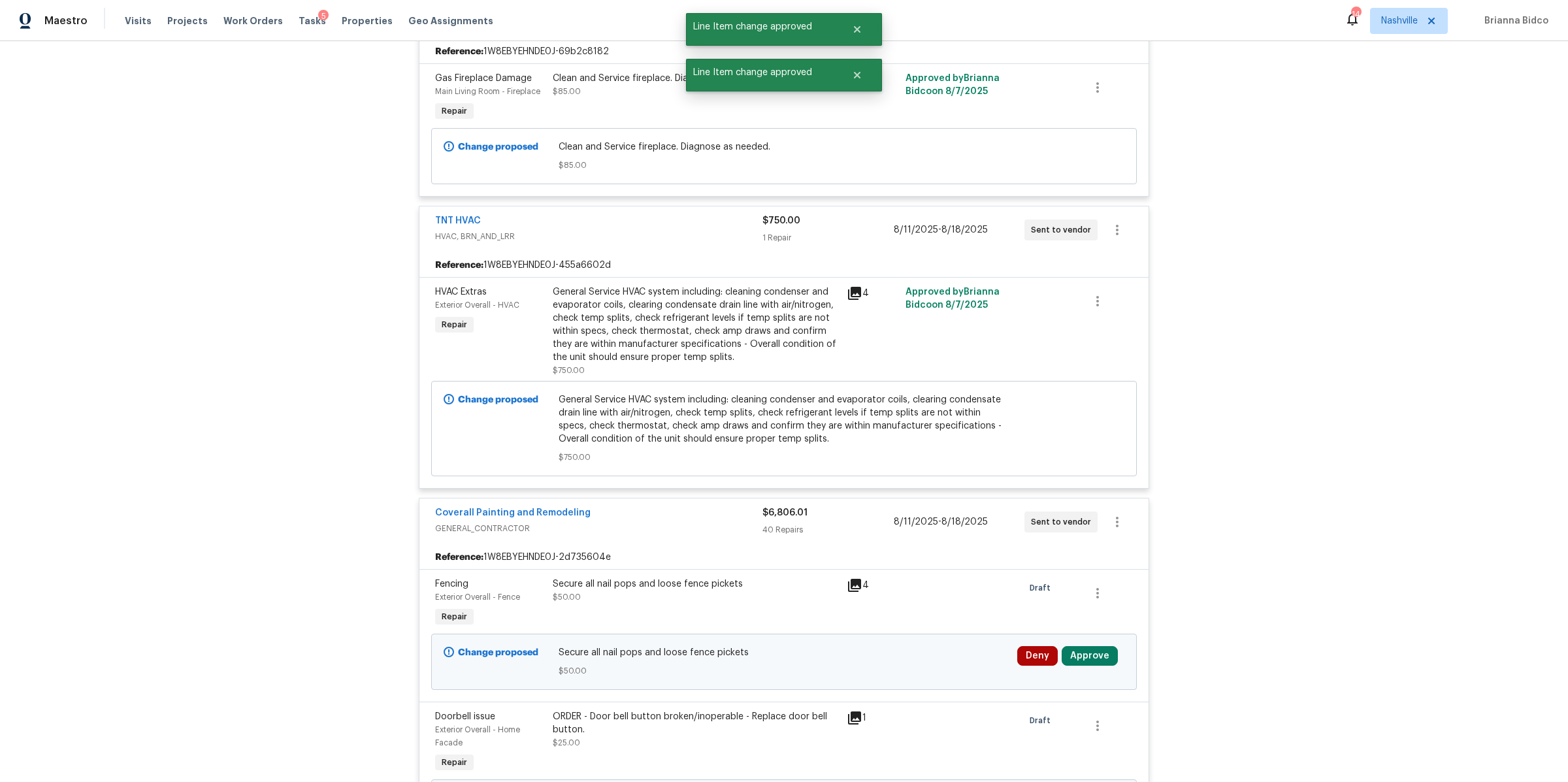 scroll, scrollTop: 2344, scrollLeft: 0, axis: vertical 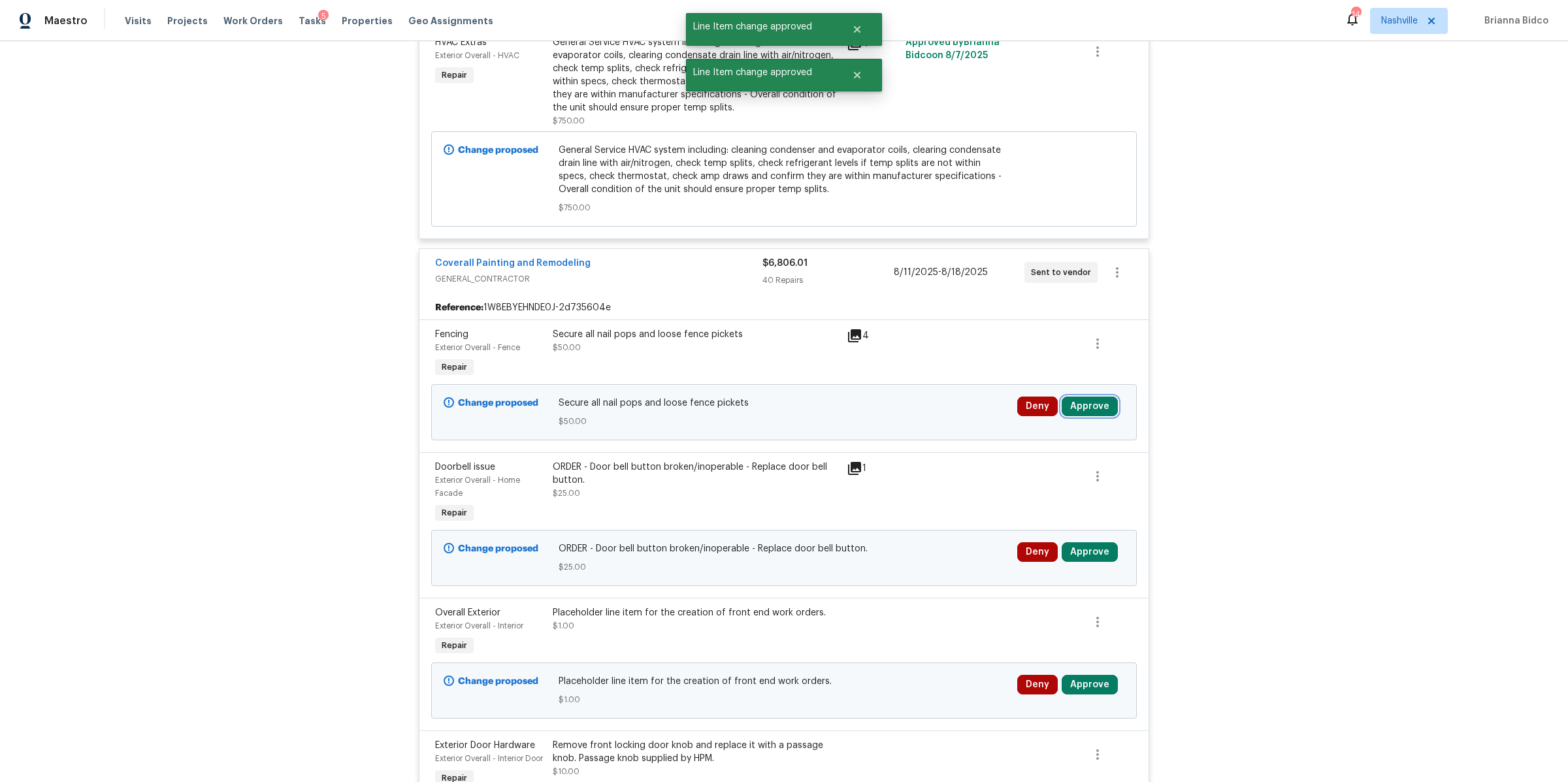 click on "Approve" at bounding box center (1090, 406) 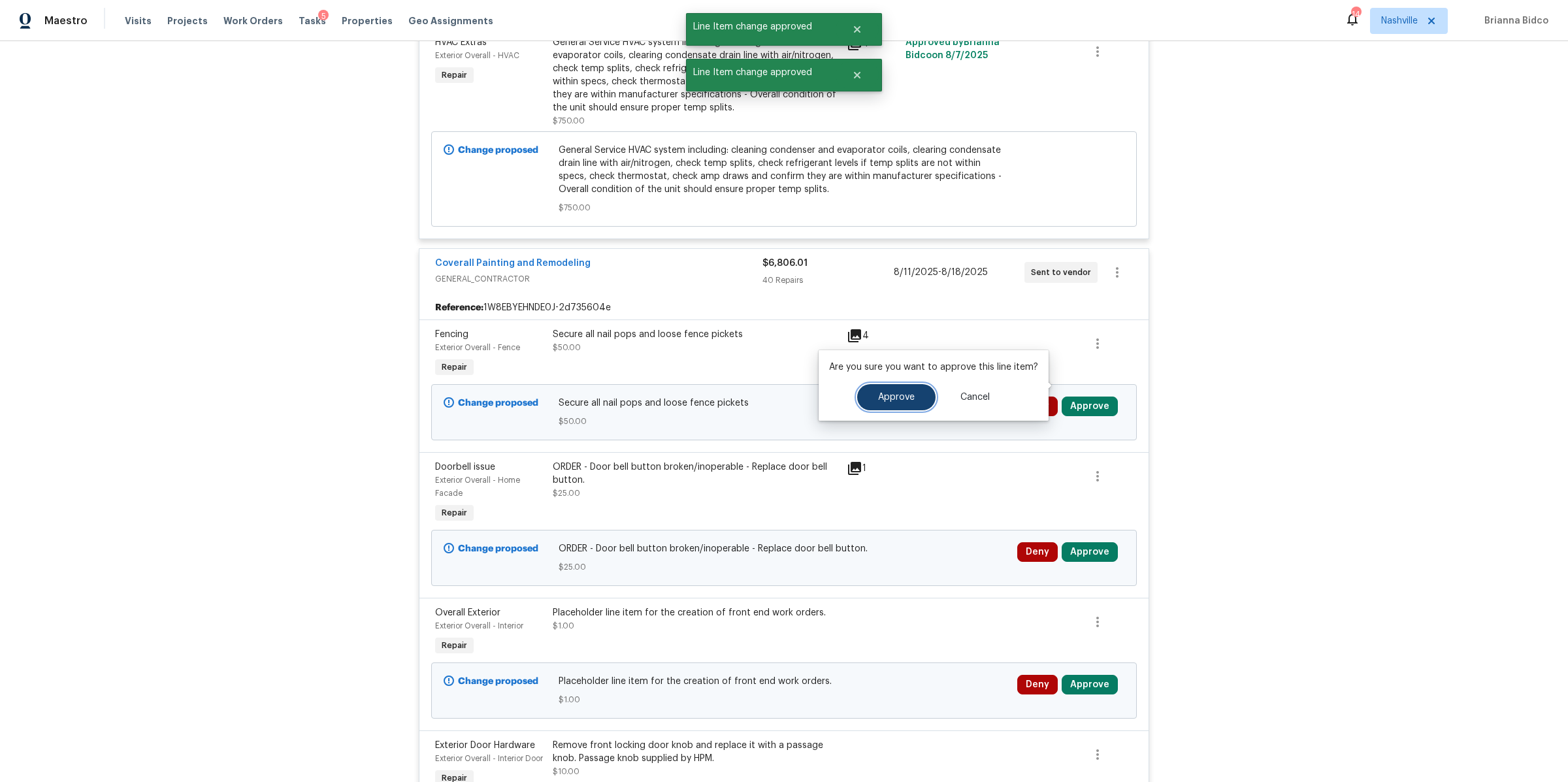 click on "Approve" at bounding box center [896, 397] 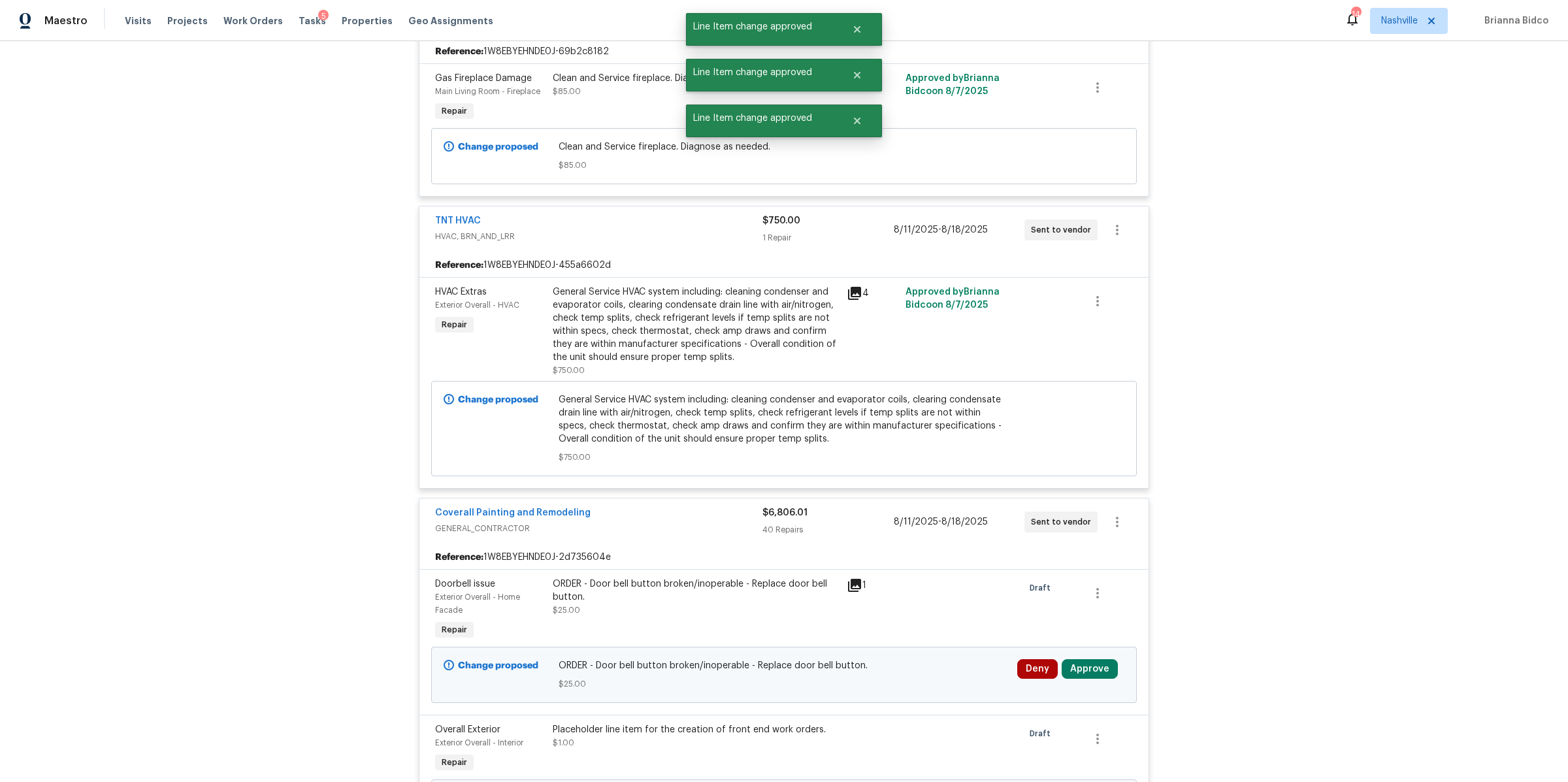 scroll, scrollTop: 2344, scrollLeft: 0, axis: vertical 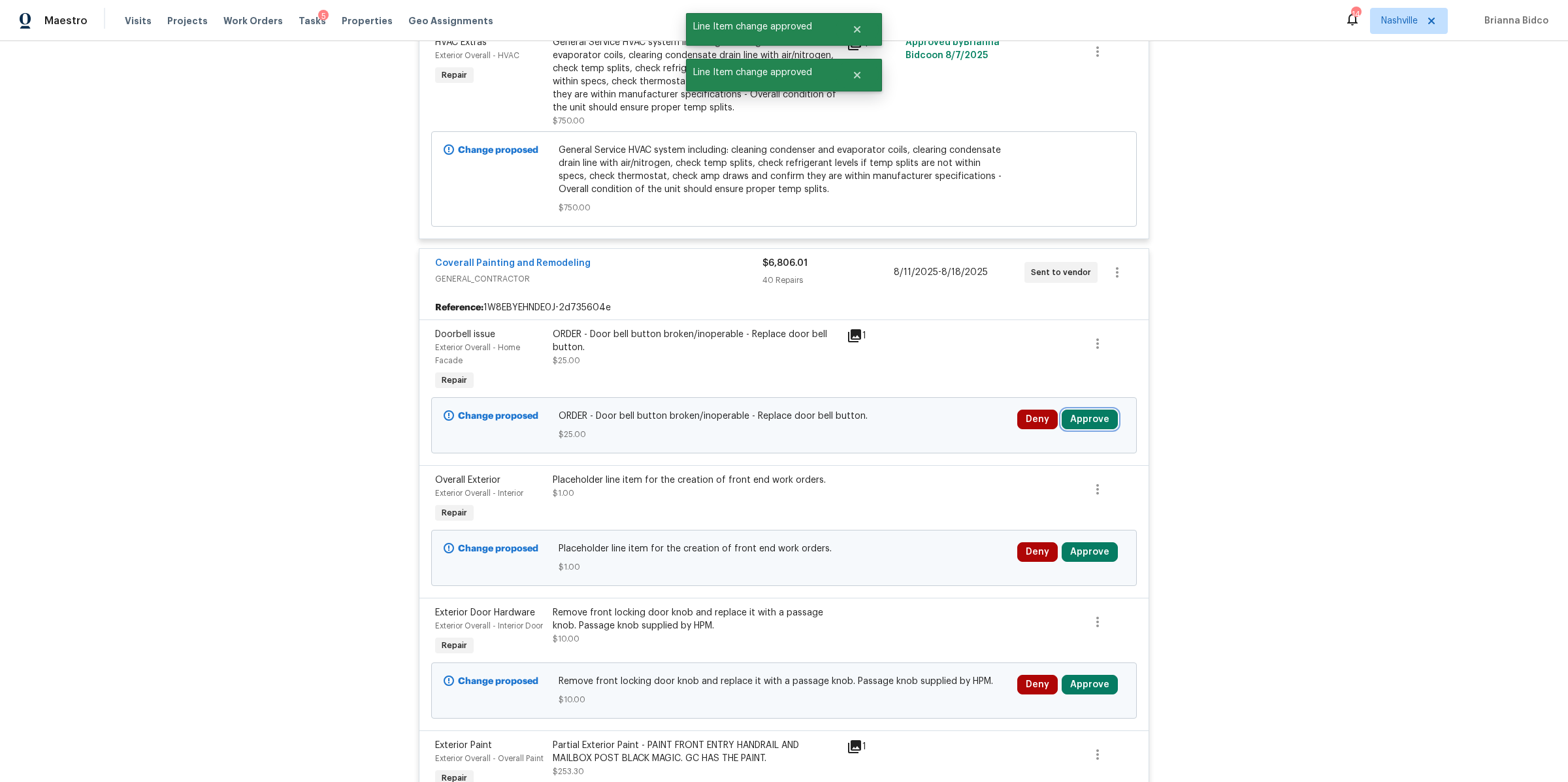 drag, startPoint x: 1088, startPoint y: 400, endPoint x: 1081, endPoint y: 402, distance: 7.28011 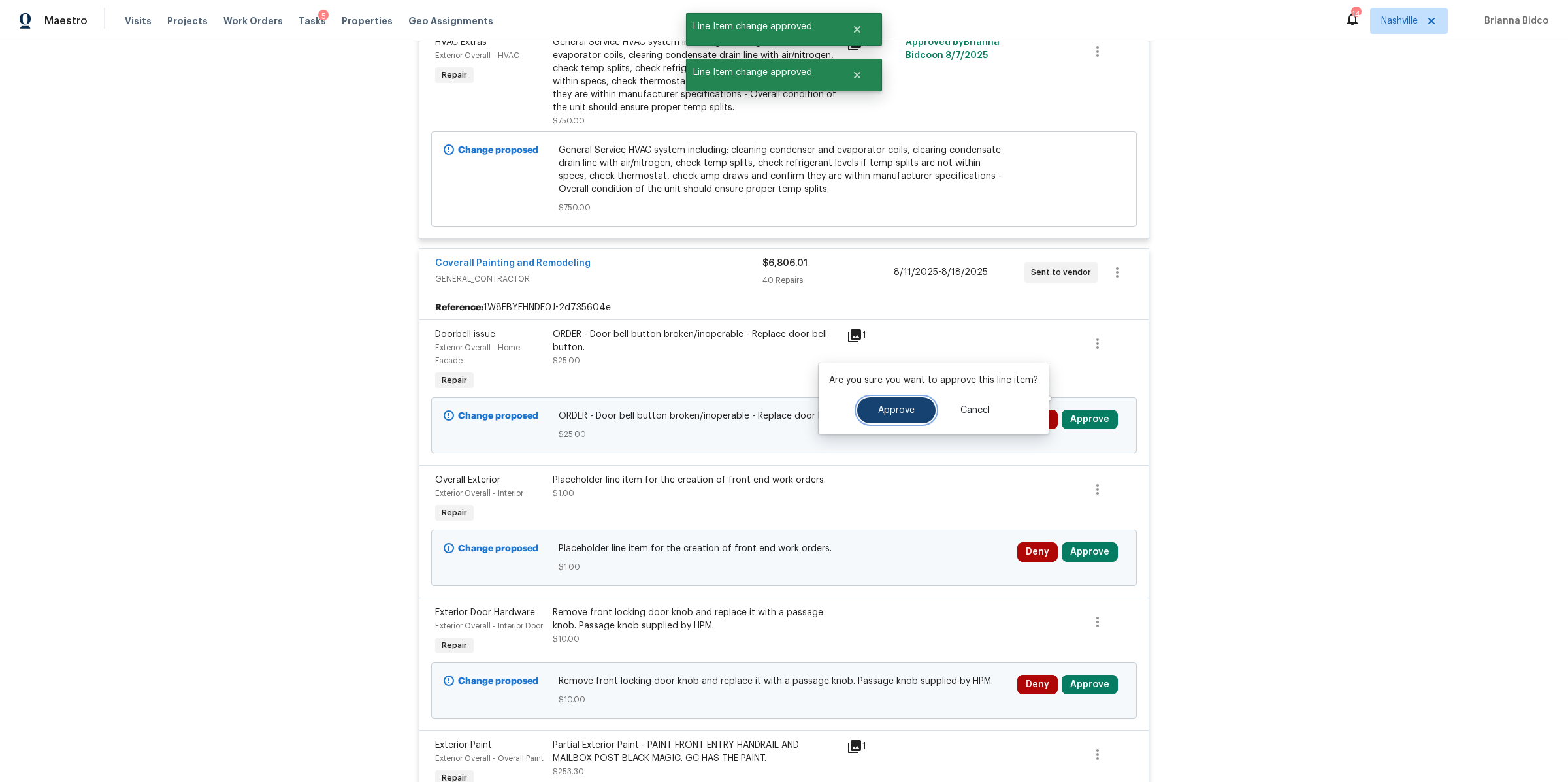 click on "Approve" at bounding box center (896, 410) 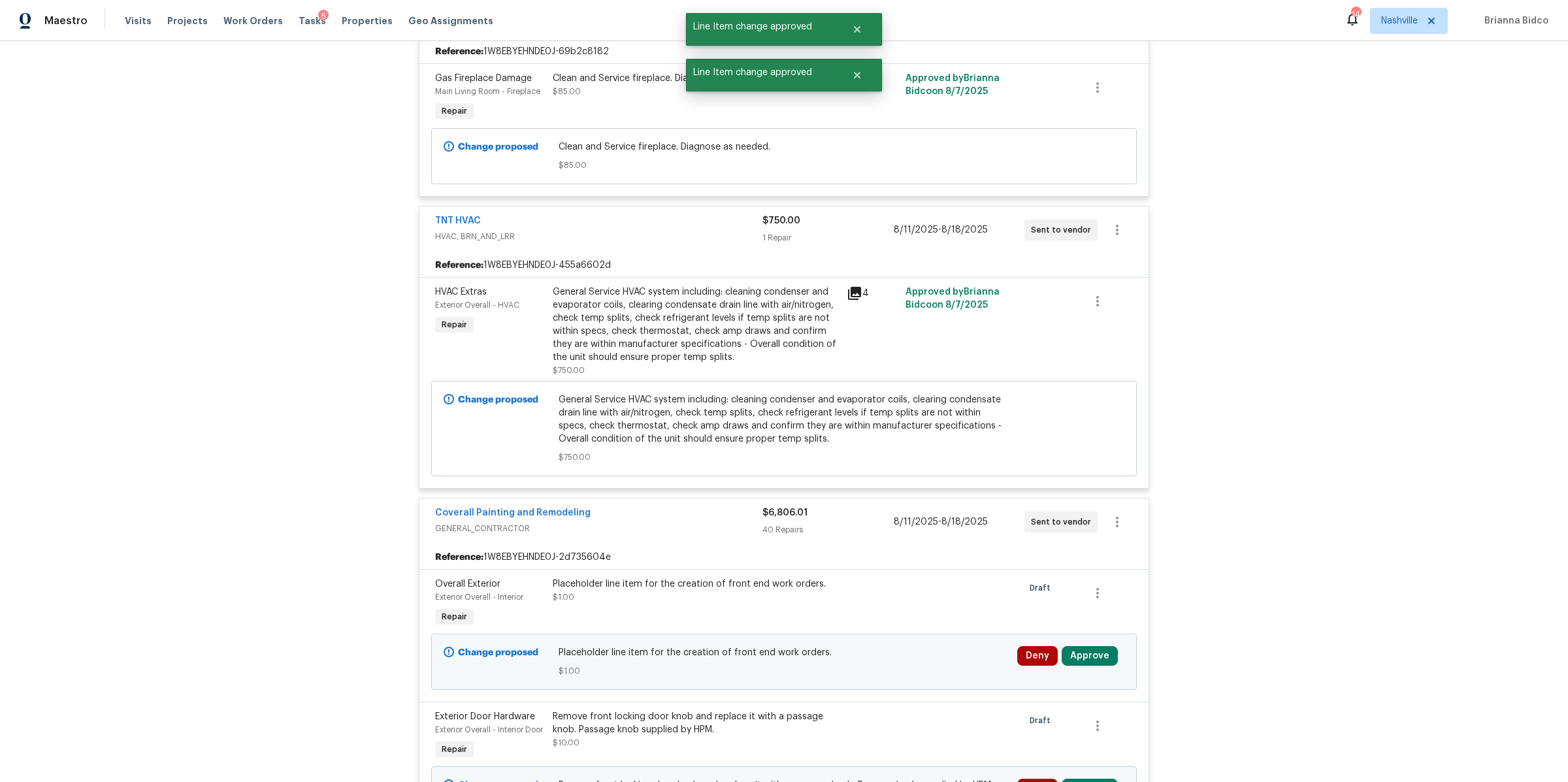scroll, scrollTop: 2344, scrollLeft: 0, axis: vertical 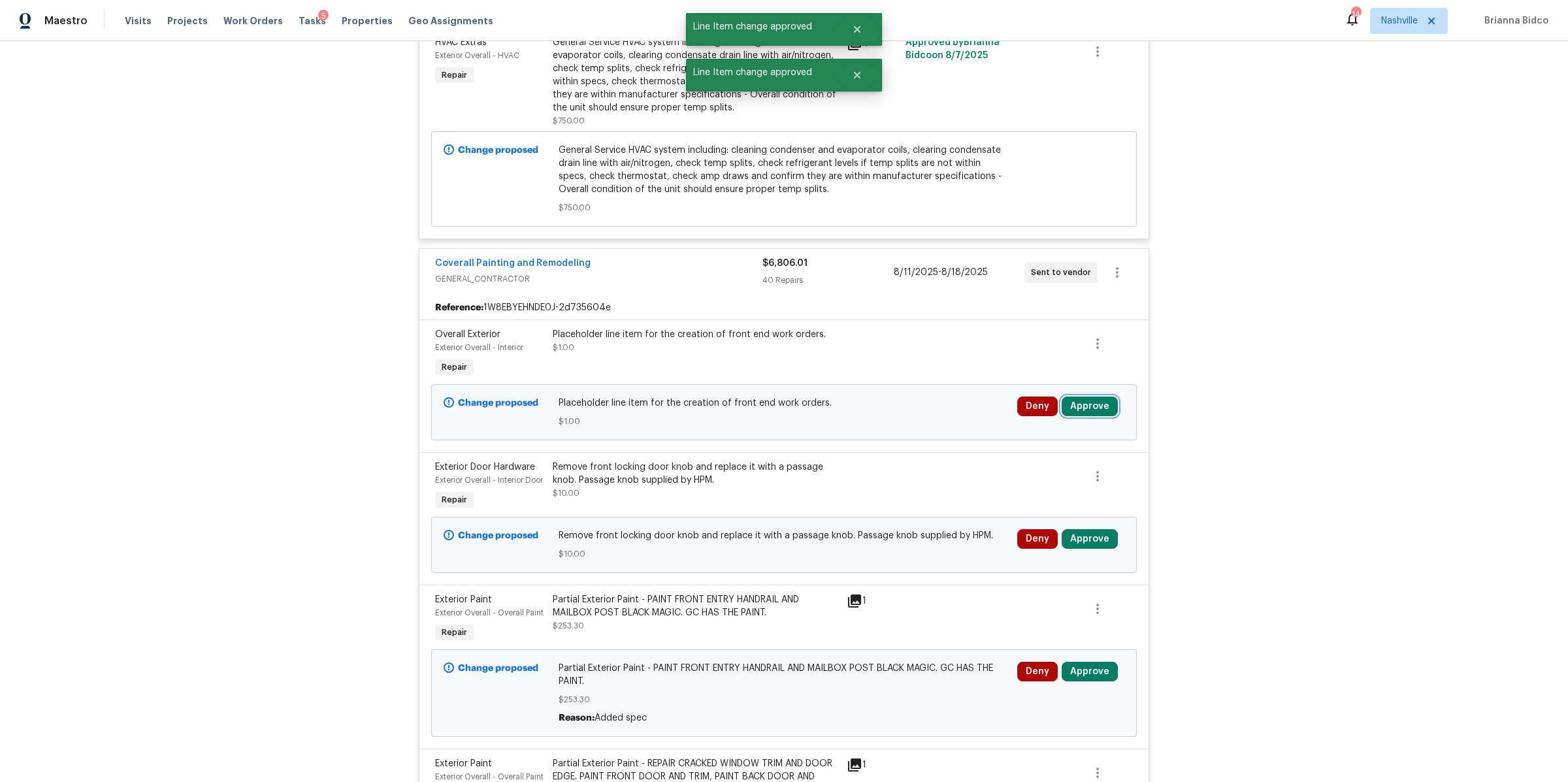 click on "Approve" at bounding box center (1090, 406) 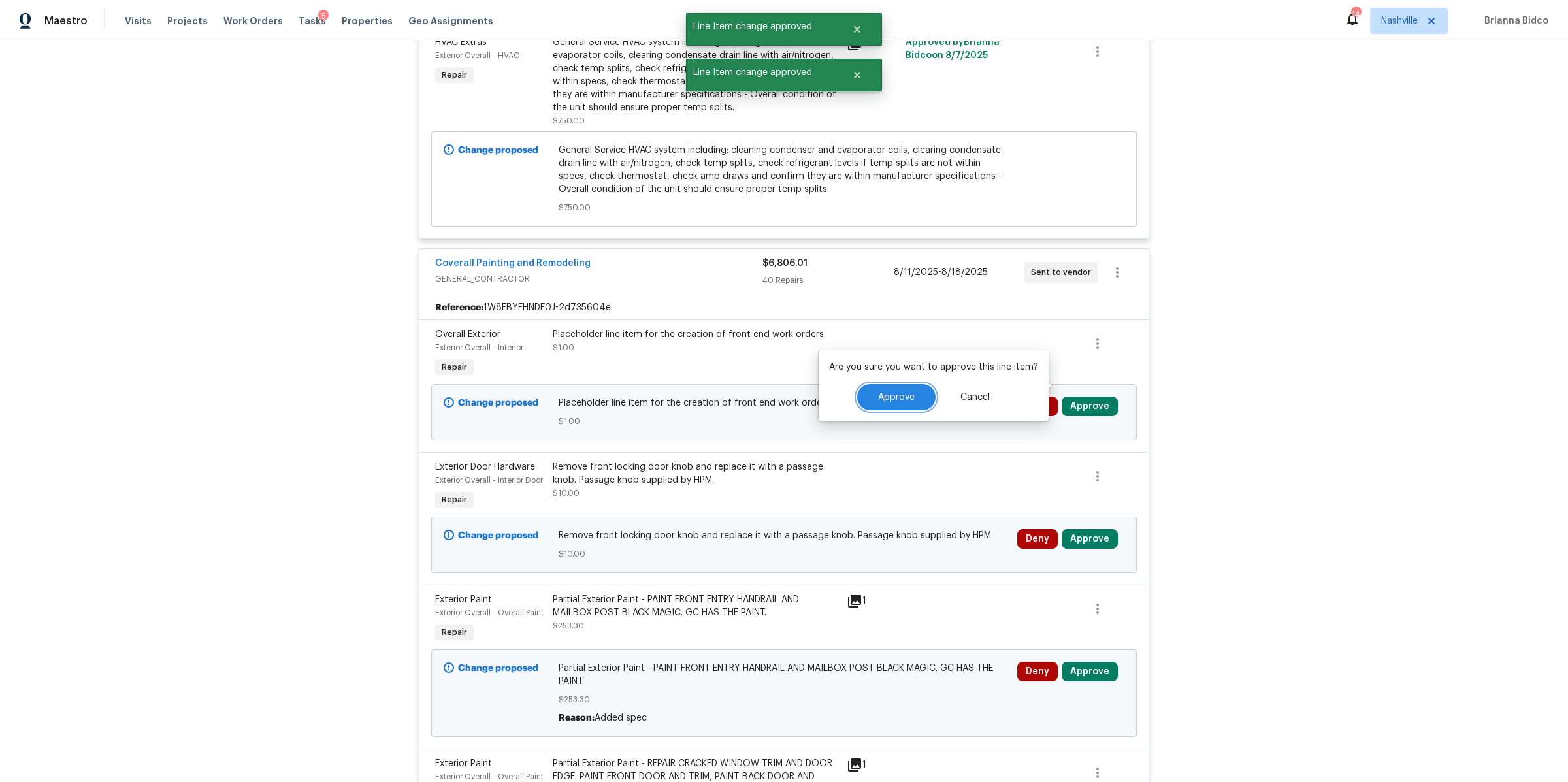drag, startPoint x: 899, startPoint y: 398, endPoint x: 907, endPoint y: 399, distance: 8.062258 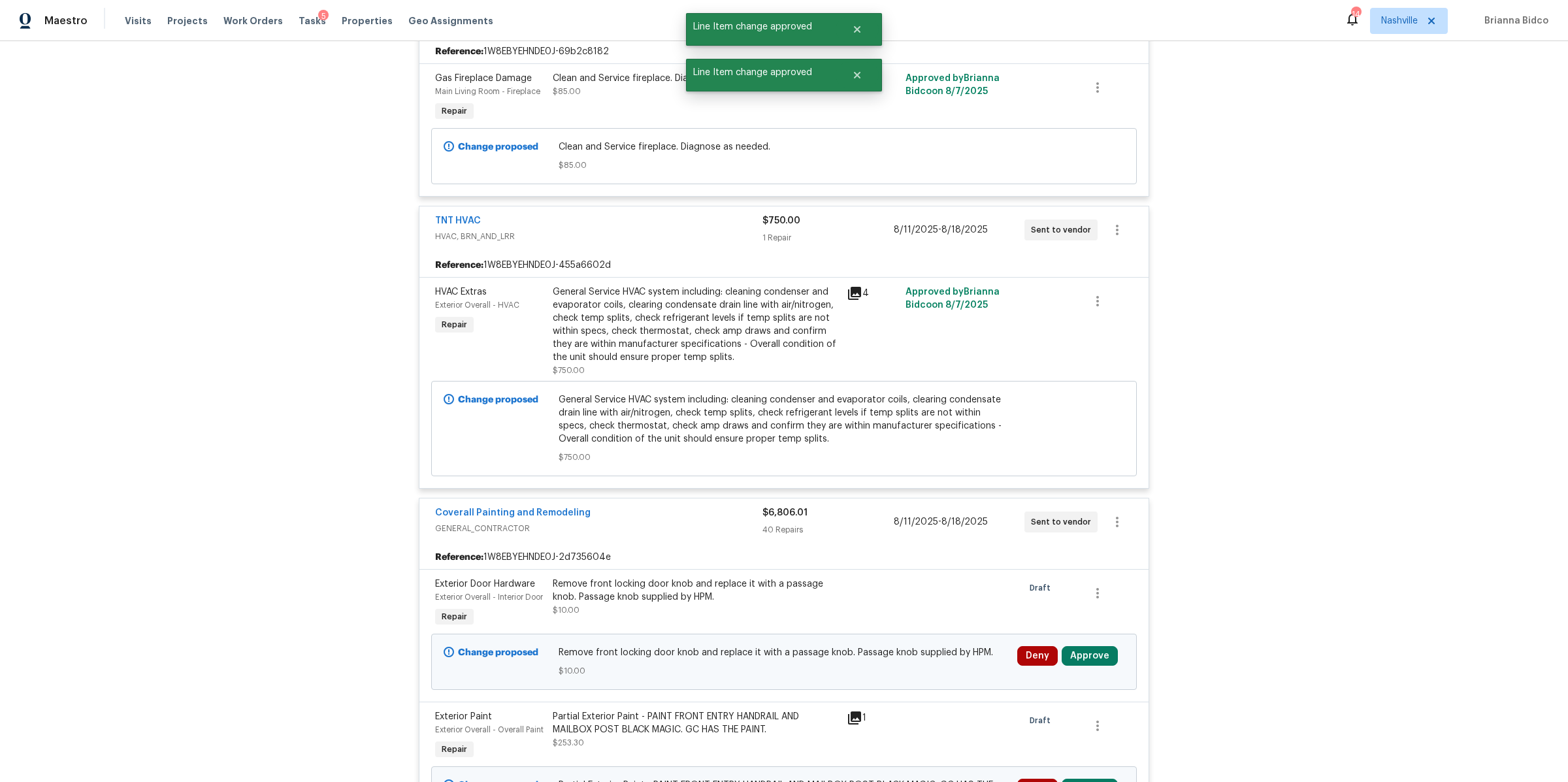 scroll, scrollTop: 2344, scrollLeft: 0, axis: vertical 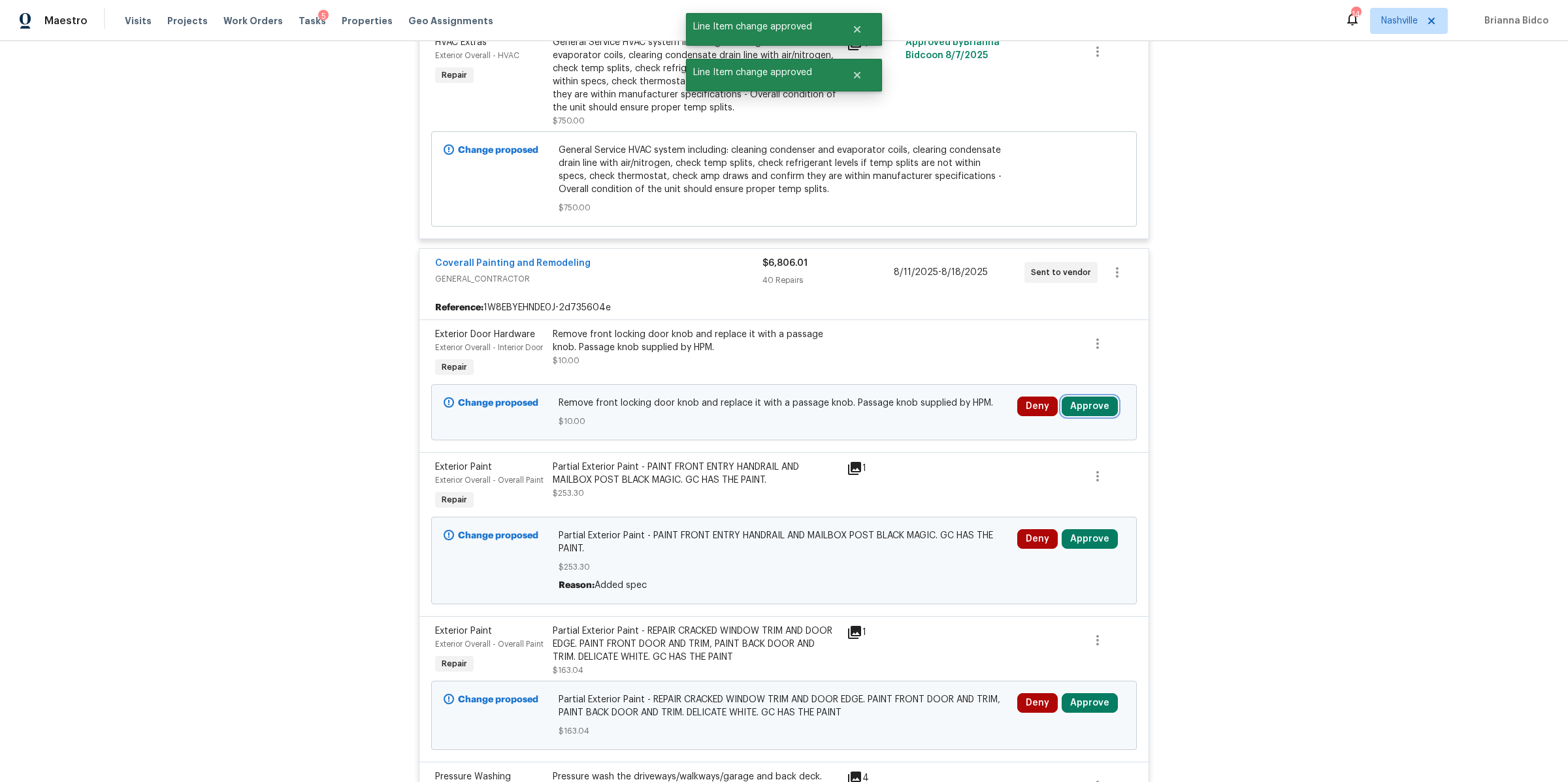 click on "Approve" at bounding box center (1090, 406) 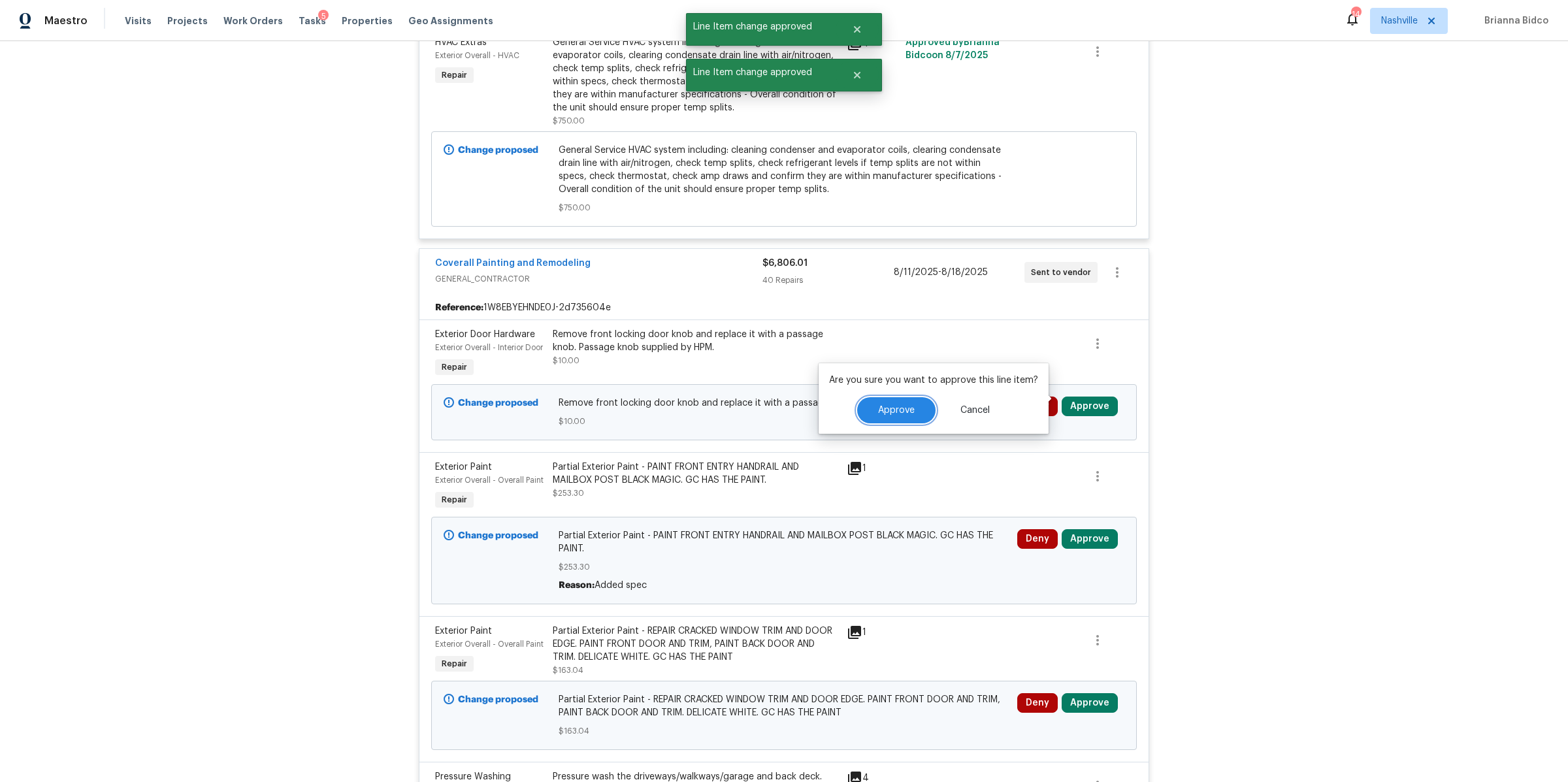 click on "Approve" at bounding box center [896, 410] 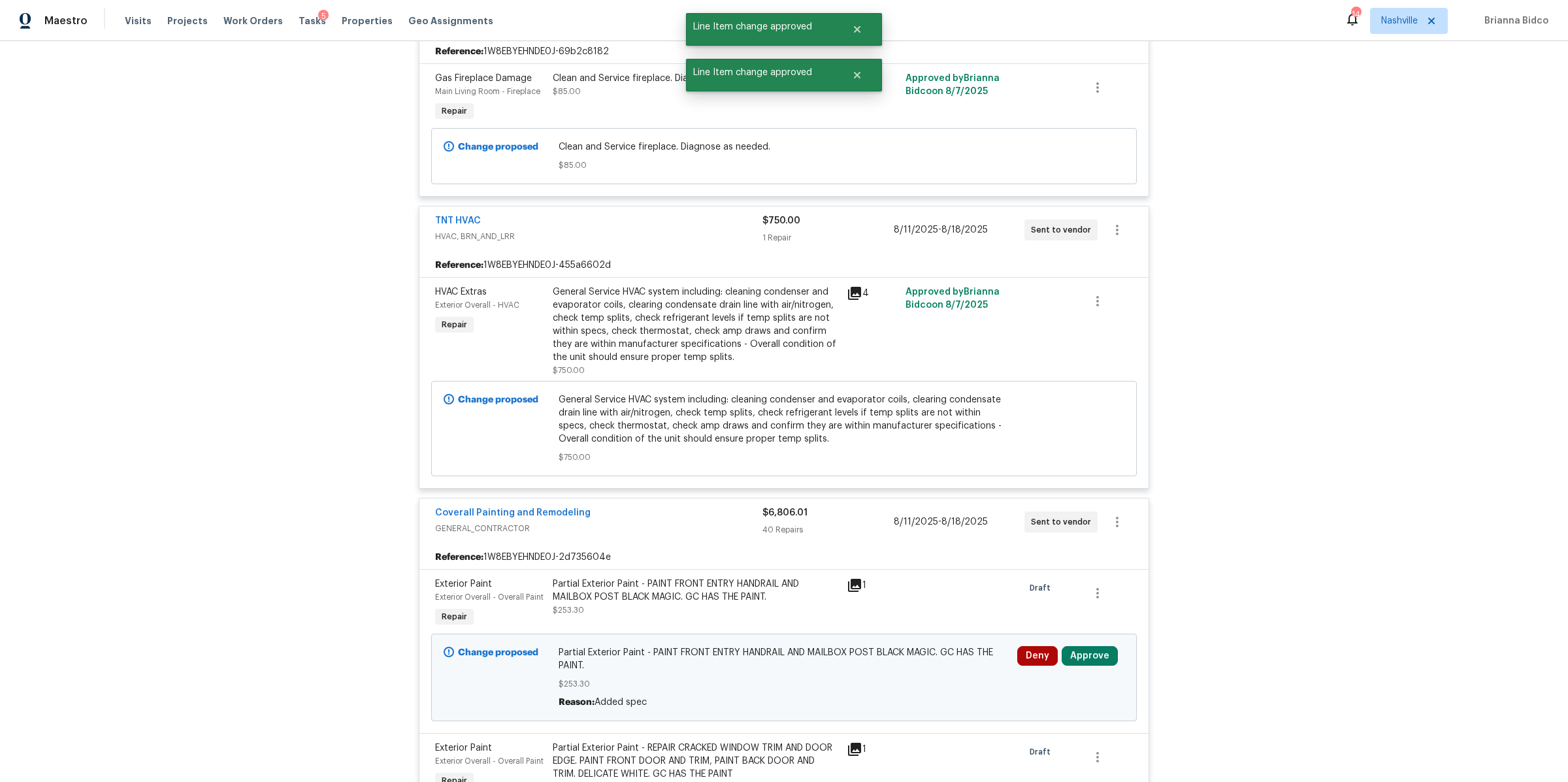 scroll, scrollTop: 2344, scrollLeft: 0, axis: vertical 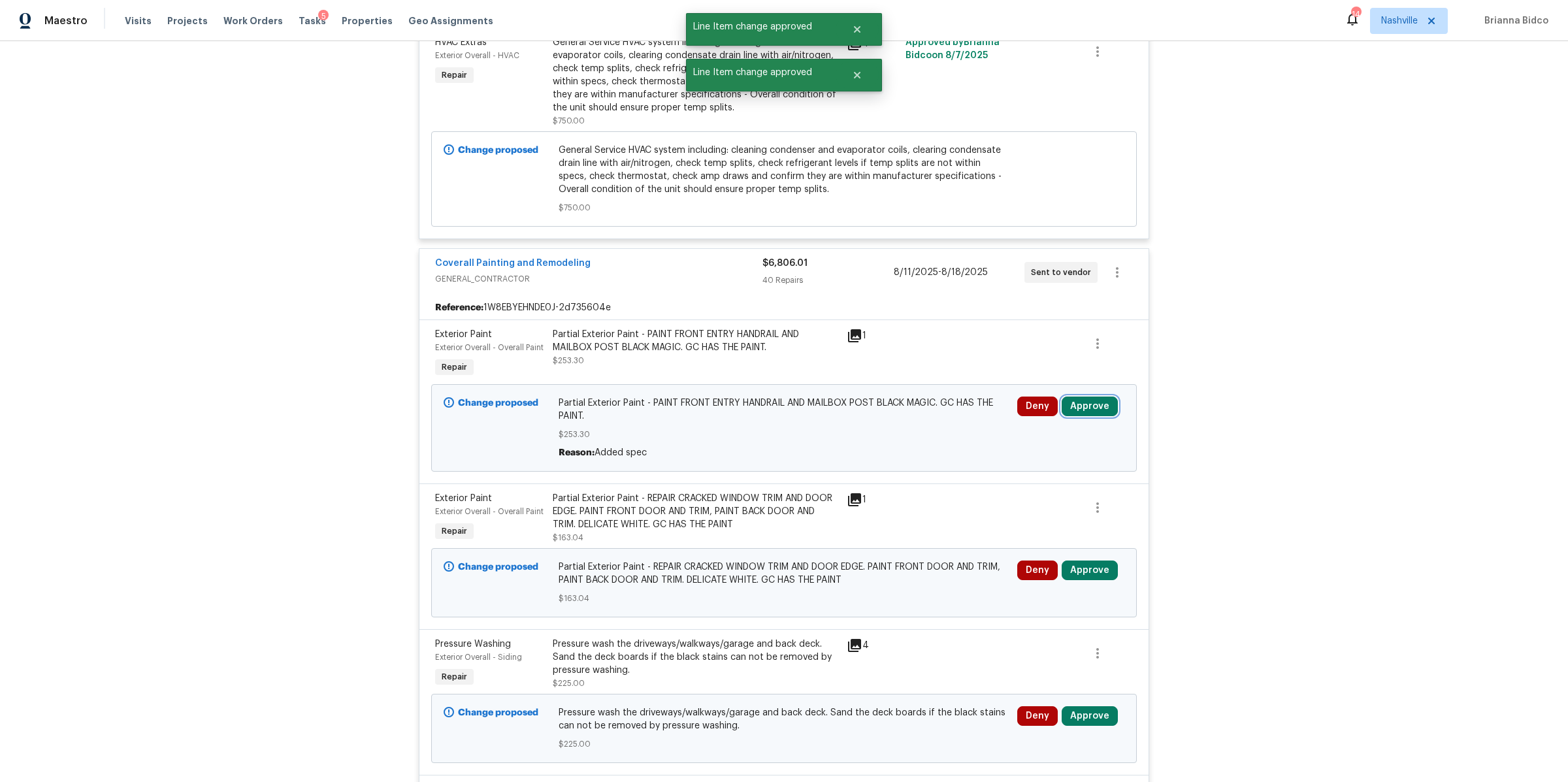 click on "Approve" at bounding box center [1090, 406] 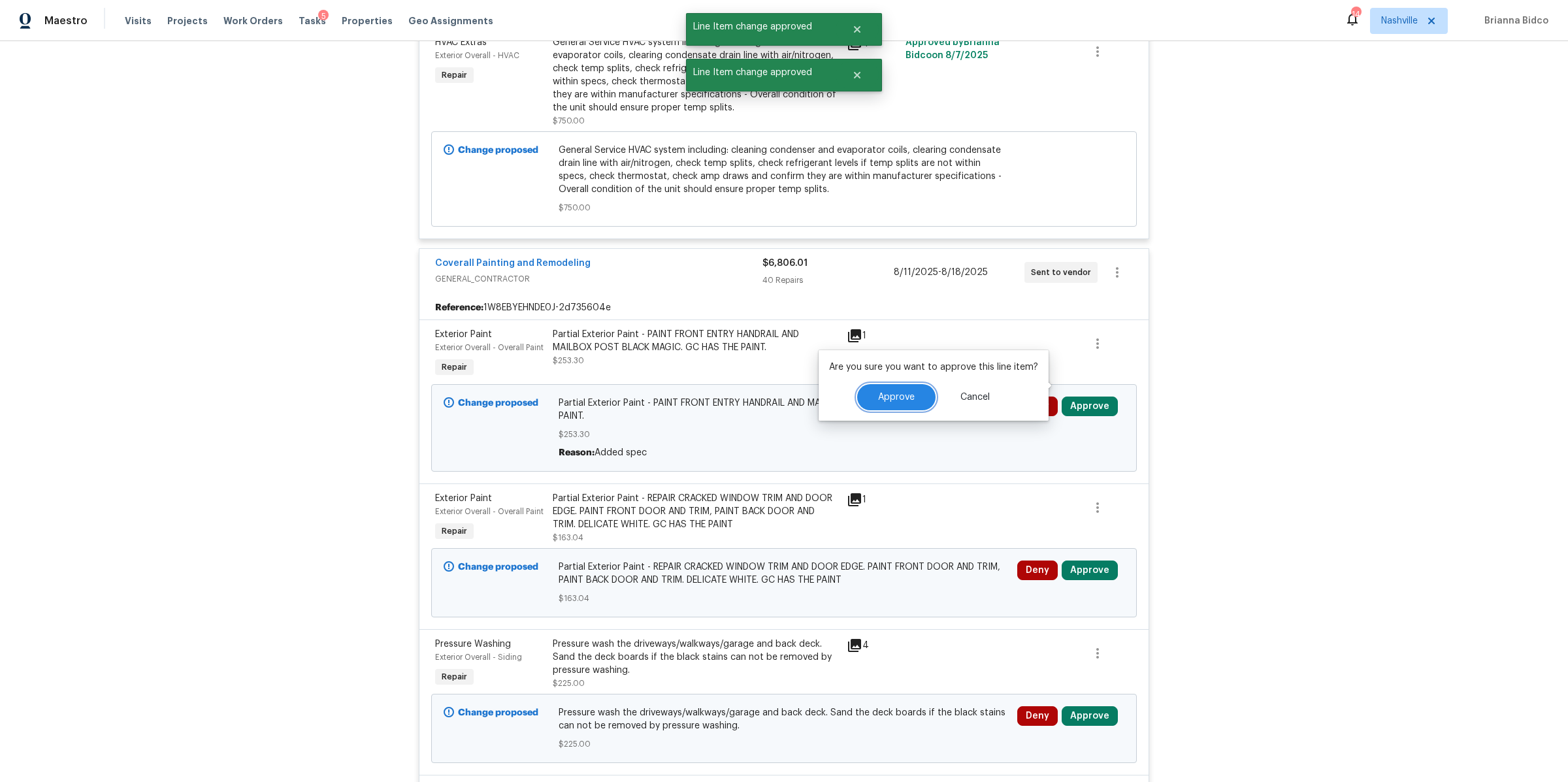 click on "Approve" at bounding box center (896, 397) 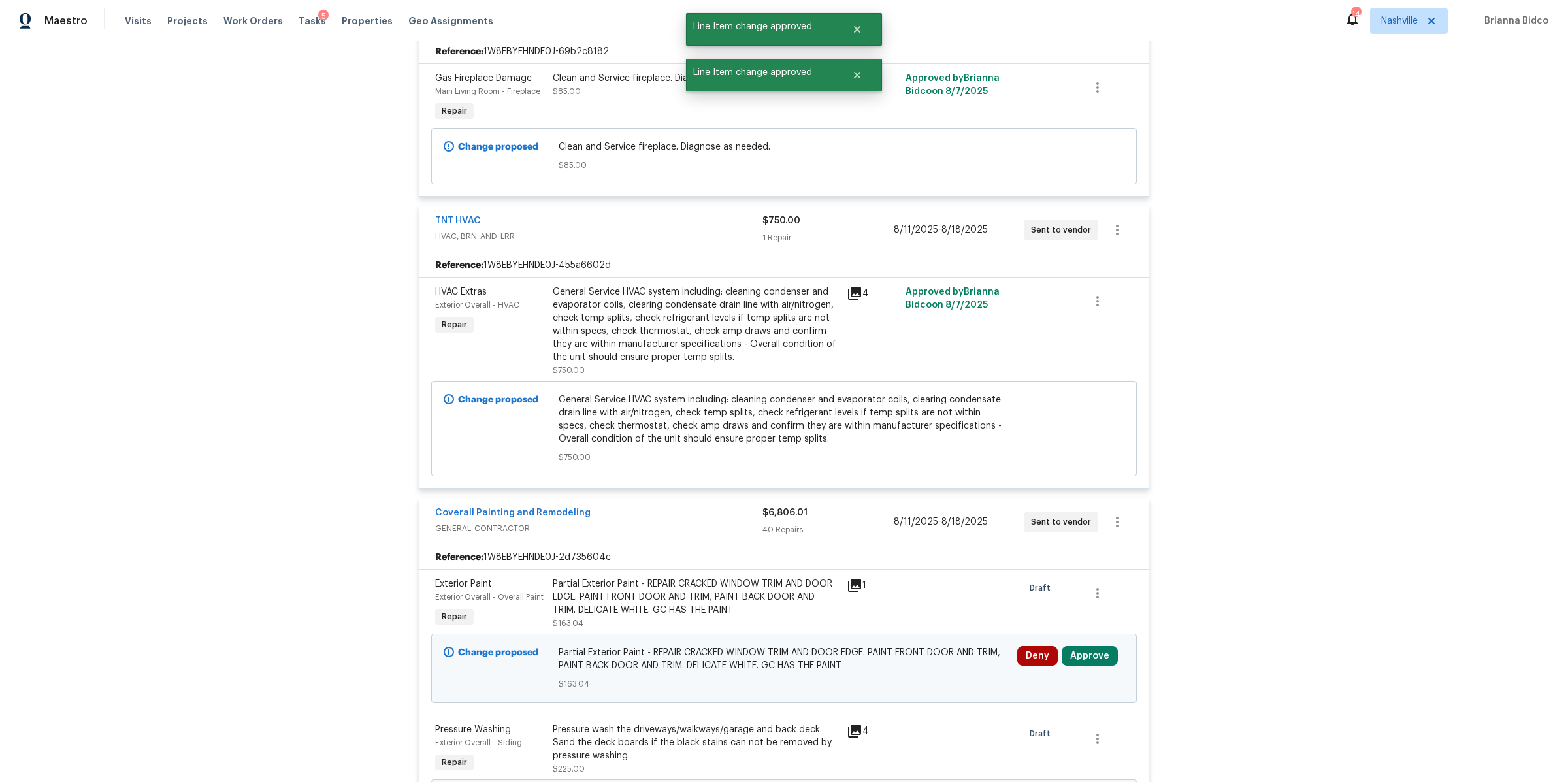 scroll, scrollTop: 2344, scrollLeft: 0, axis: vertical 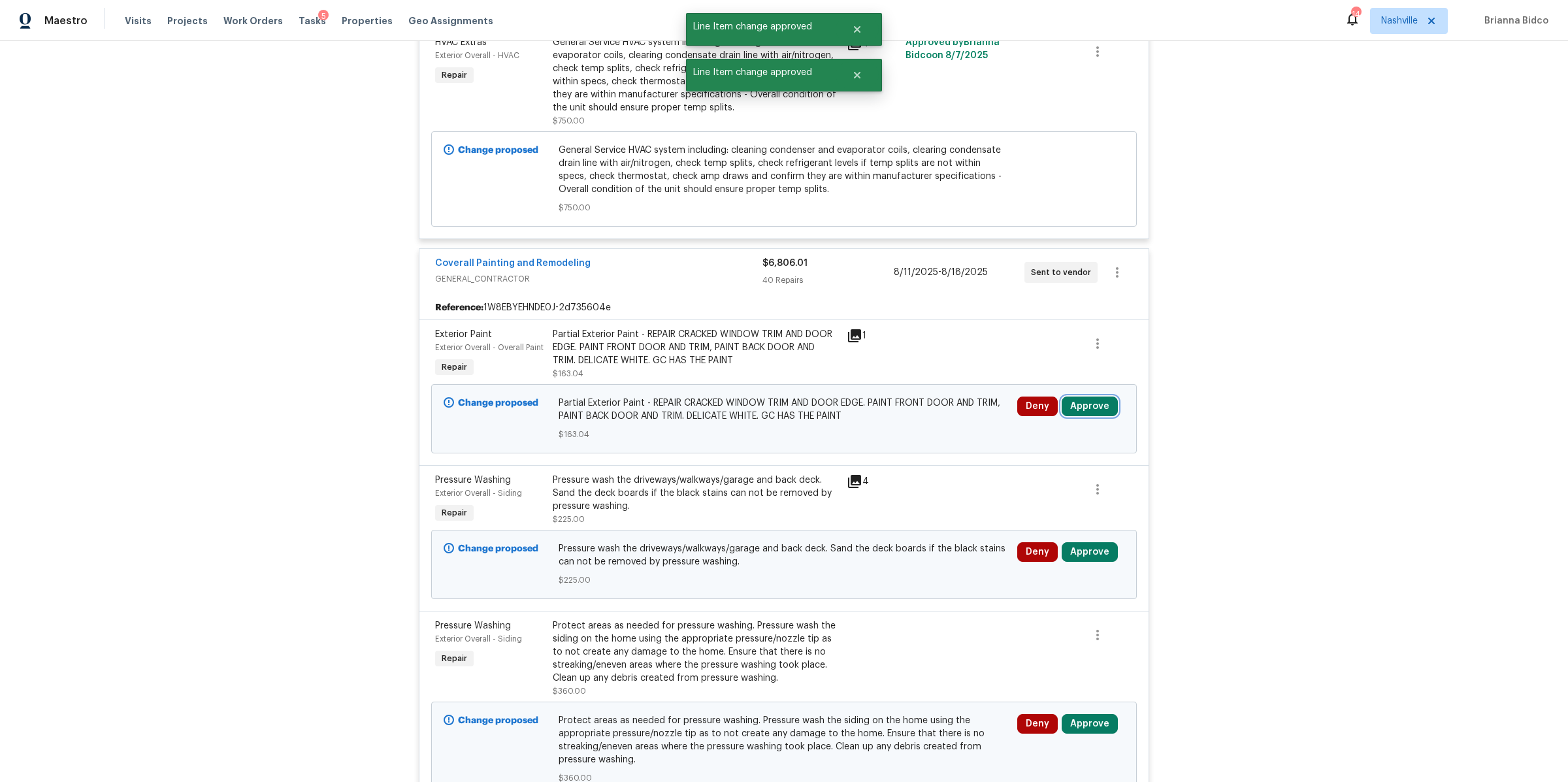 click on "Approve" at bounding box center (1090, 406) 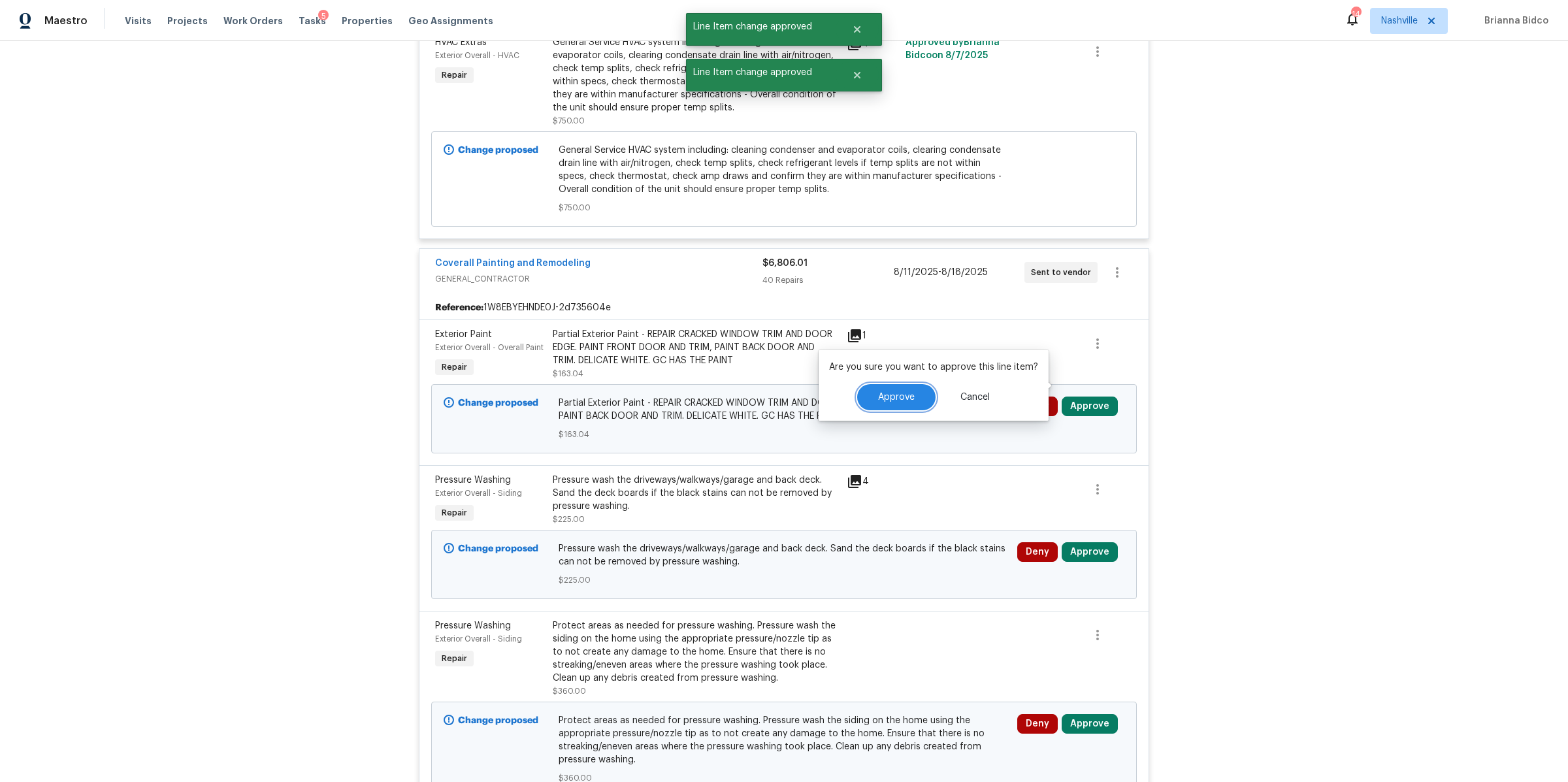 click on "Approve" at bounding box center (896, 397) 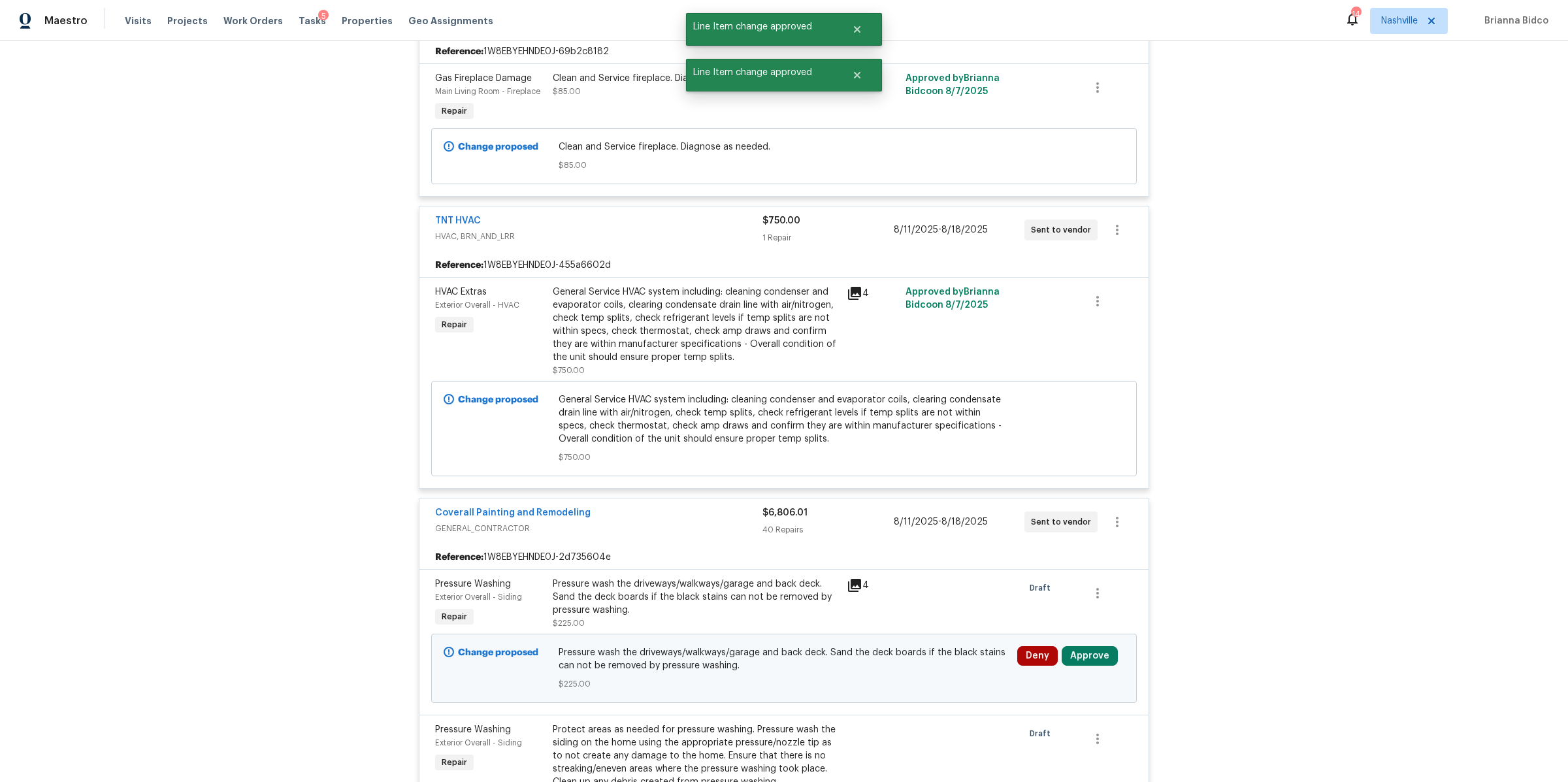 scroll, scrollTop: 2344, scrollLeft: 0, axis: vertical 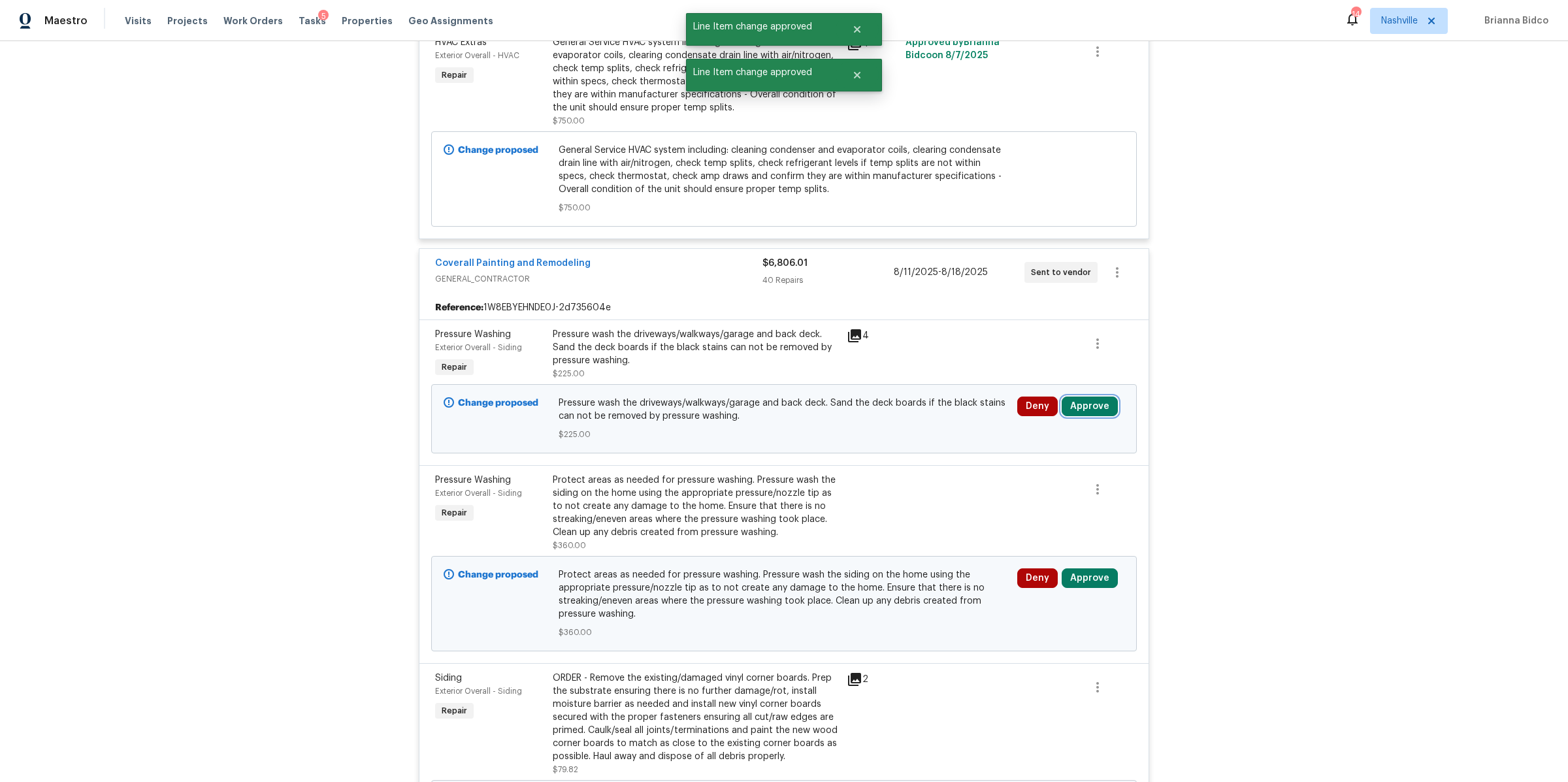 drag, startPoint x: 1077, startPoint y: 380, endPoint x: 1068, endPoint y: 383, distance: 9.486833 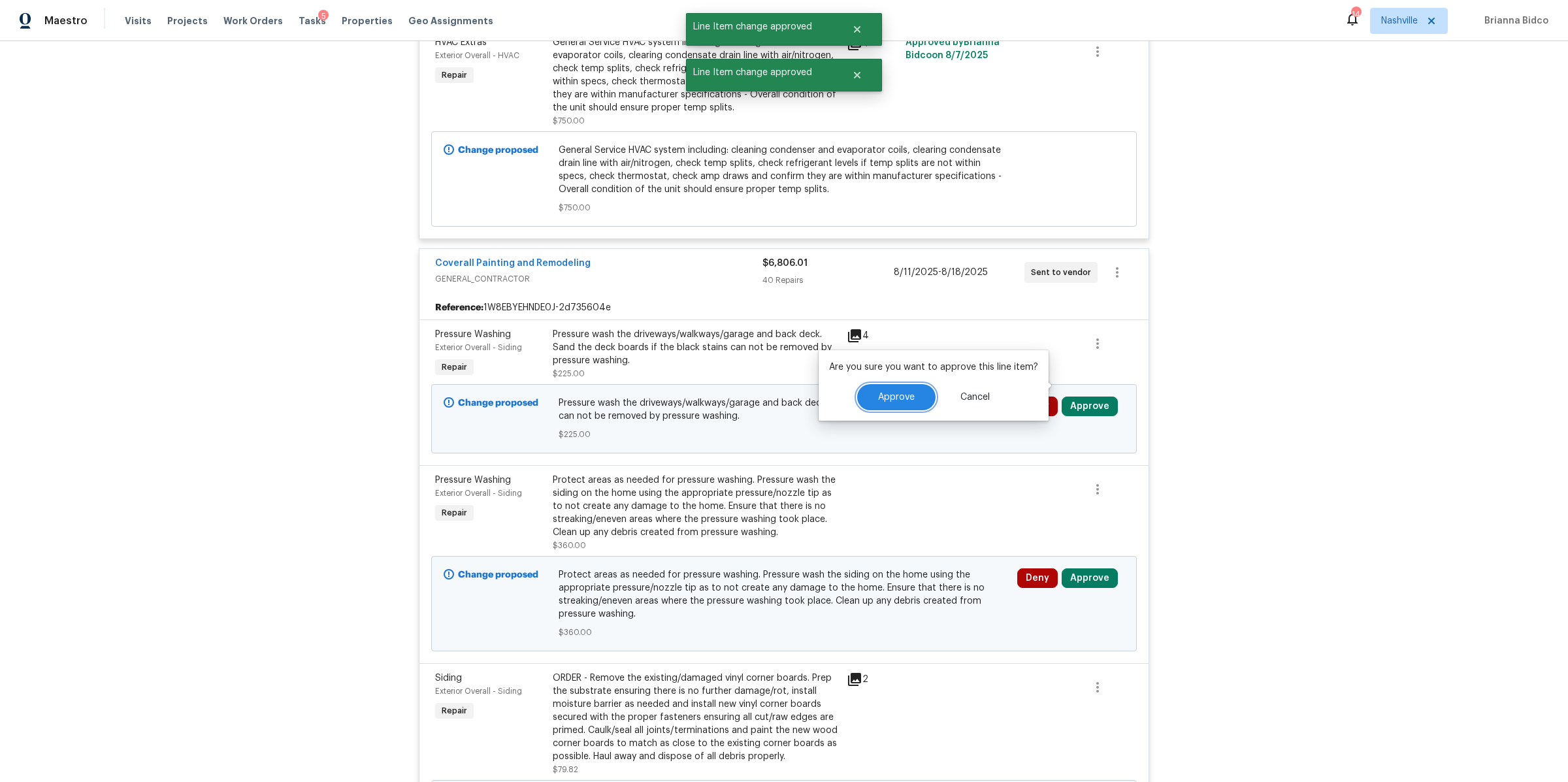 click on "Approve" at bounding box center [896, 397] 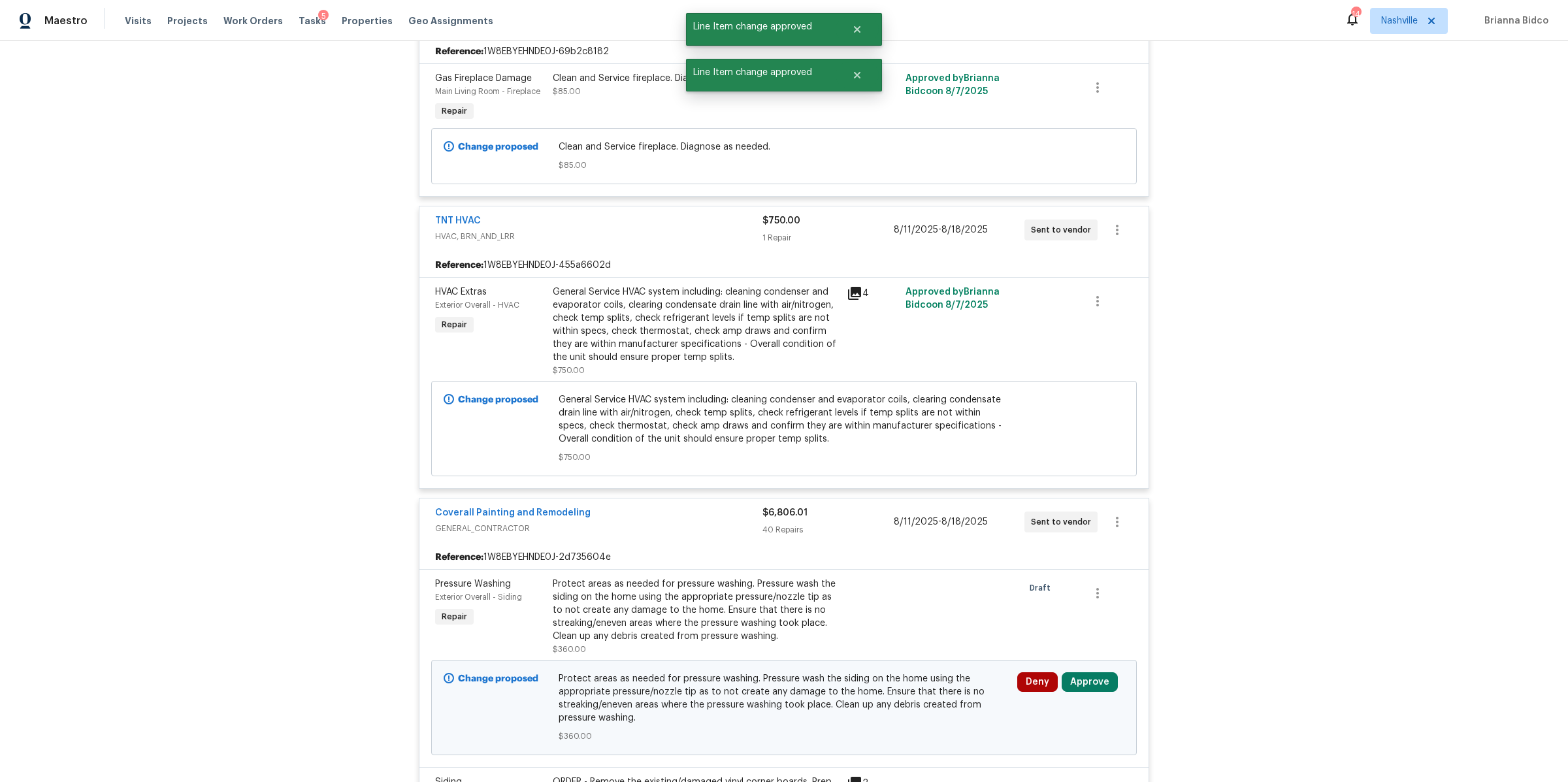 scroll, scrollTop: 2344, scrollLeft: 0, axis: vertical 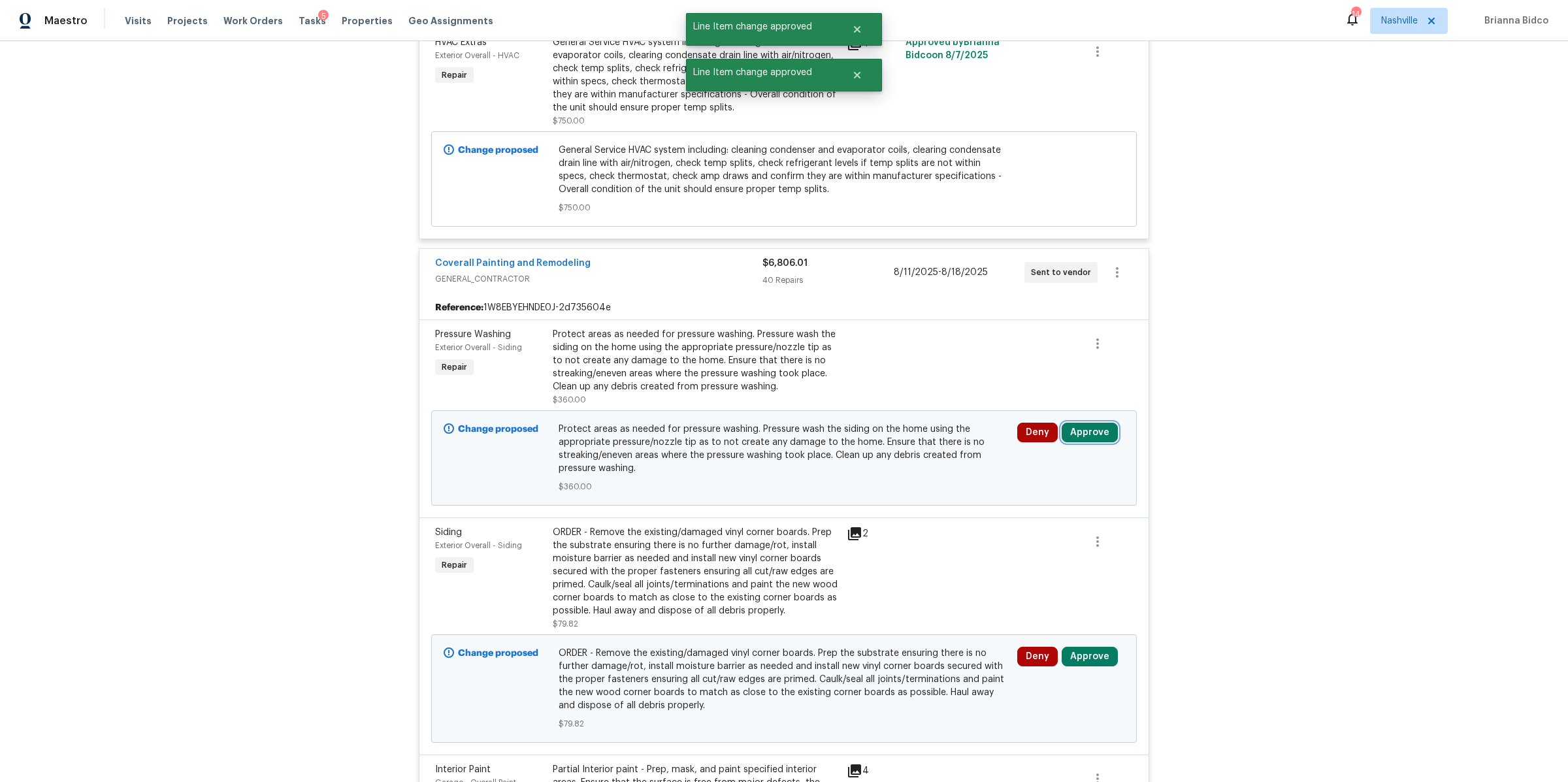 click on "Approve" at bounding box center [1090, 432] 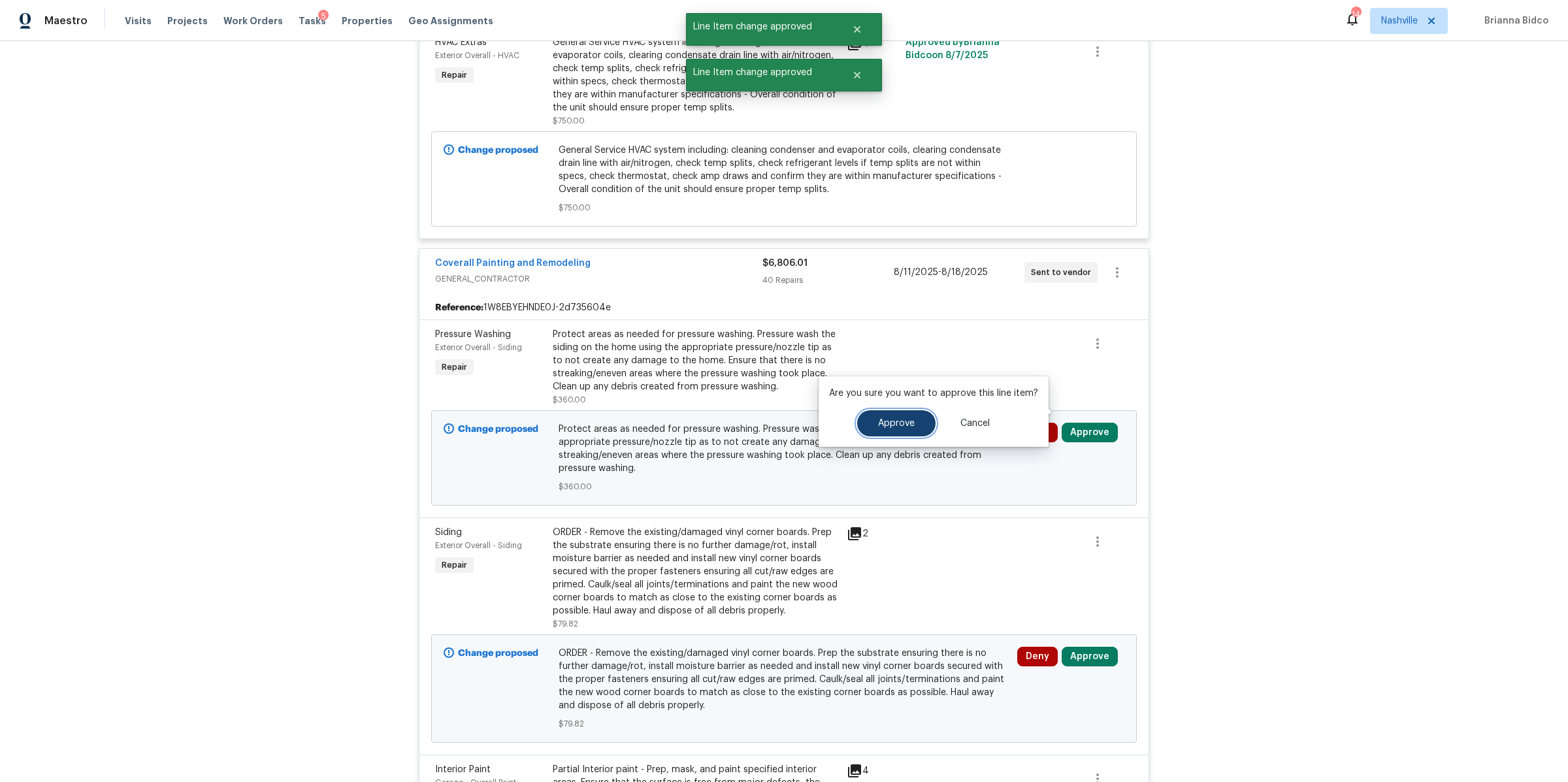 click on "Approve" at bounding box center [896, 423] 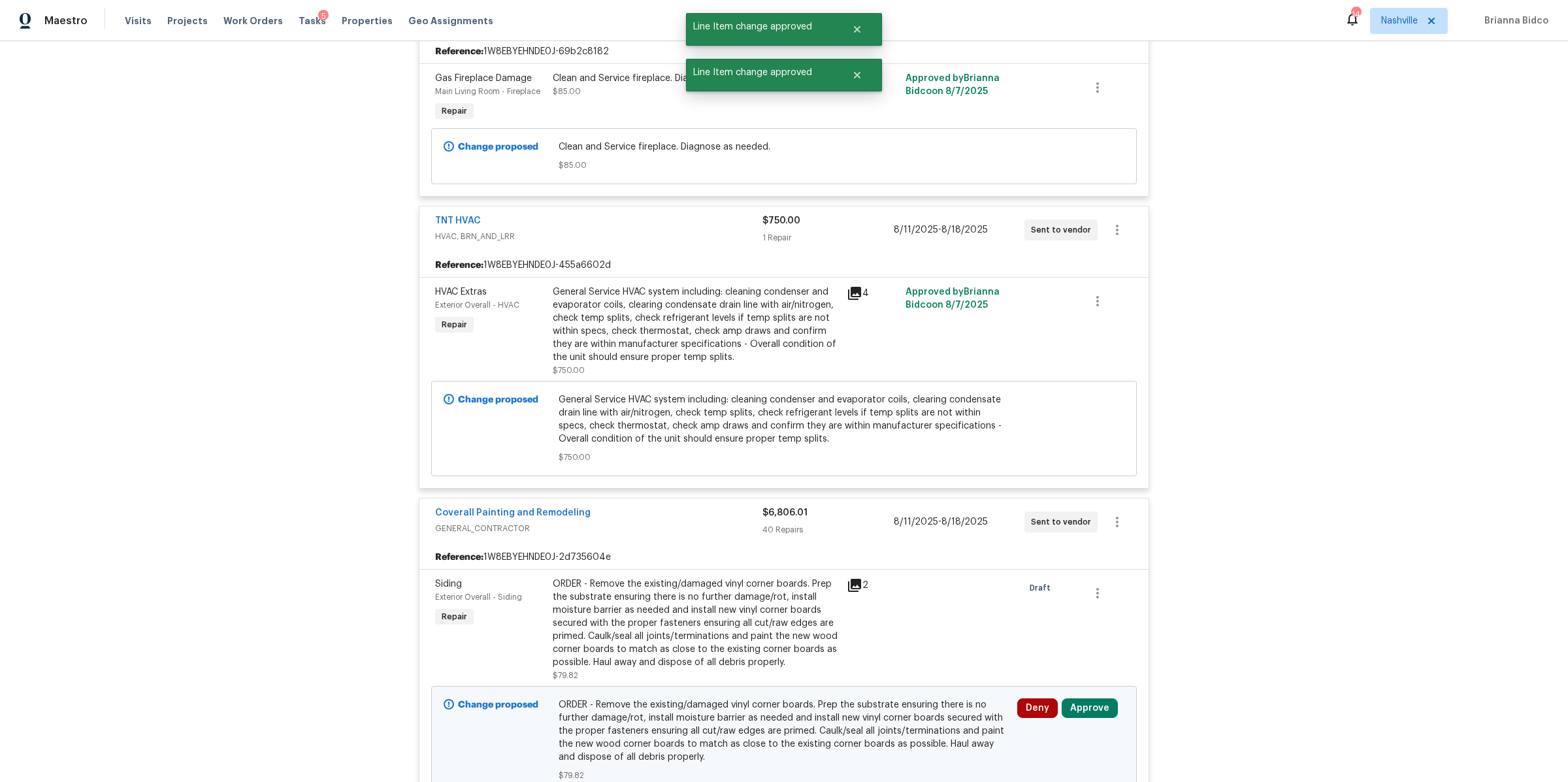 scroll, scrollTop: 2344, scrollLeft: 0, axis: vertical 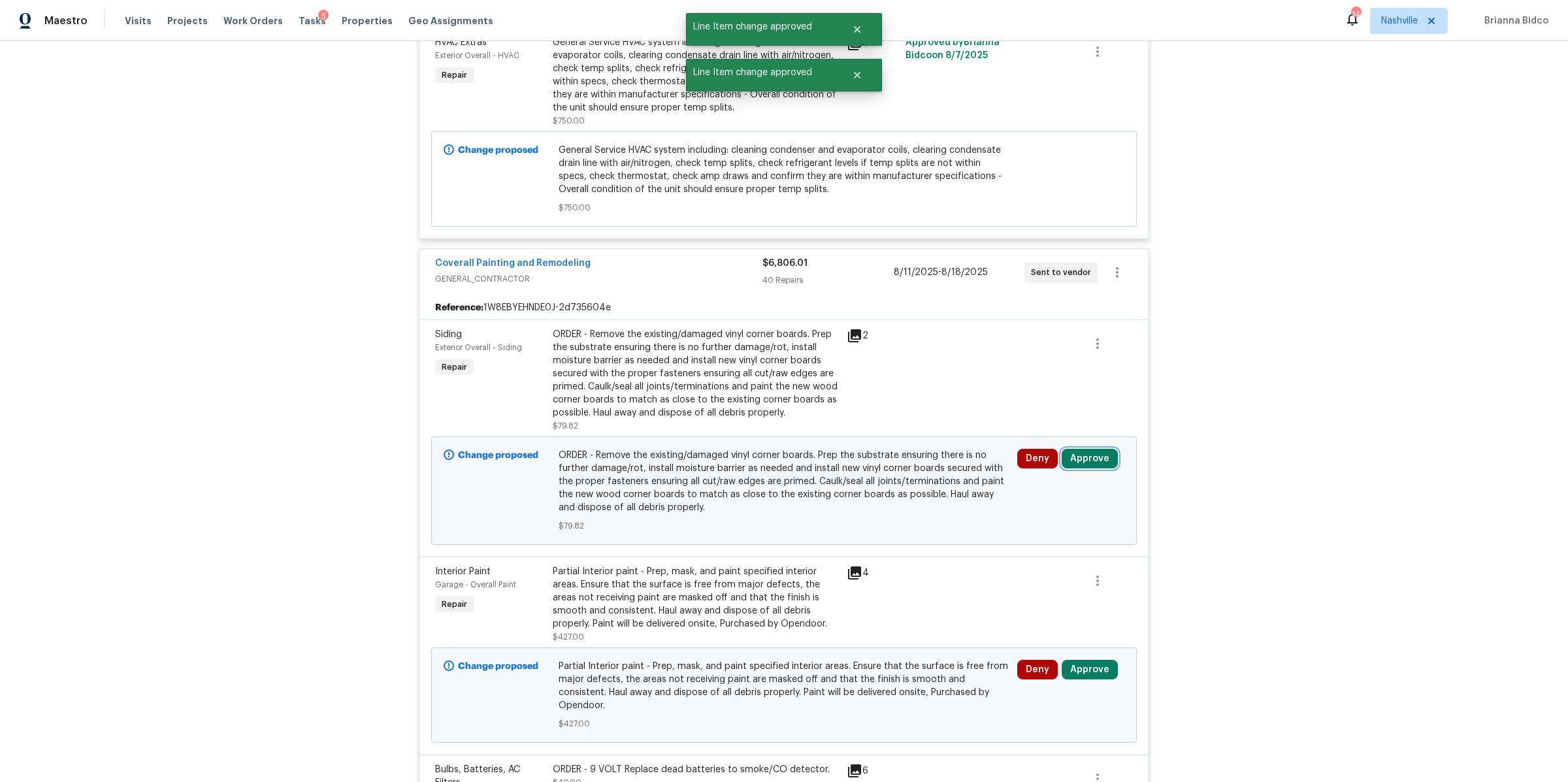 click on "Approve" at bounding box center (1090, 459) 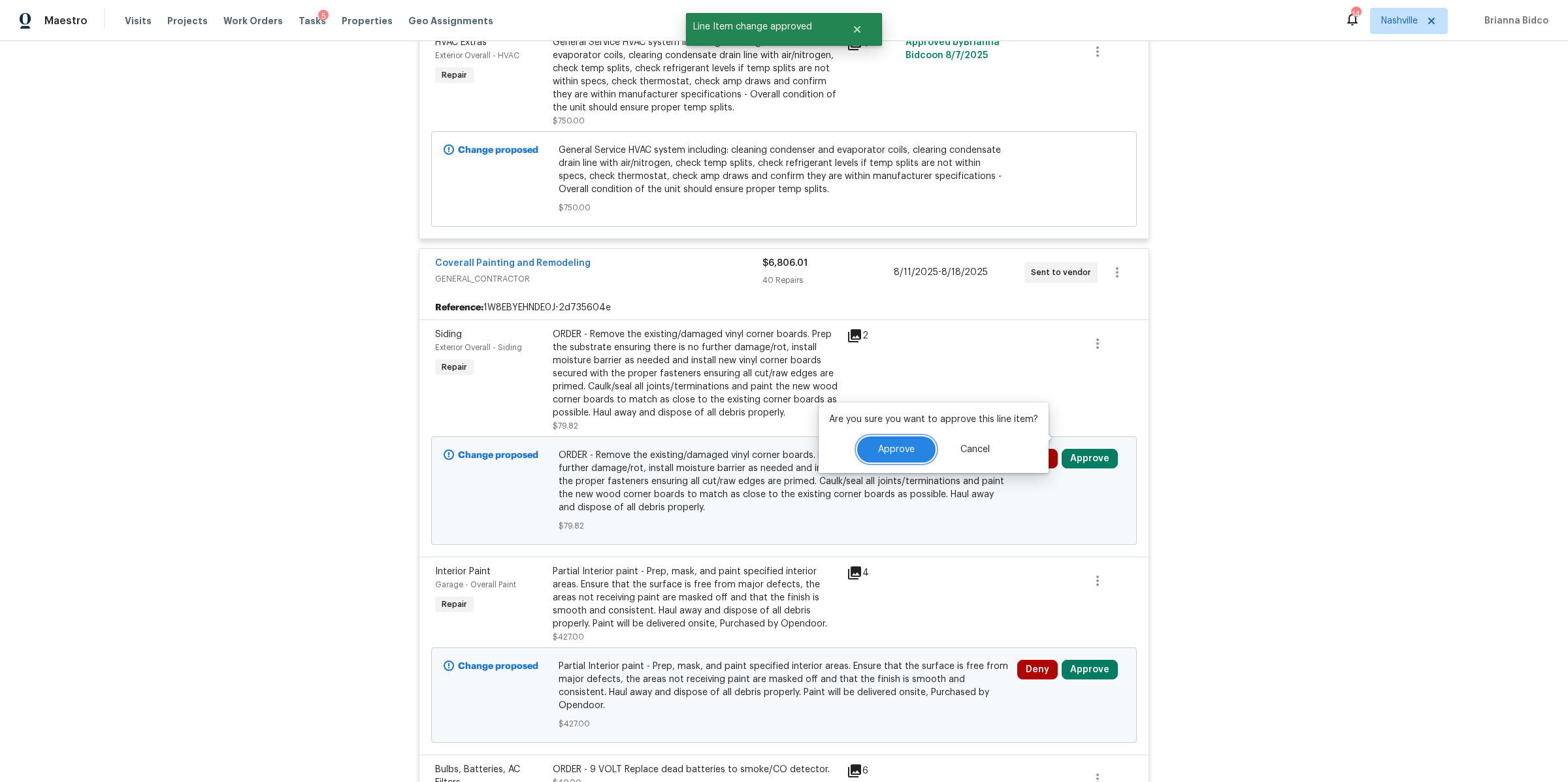 click on "Approve" at bounding box center [896, 449] 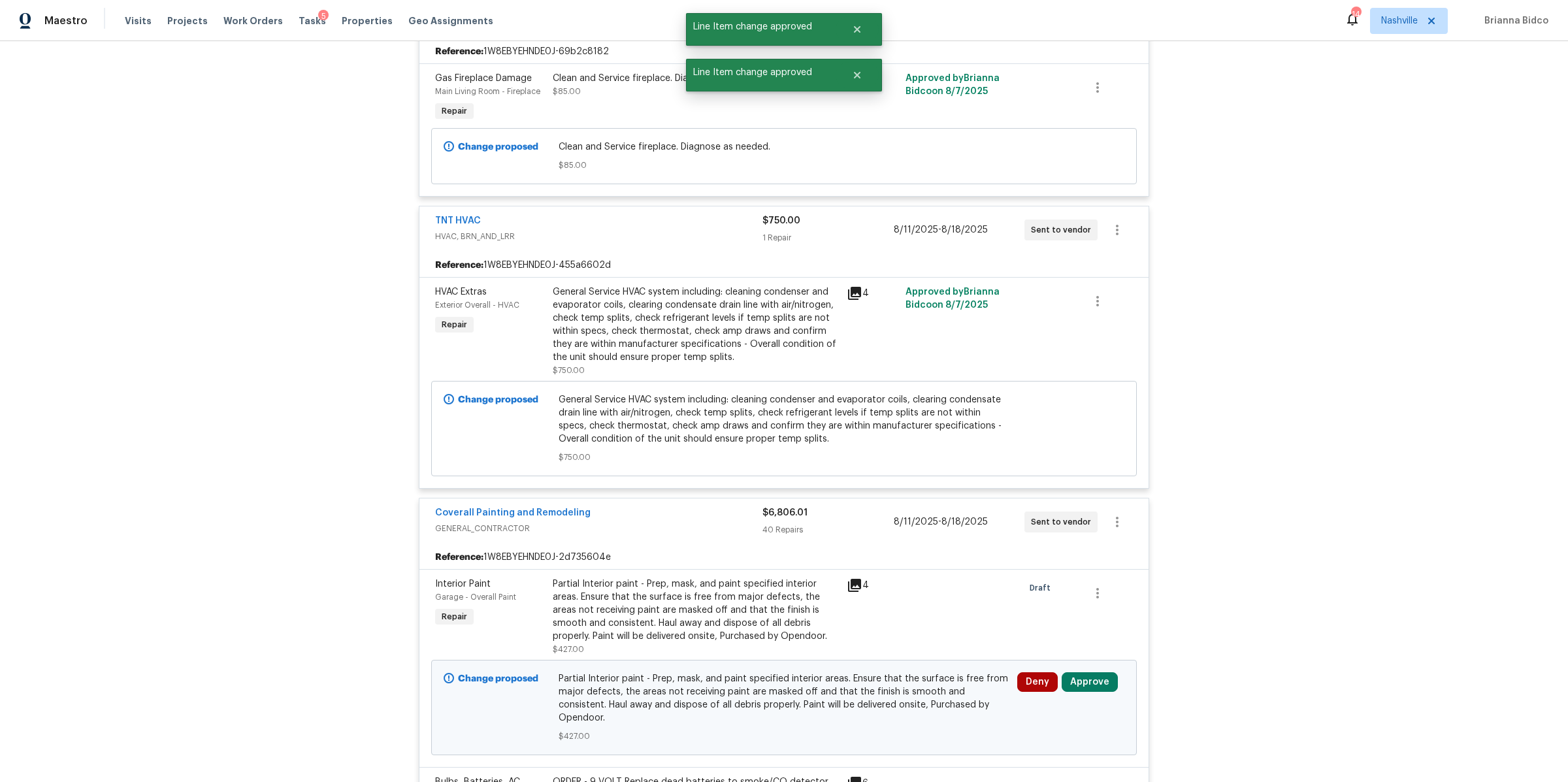 scroll, scrollTop: 2344, scrollLeft: 0, axis: vertical 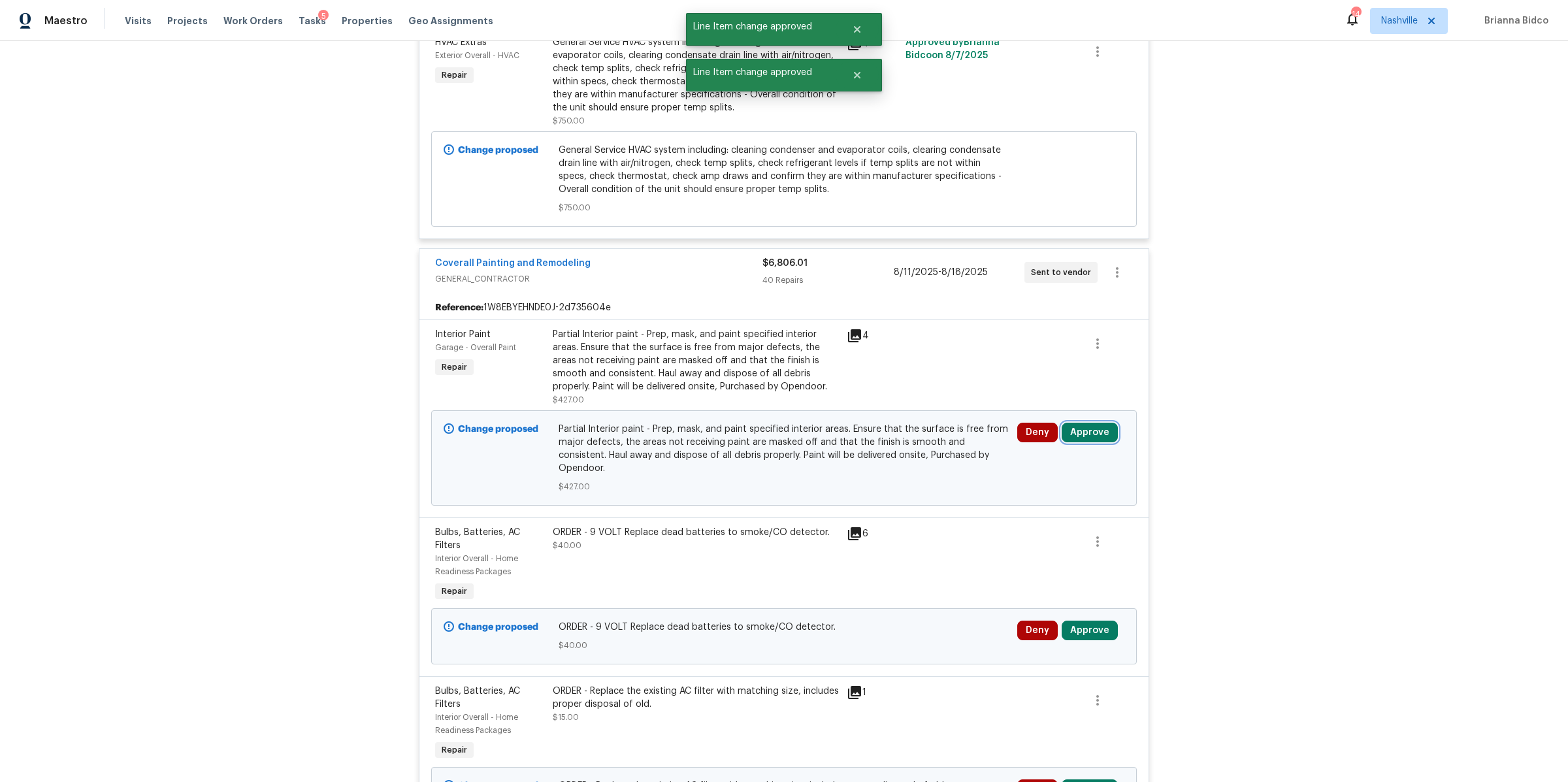click on "Approve" at bounding box center [1090, 432] 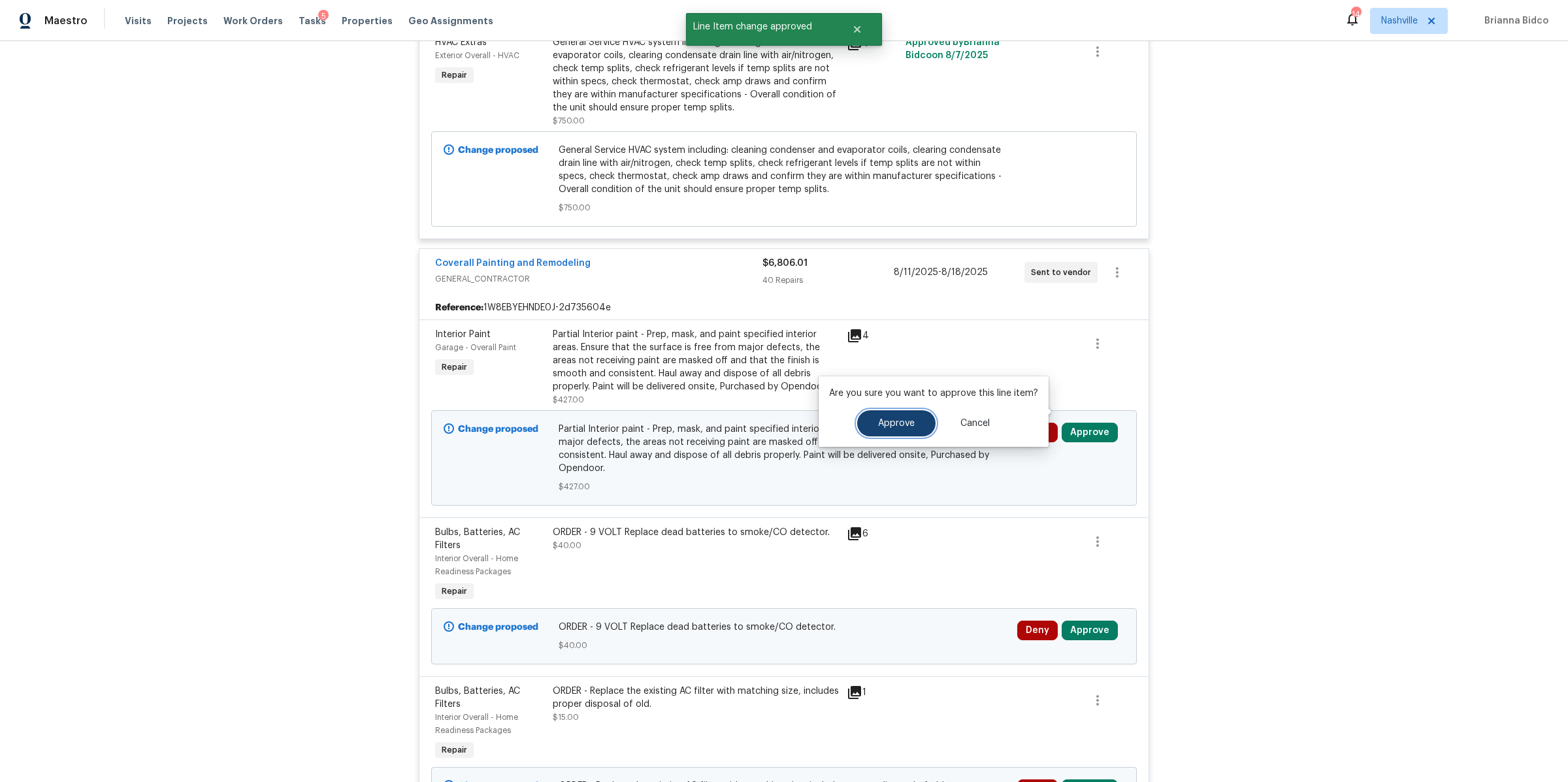 click on "Approve" at bounding box center [896, 423] 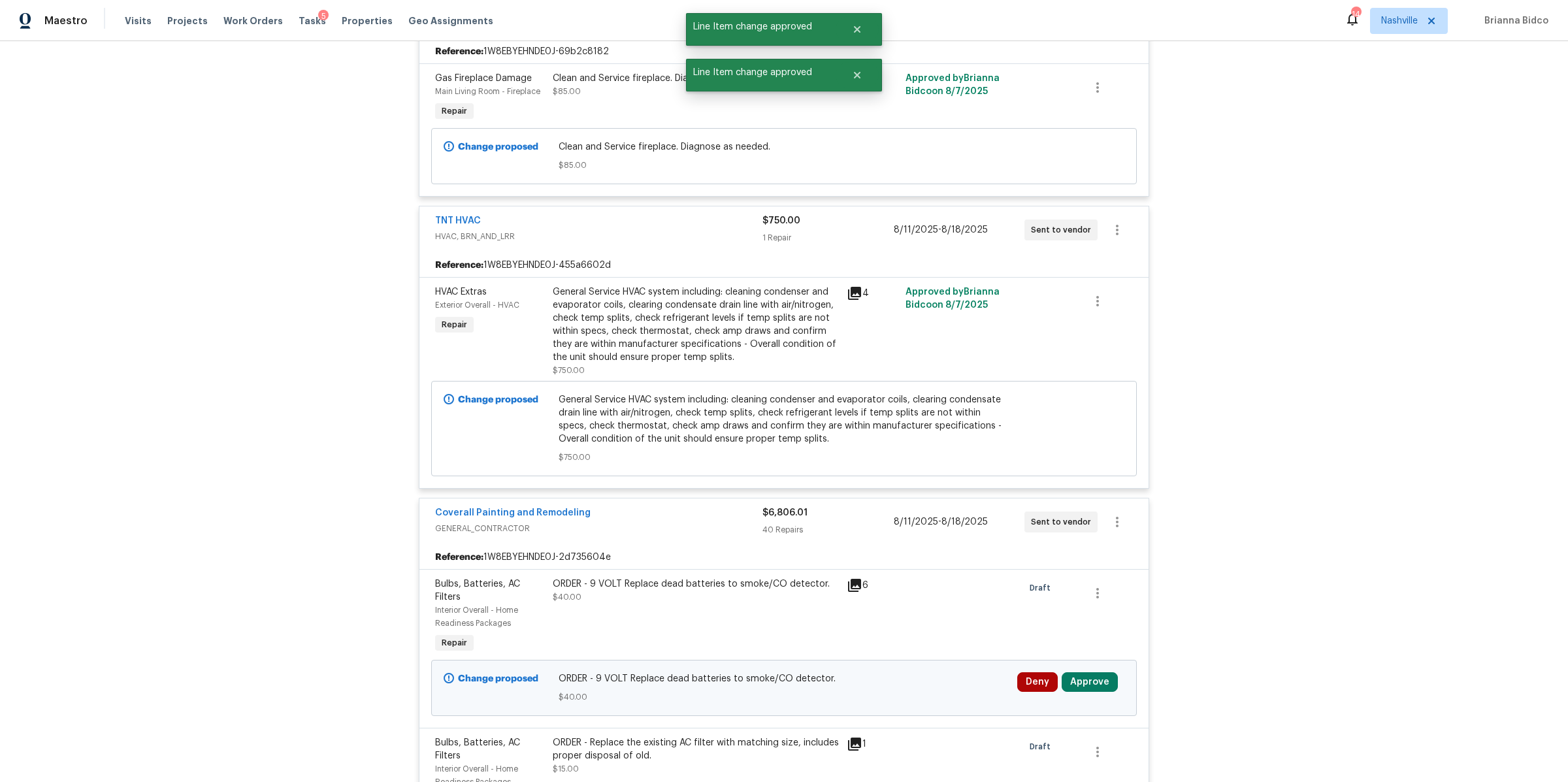 scroll, scrollTop: 2344, scrollLeft: 0, axis: vertical 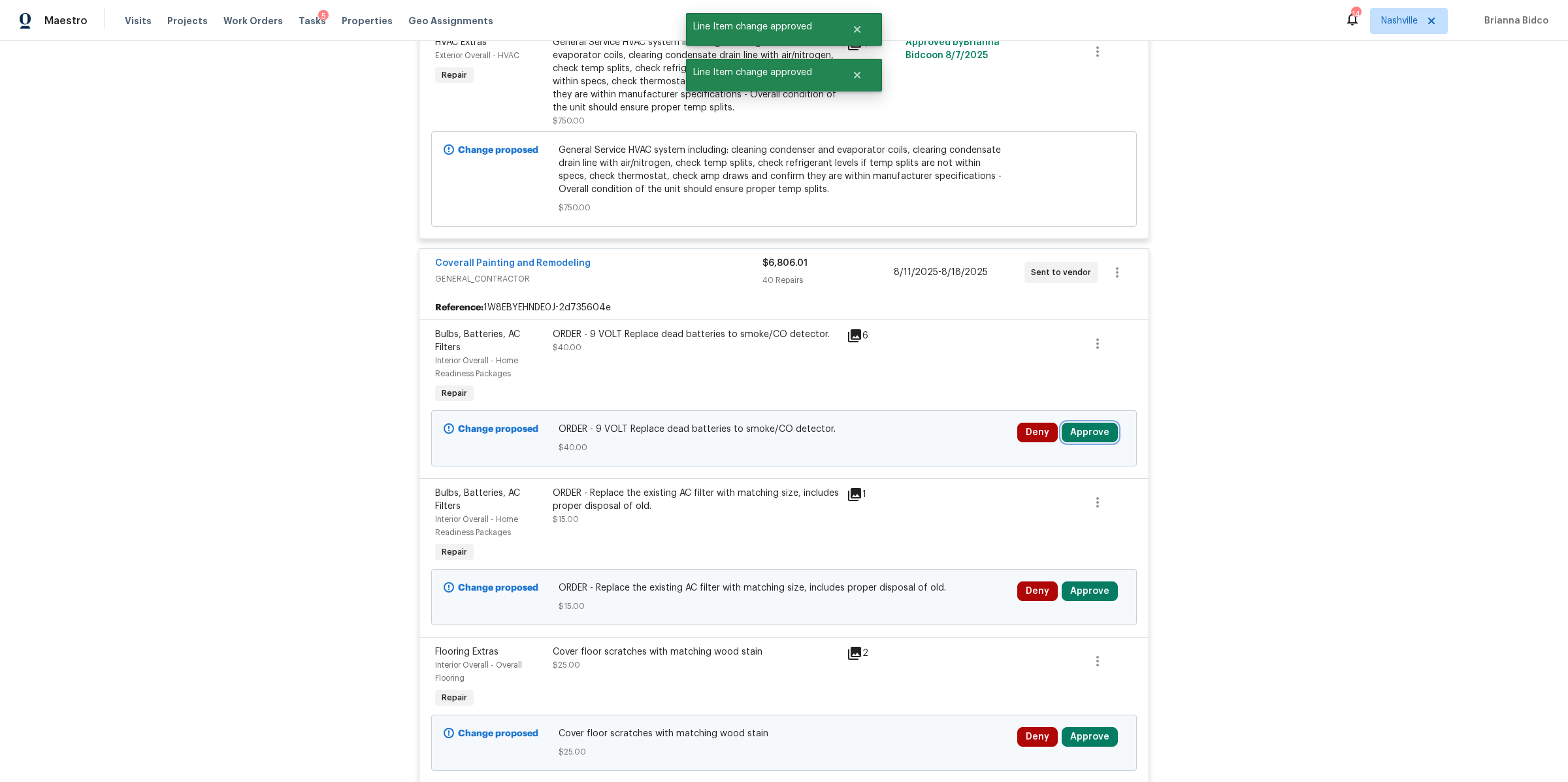 click on "Approve" at bounding box center [1090, 432] 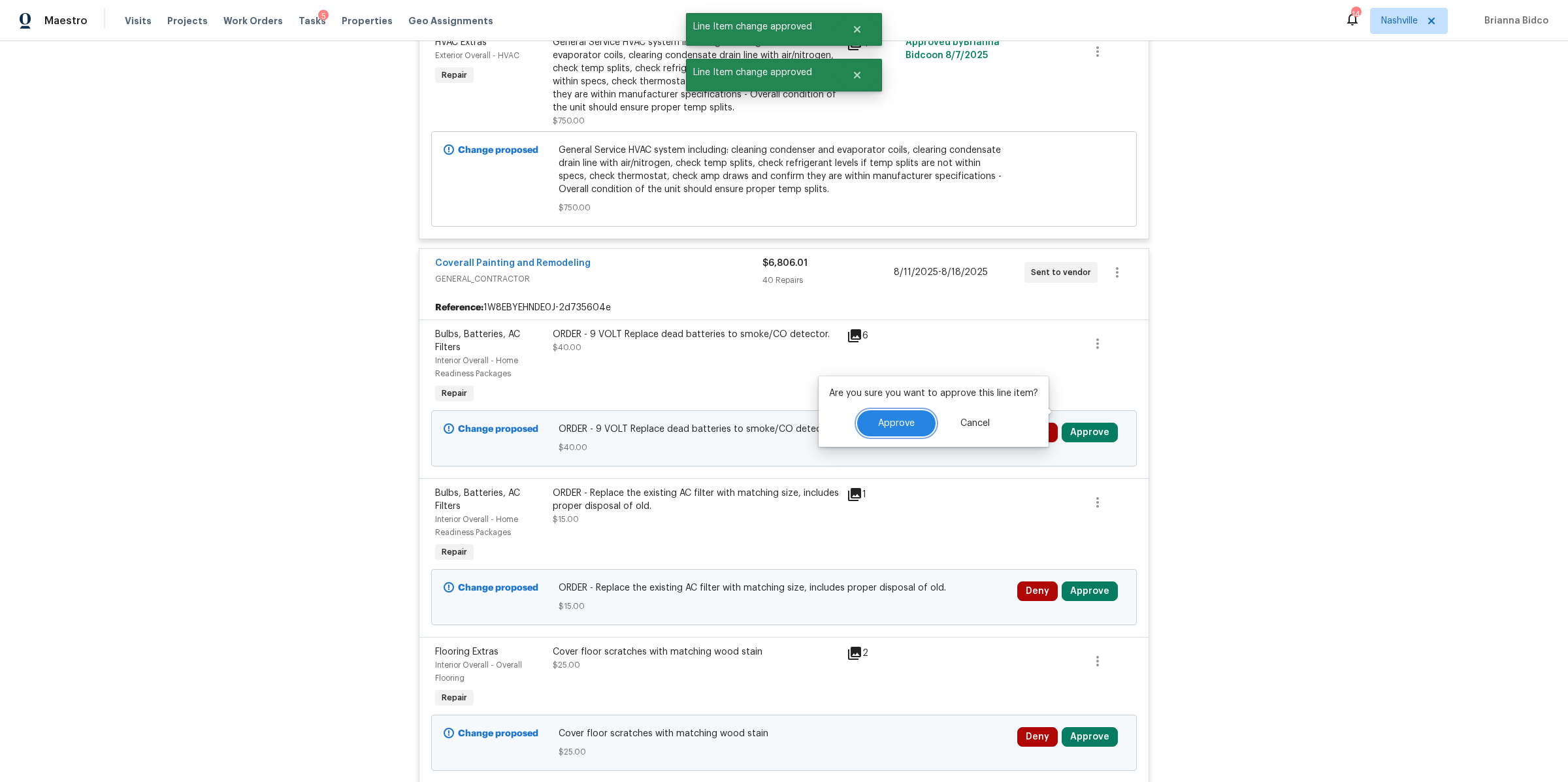 drag, startPoint x: 919, startPoint y: 421, endPoint x: 951, endPoint y: 422, distance: 32.015621 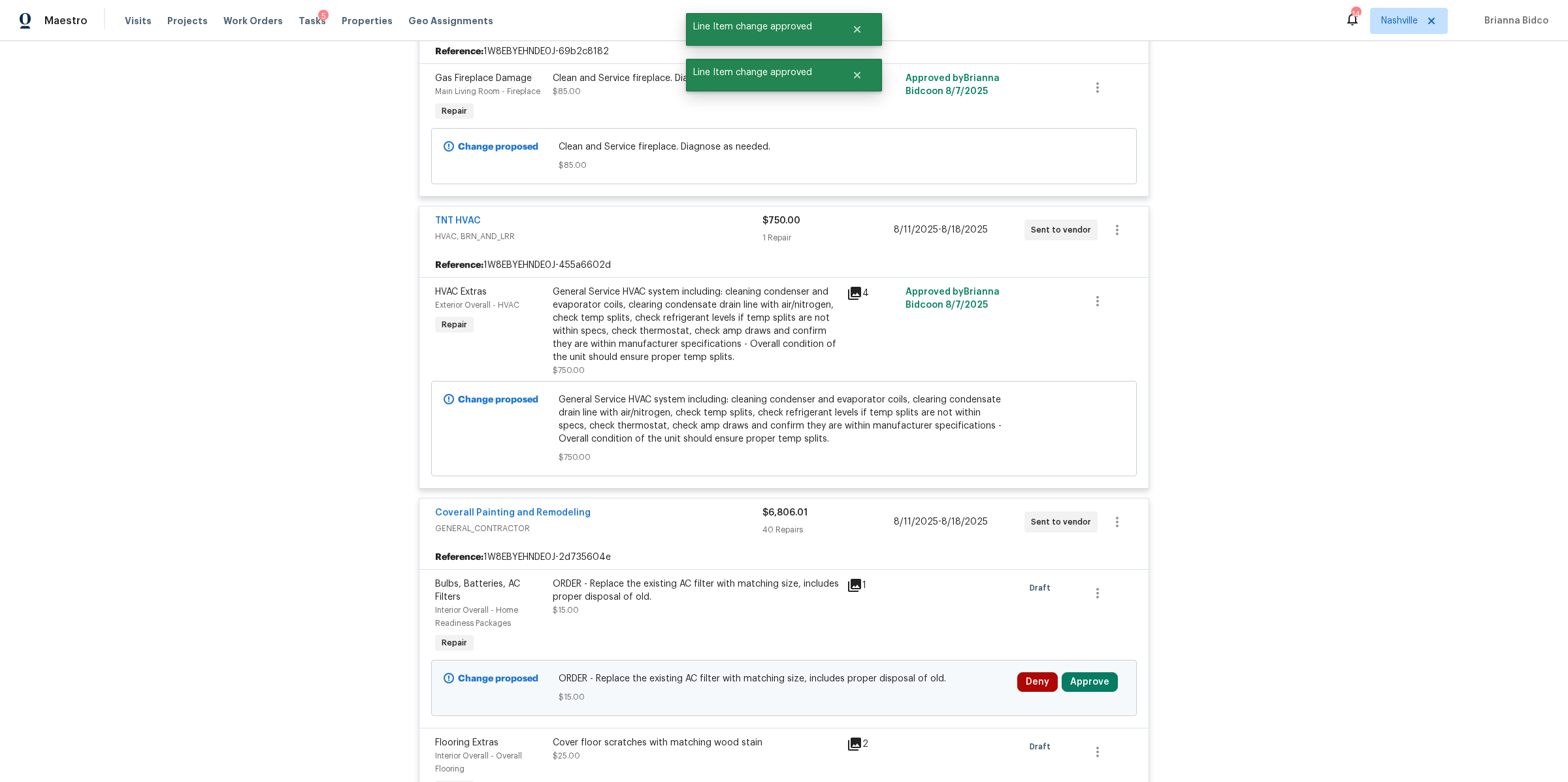 scroll, scrollTop: 2344, scrollLeft: 0, axis: vertical 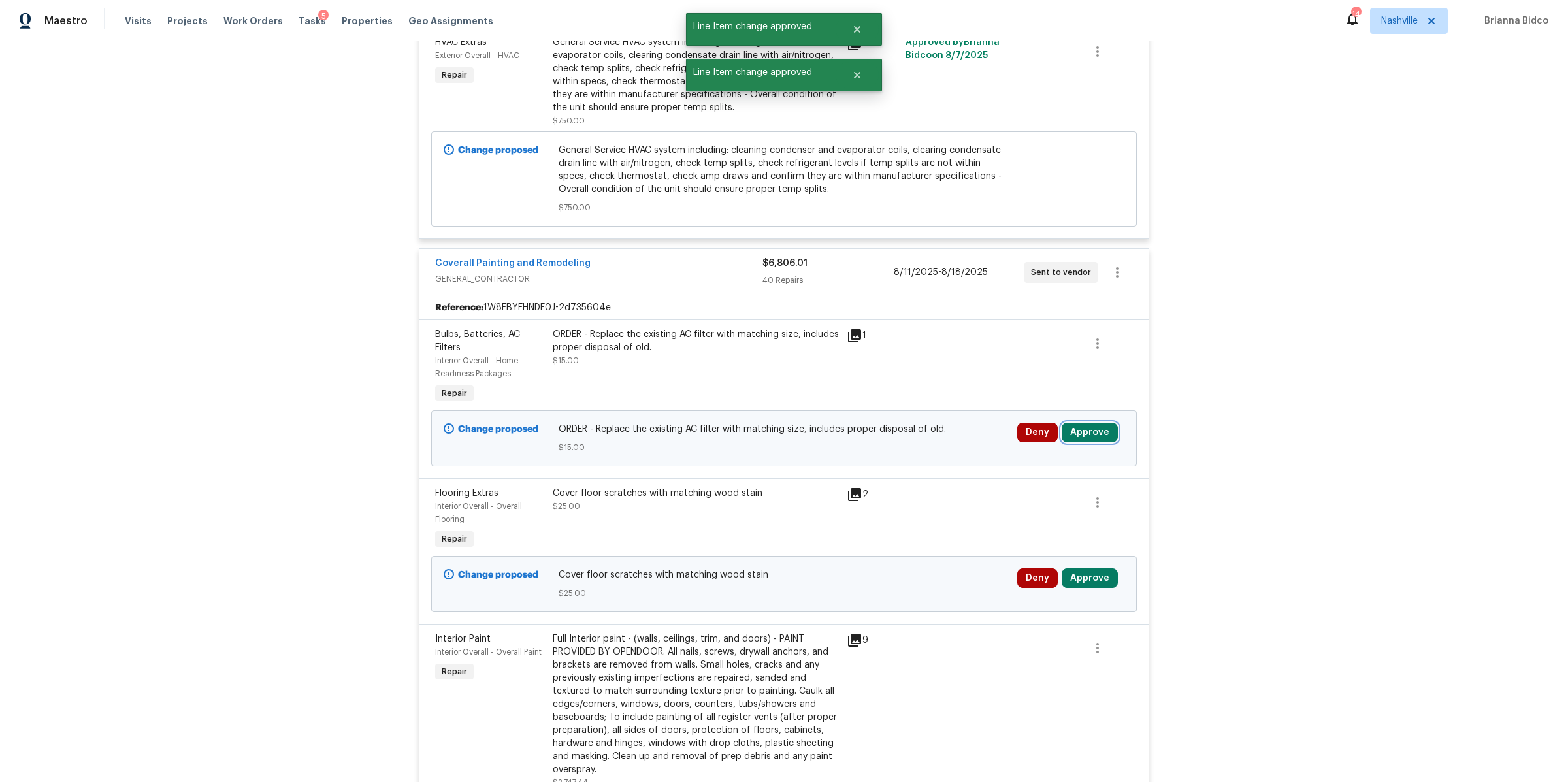click on "Approve" at bounding box center (1090, 432) 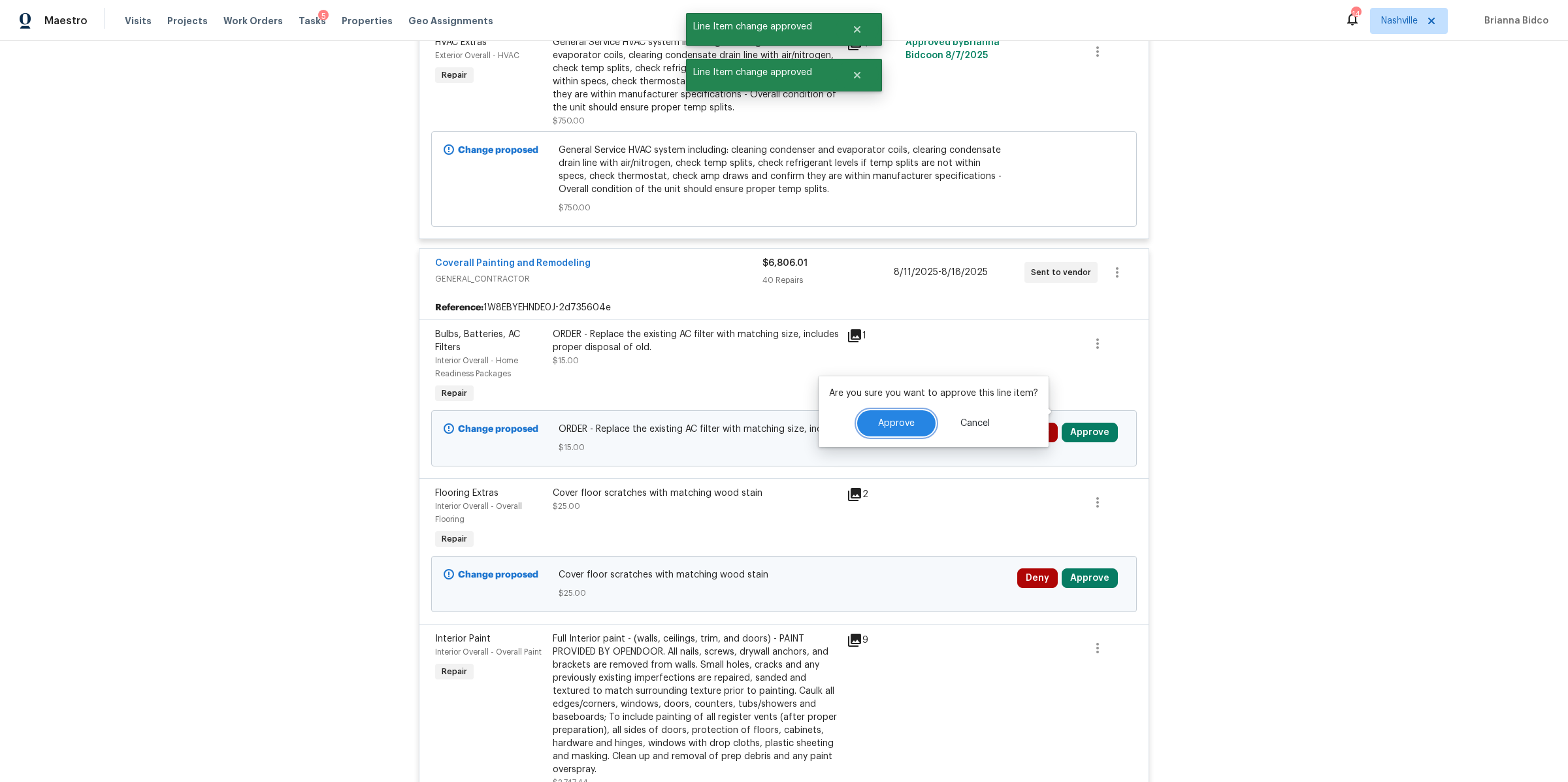 click on "Approve" at bounding box center [896, 423] 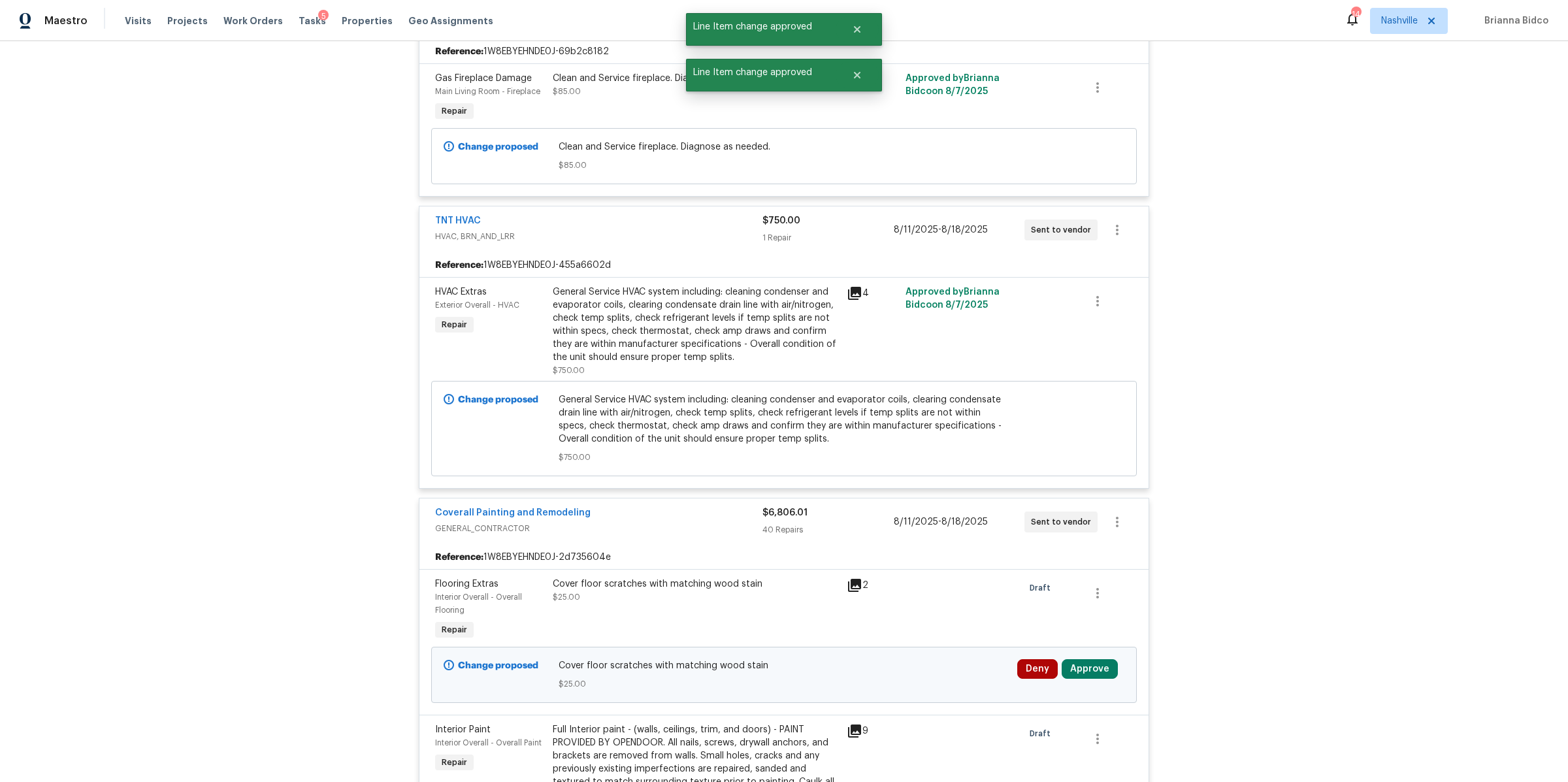 scroll, scrollTop: 2344, scrollLeft: 0, axis: vertical 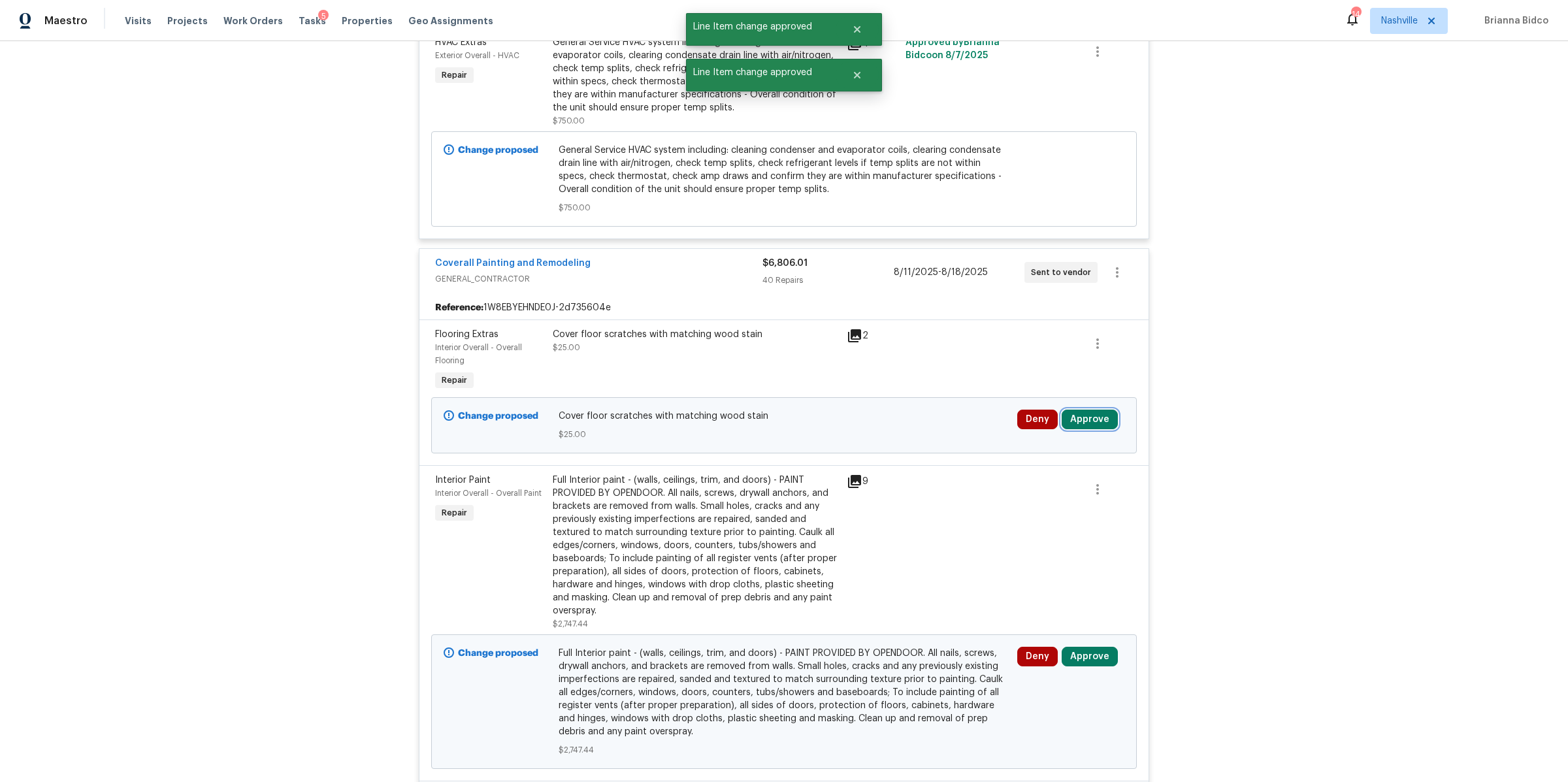 click on "Approve" at bounding box center [1090, 419] 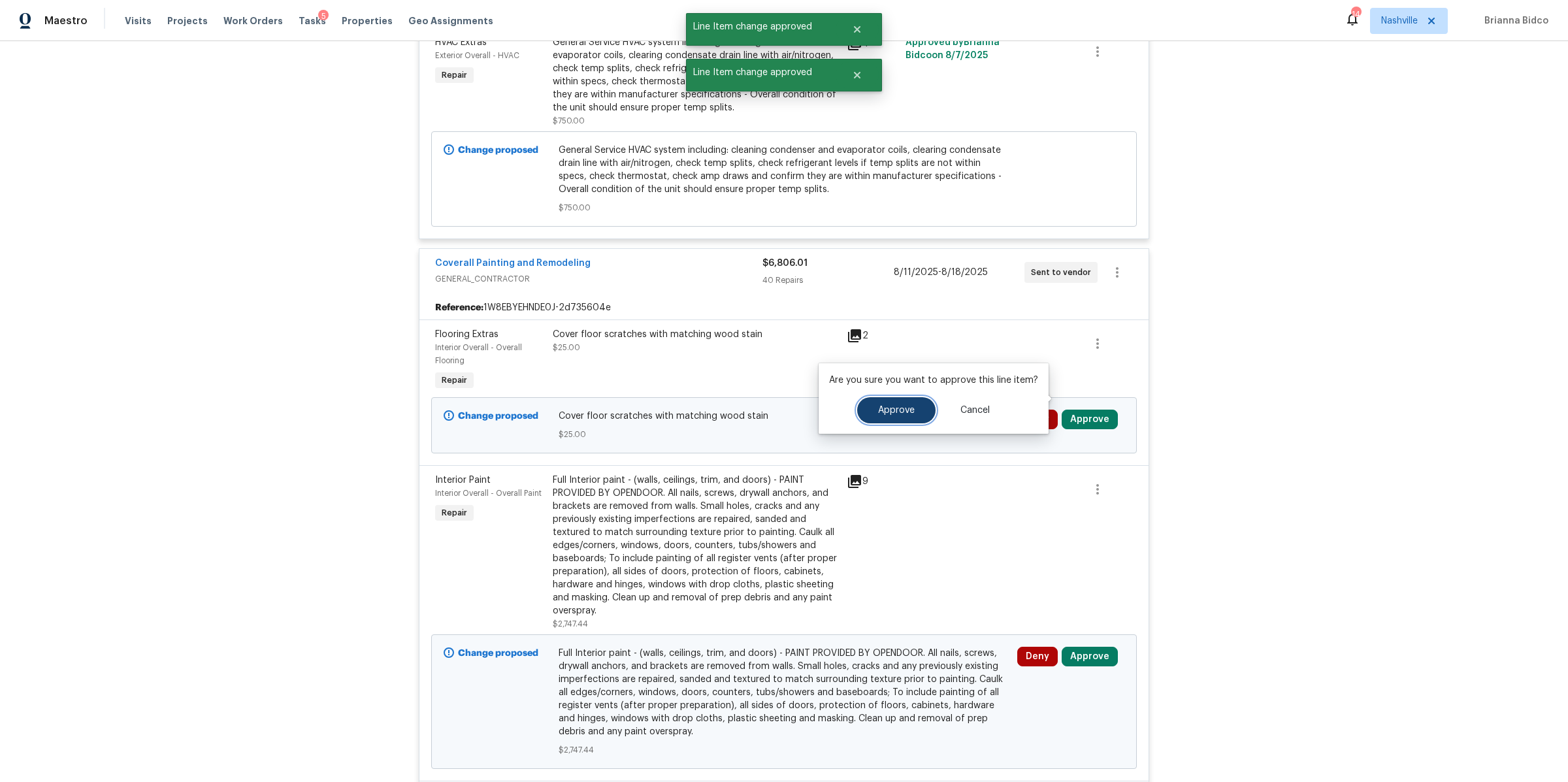 click on "Approve" at bounding box center (896, 410) 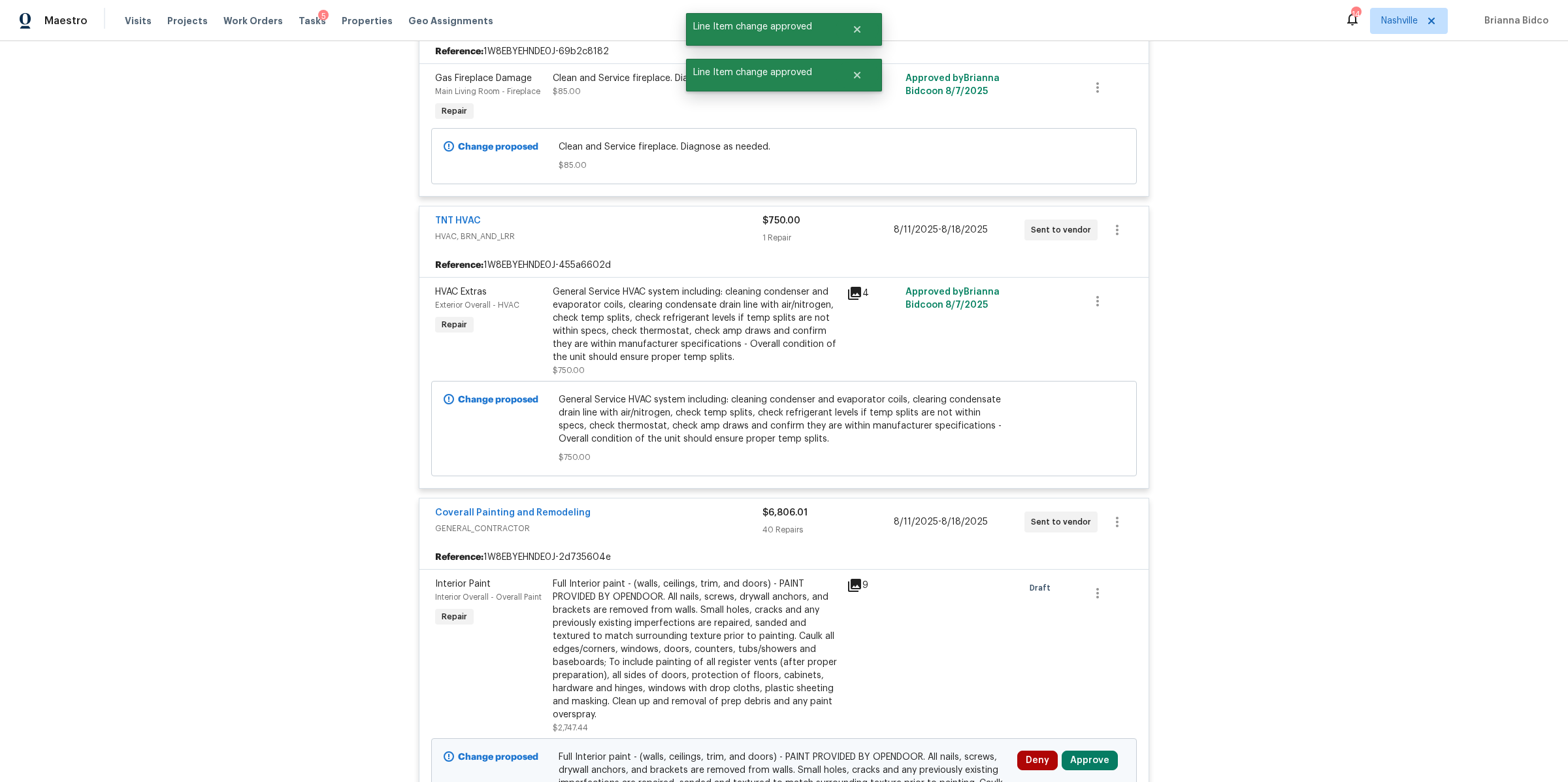 scroll, scrollTop: 2344, scrollLeft: 0, axis: vertical 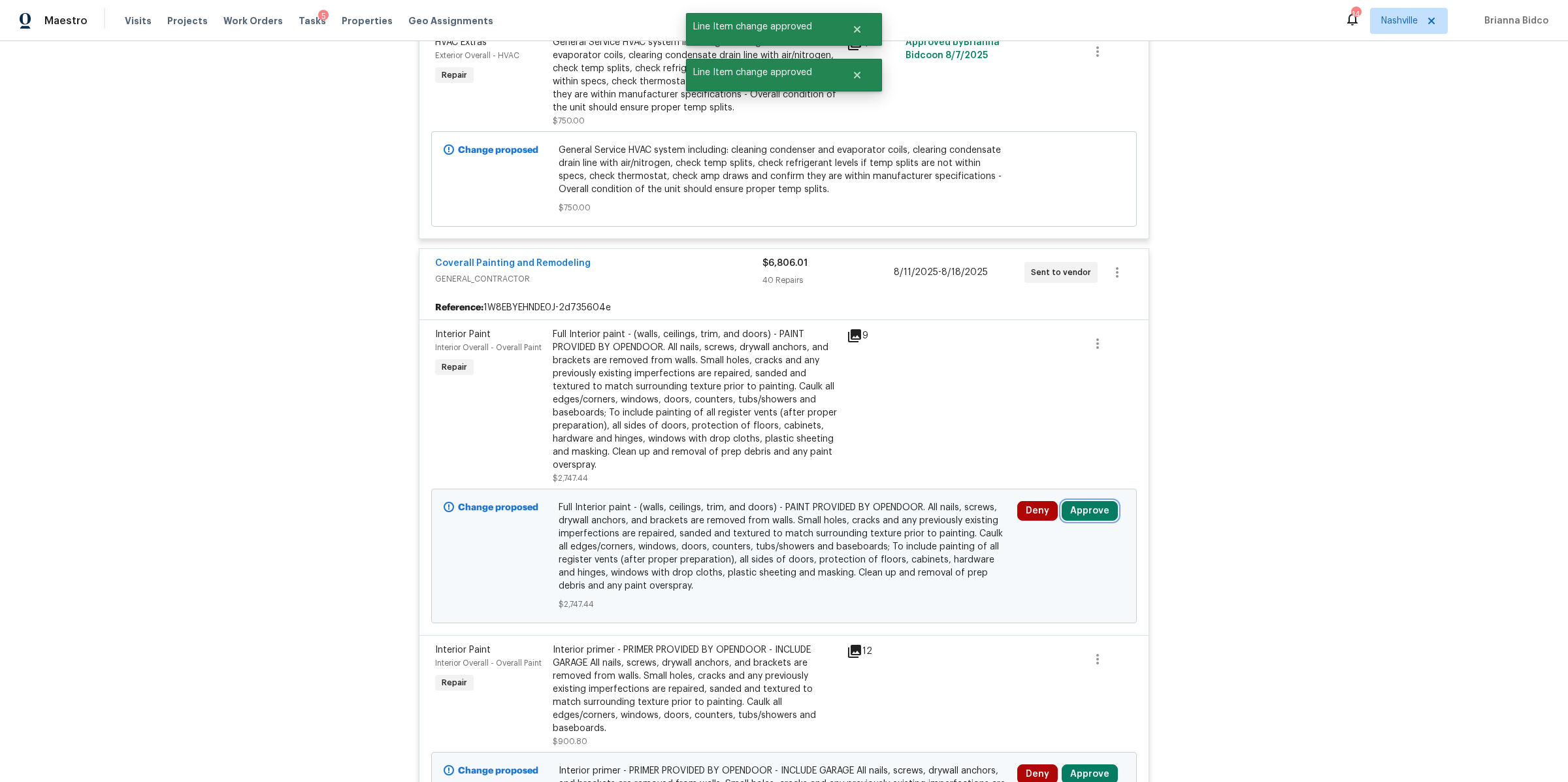 click on "Approve" at bounding box center (1090, 511) 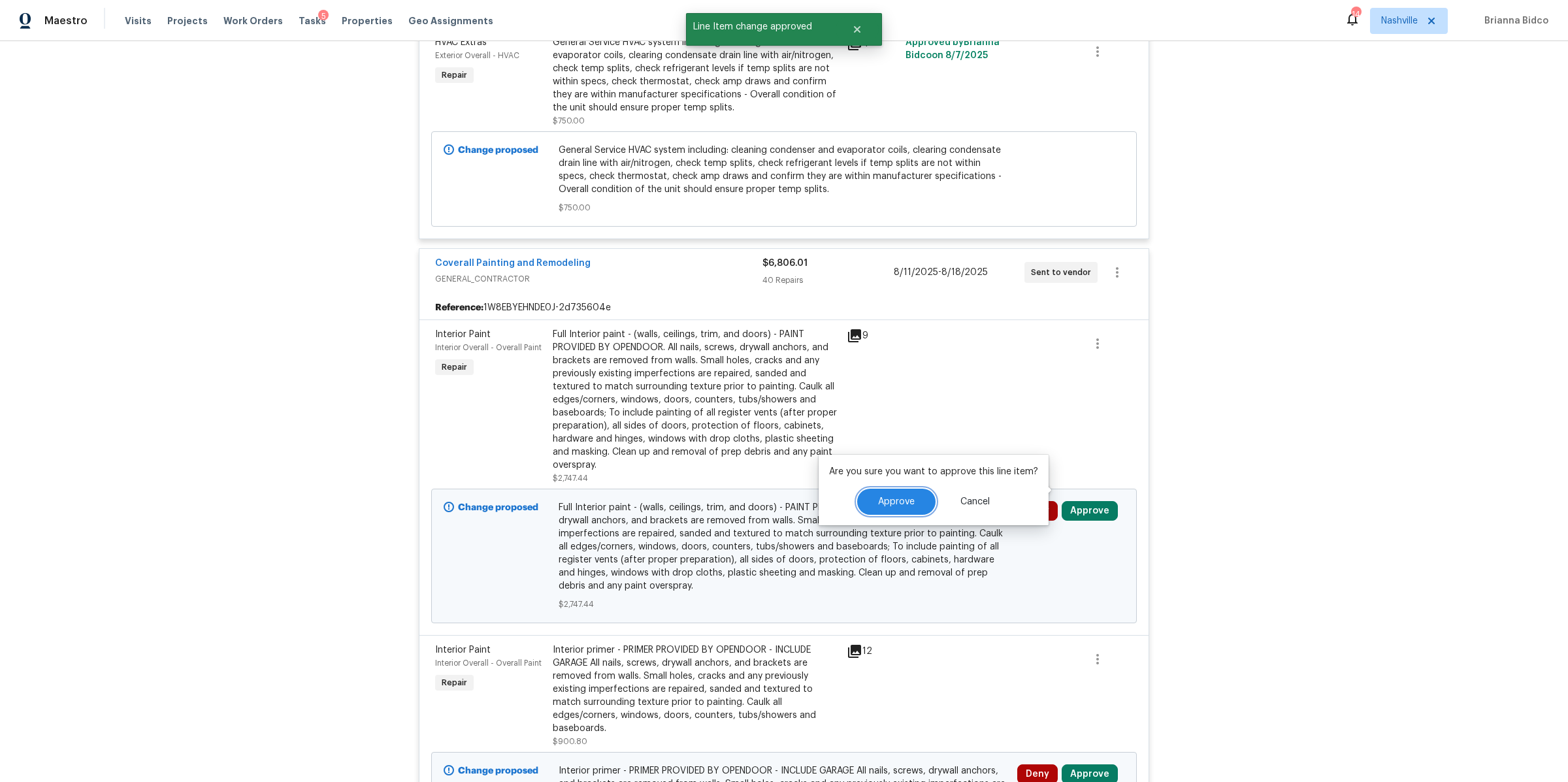 click on "Approve" at bounding box center (896, 502) 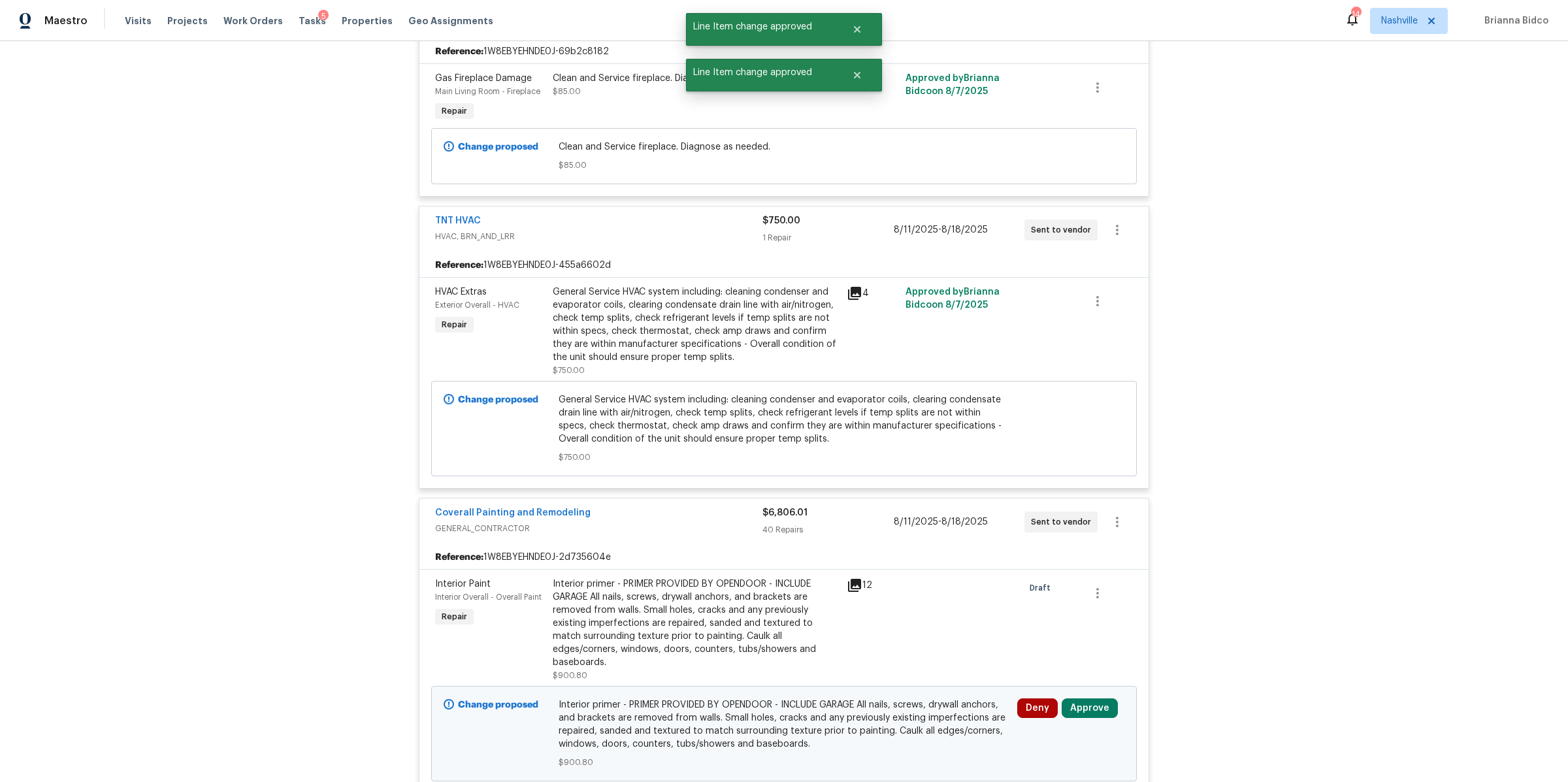 scroll, scrollTop: 2344, scrollLeft: 0, axis: vertical 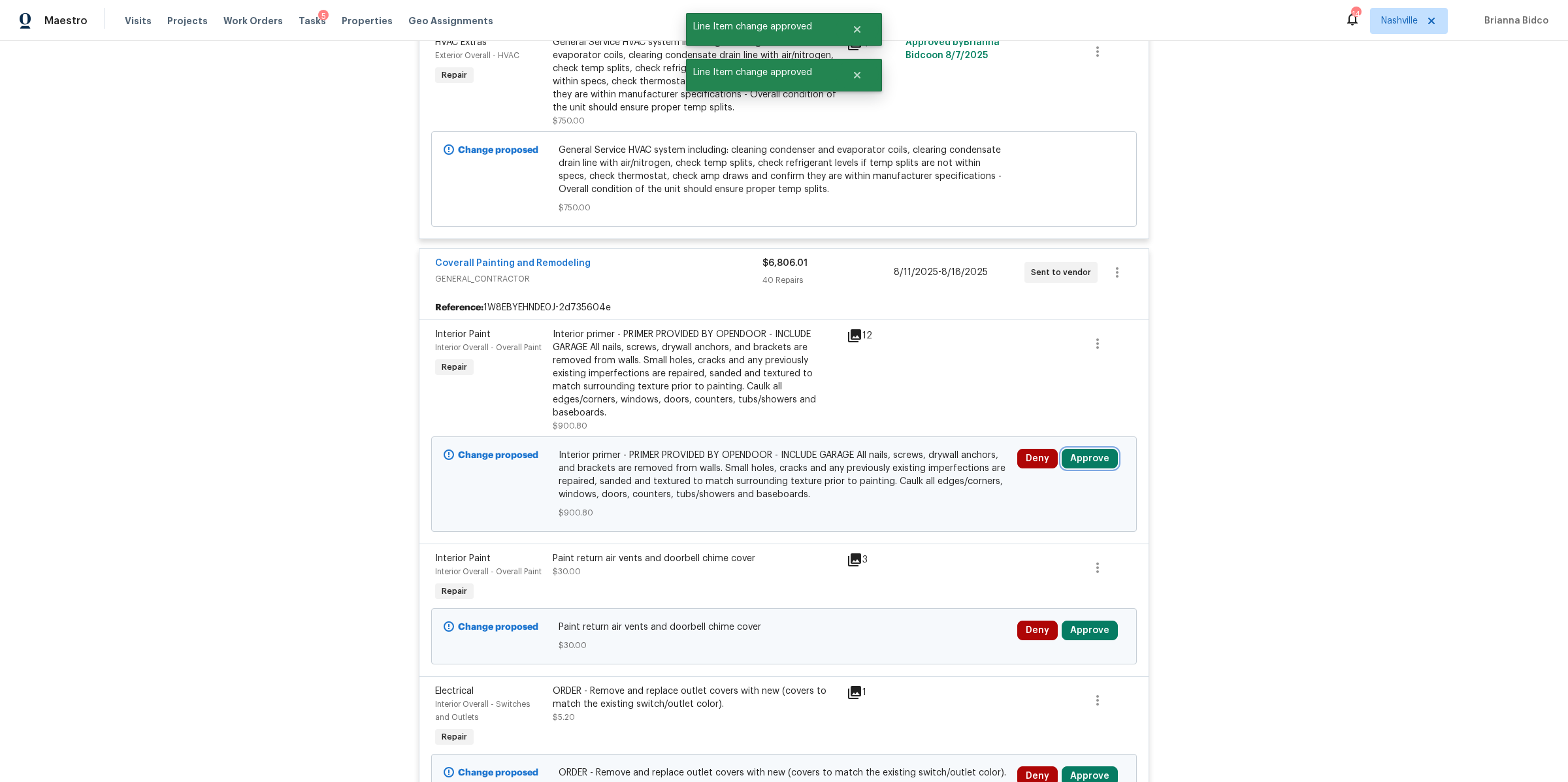 click on "Approve" at bounding box center [1090, 459] 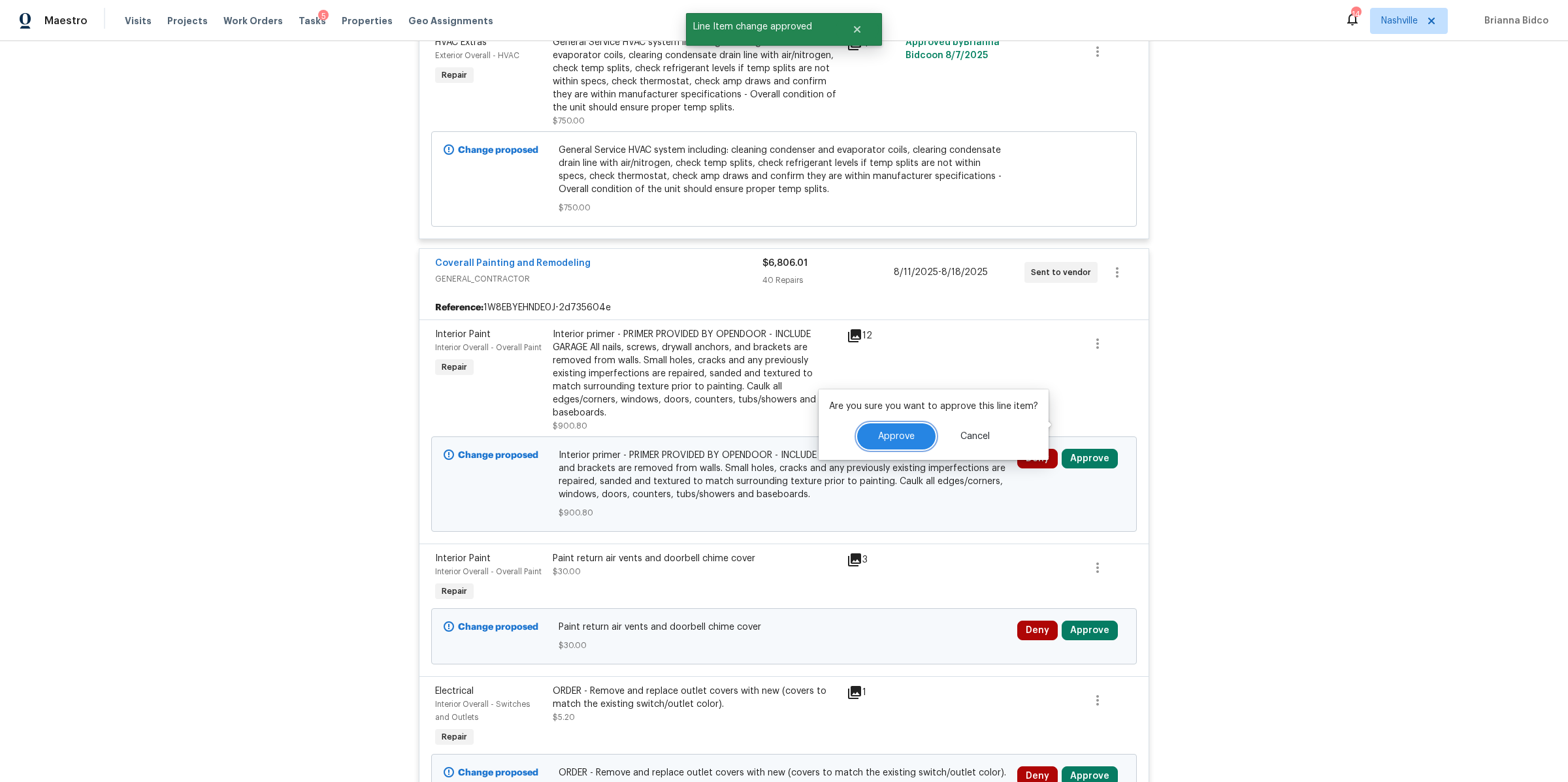 click on "Approve" at bounding box center (896, 436) 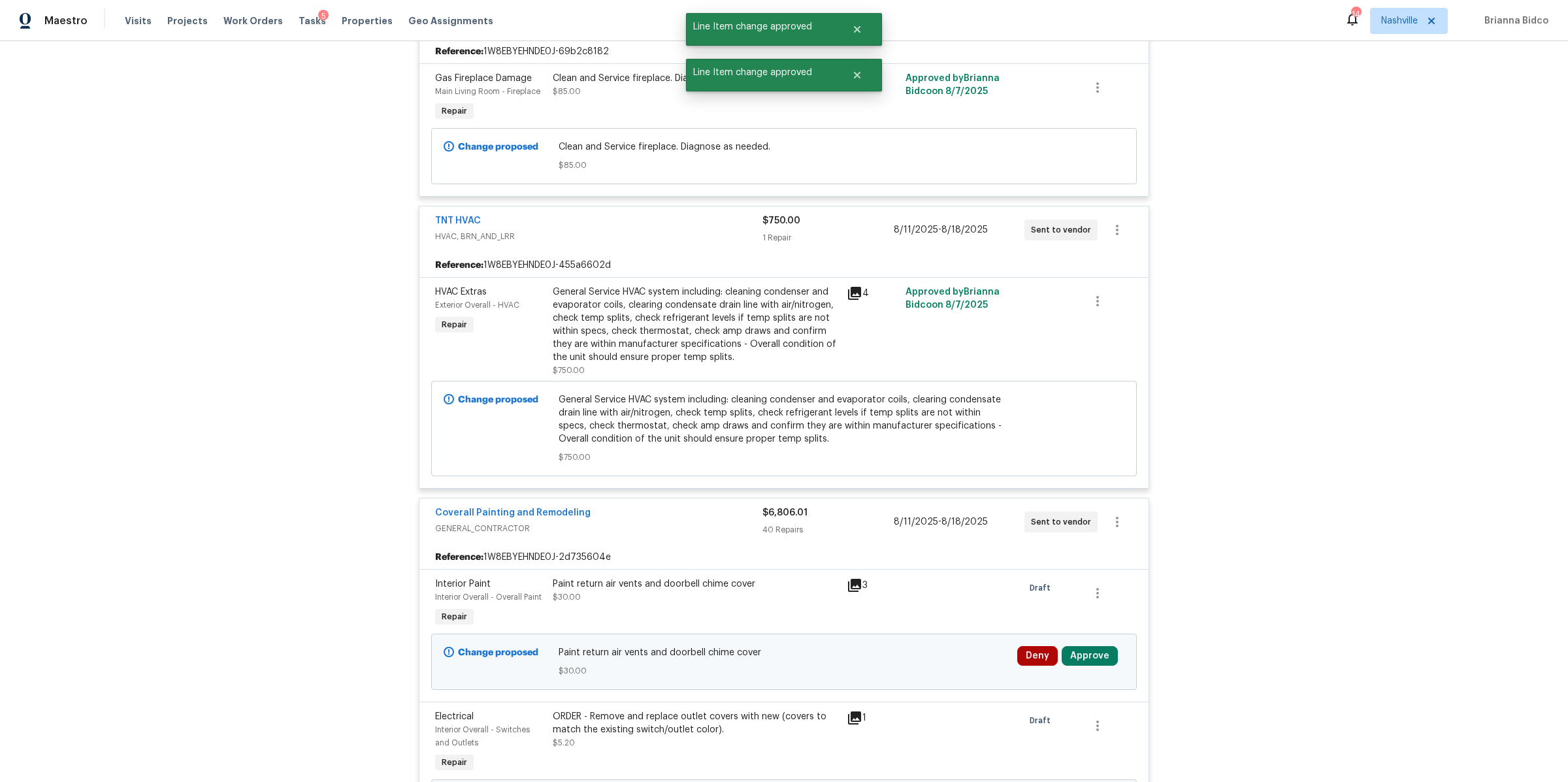scroll, scrollTop: 2344, scrollLeft: 0, axis: vertical 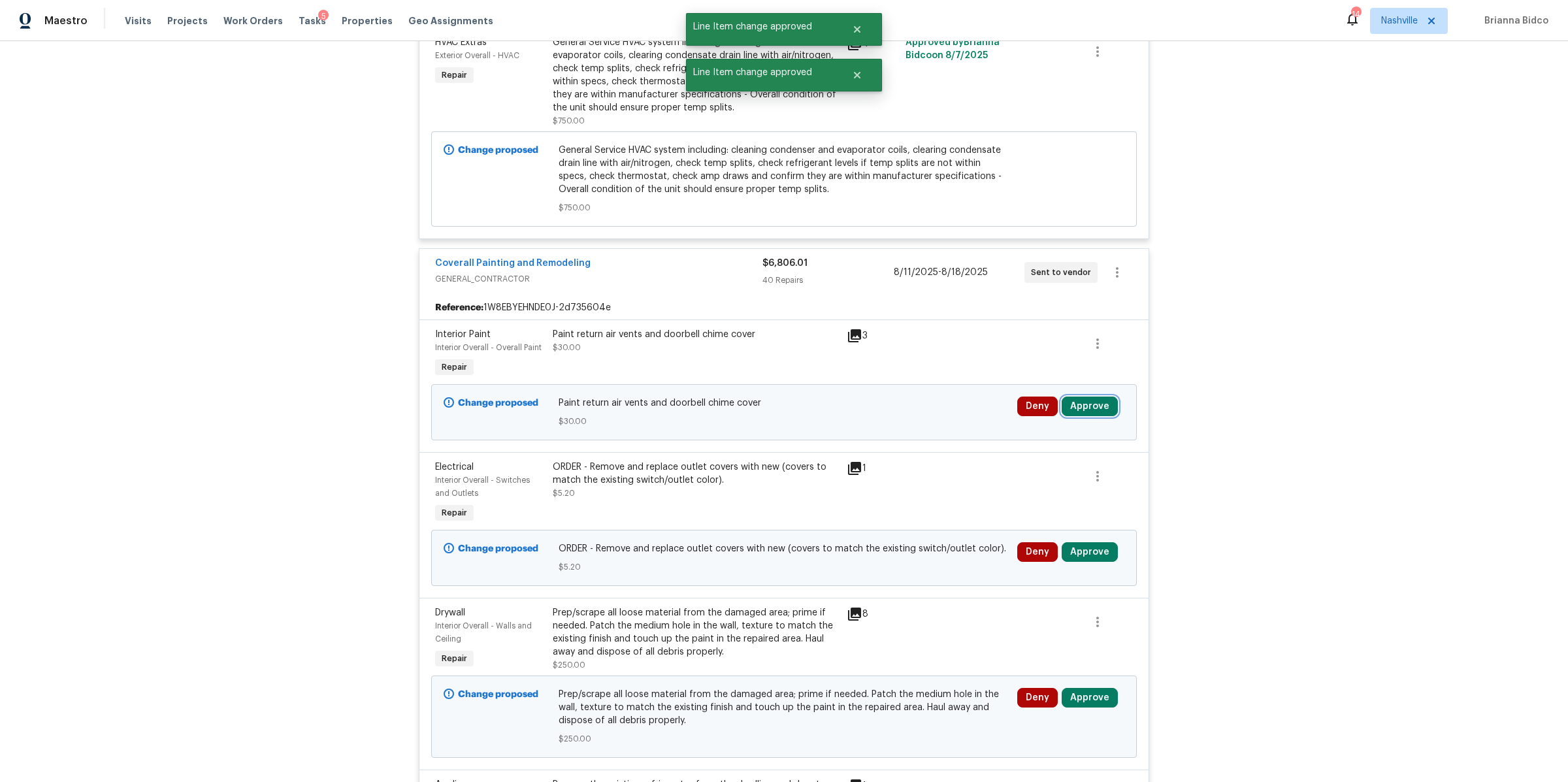 click on "Approve" at bounding box center (1090, 406) 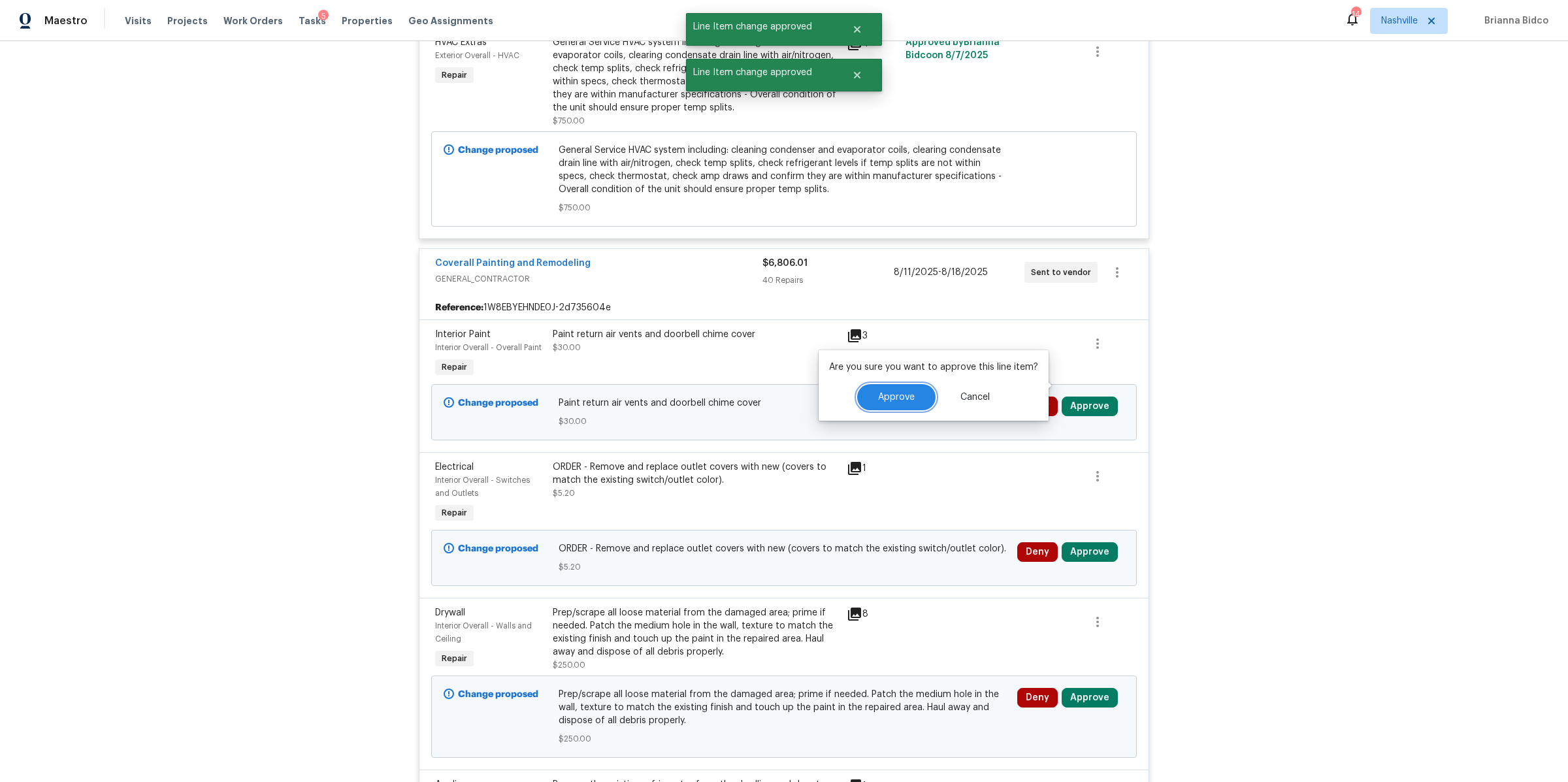 click on "Approve" at bounding box center (896, 397) 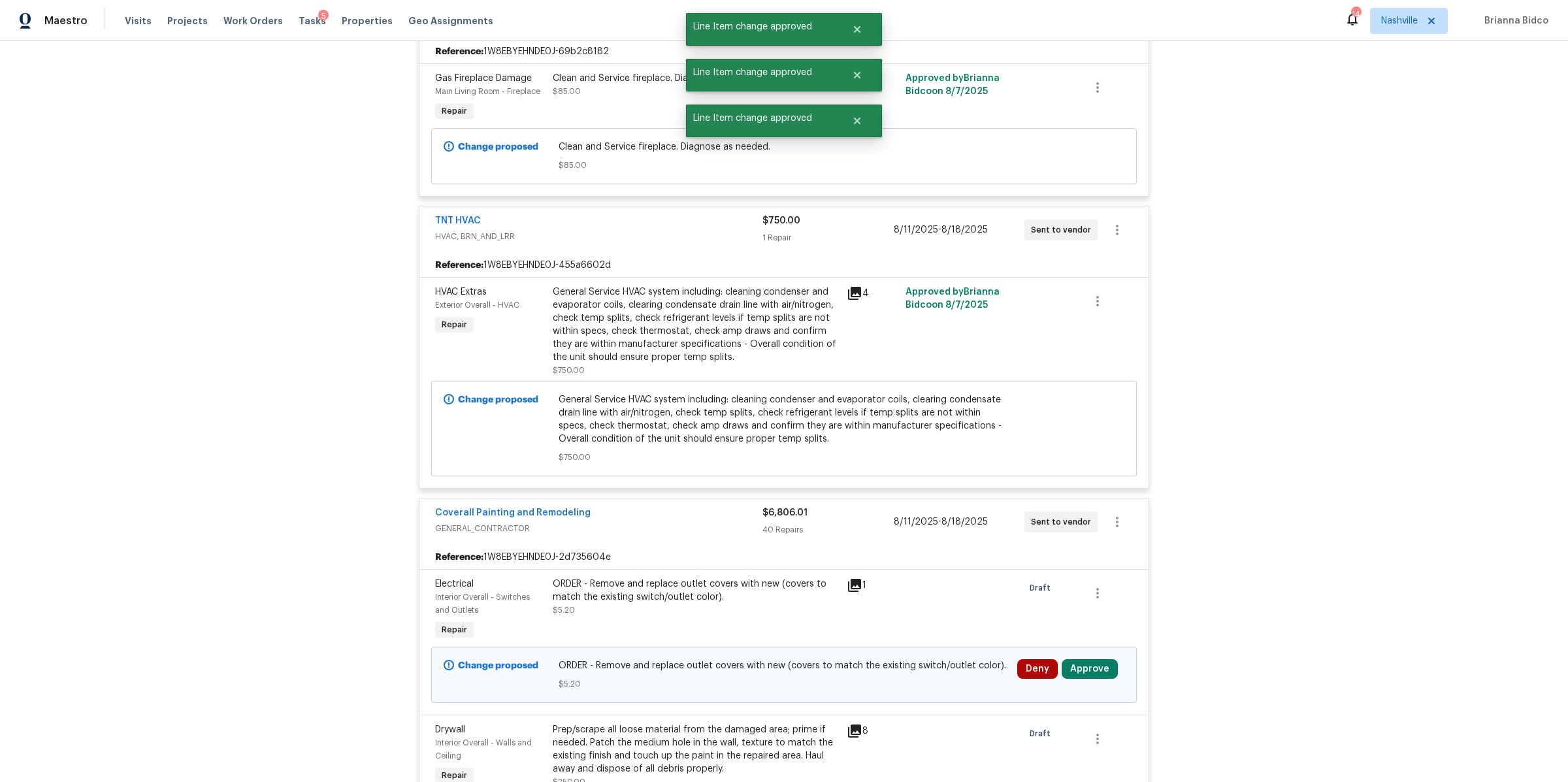 scroll, scrollTop: 2344, scrollLeft: 0, axis: vertical 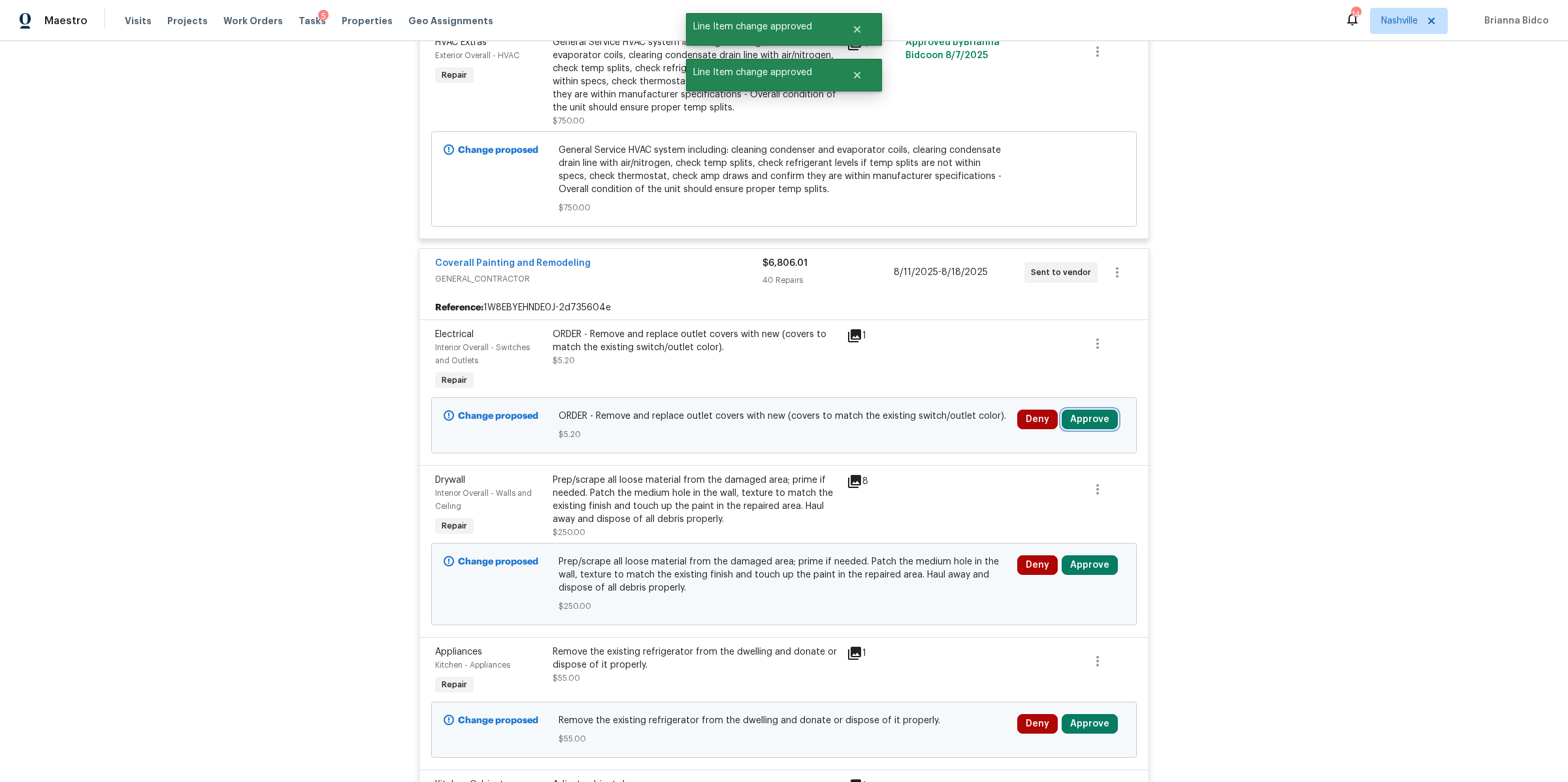click on "Approve" at bounding box center [1090, 419] 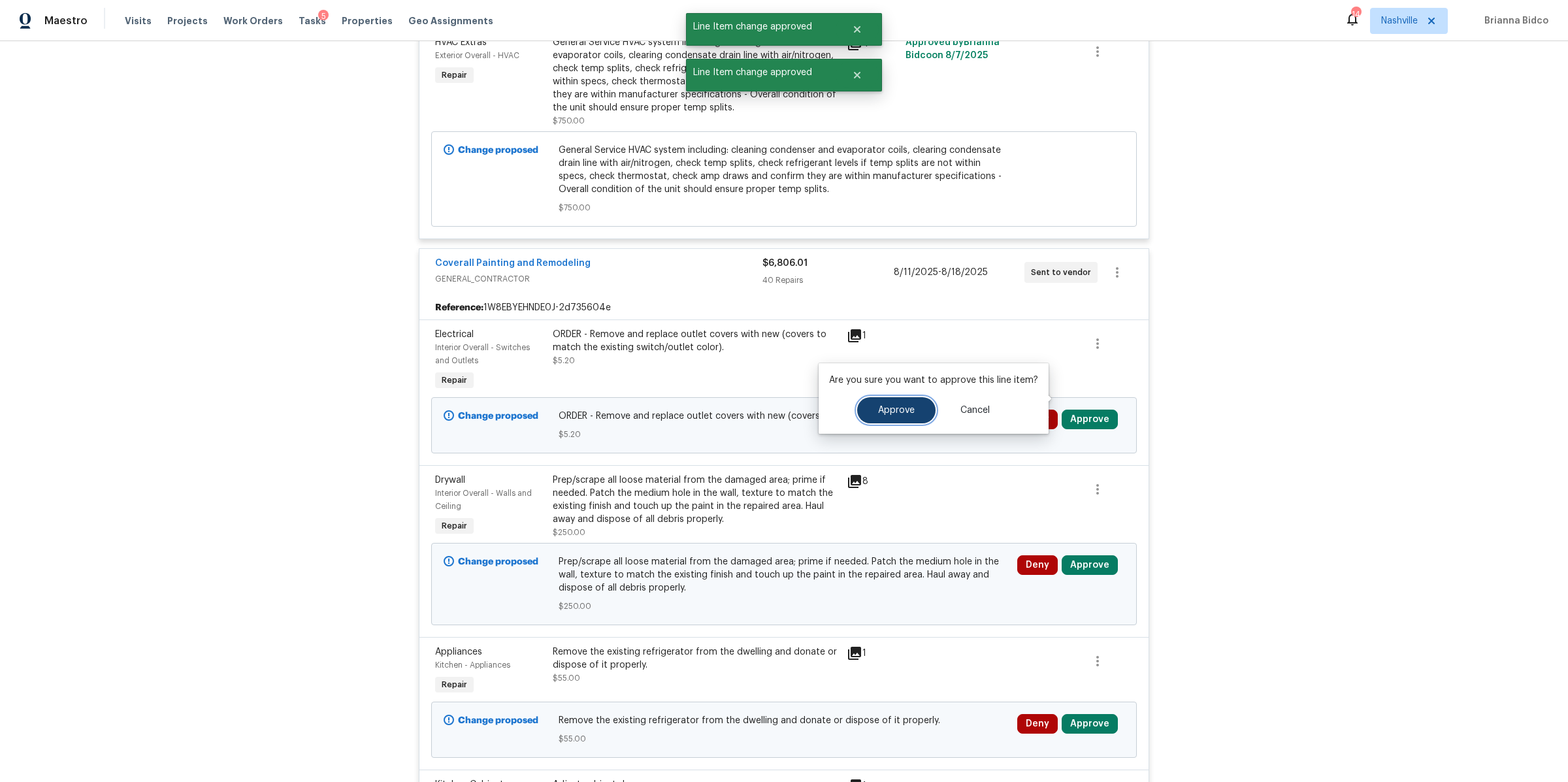 click on "Approve" at bounding box center [896, 410] 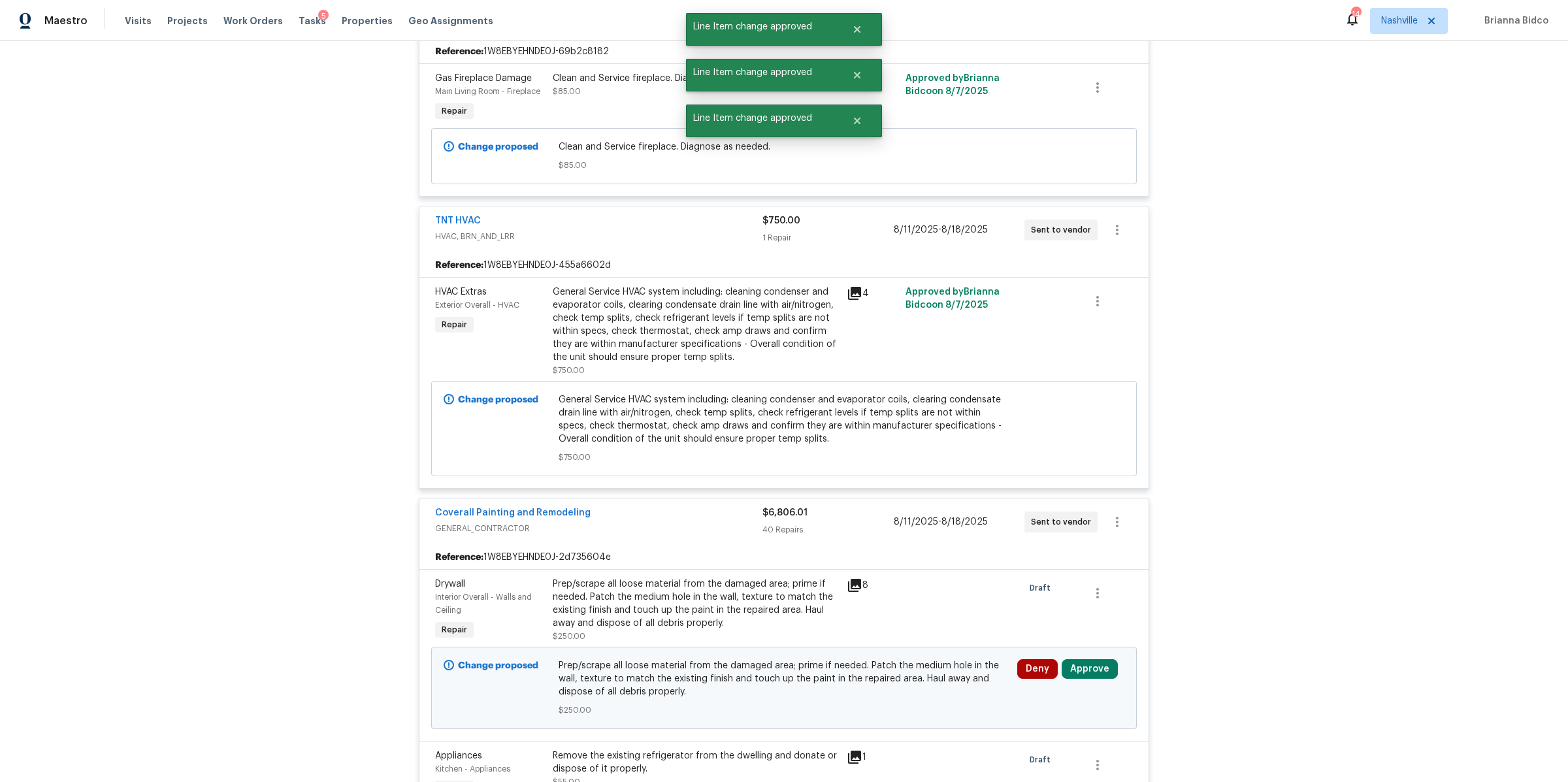 scroll, scrollTop: 2344, scrollLeft: 0, axis: vertical 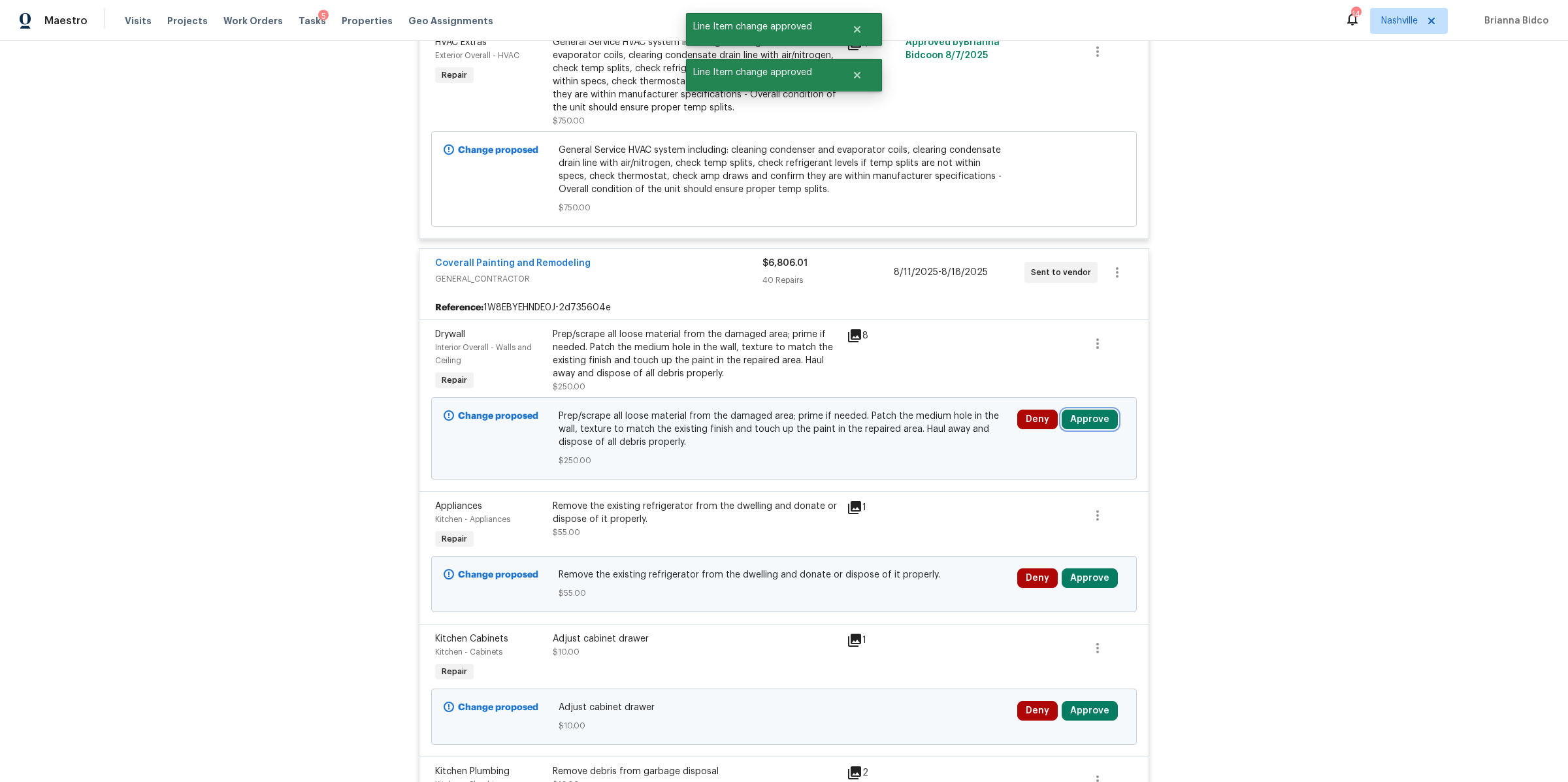 click on "Approve" at bounding box center (1090, 419) 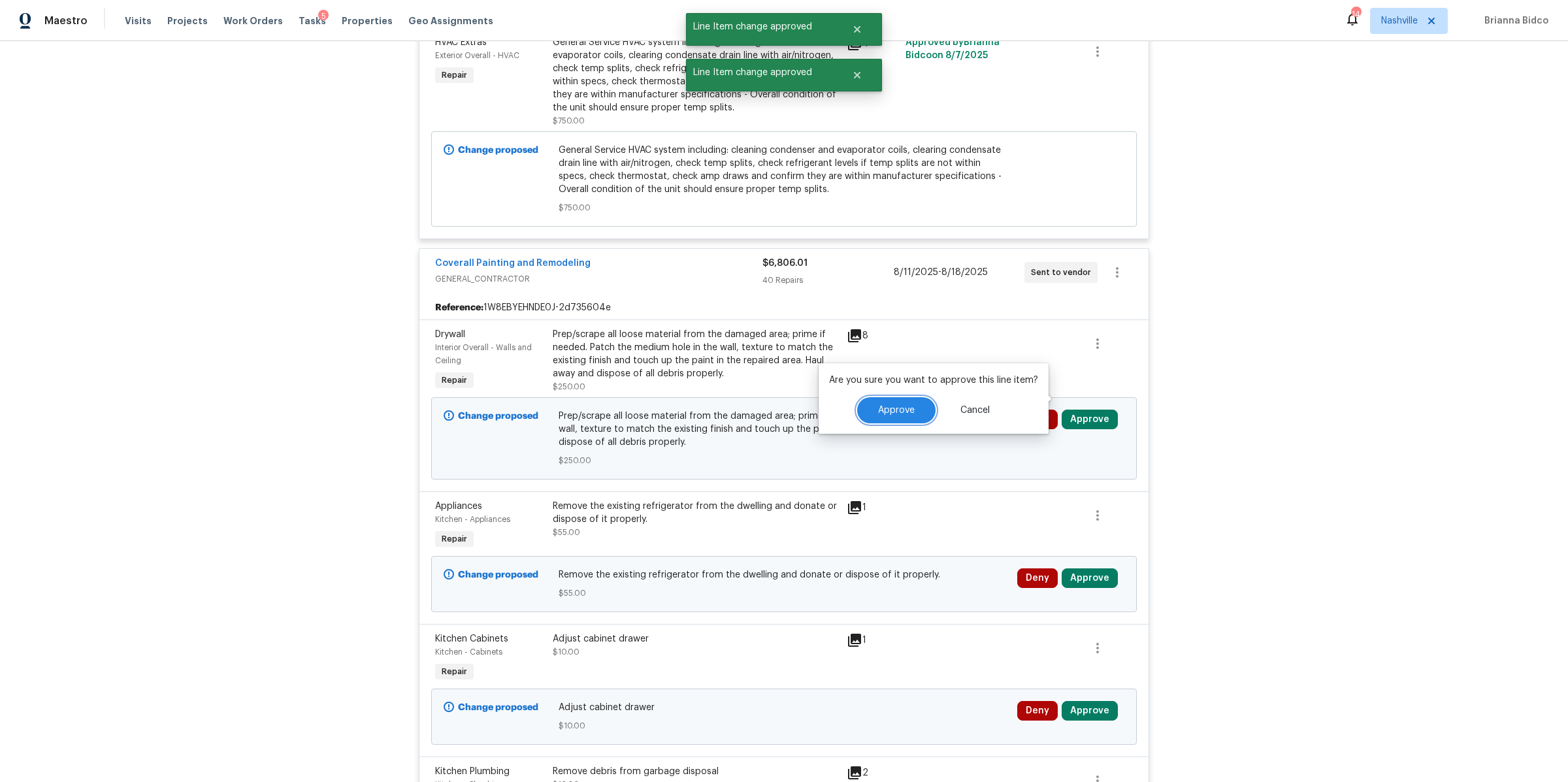 click on "Approve" at bounding box center [896, 410] 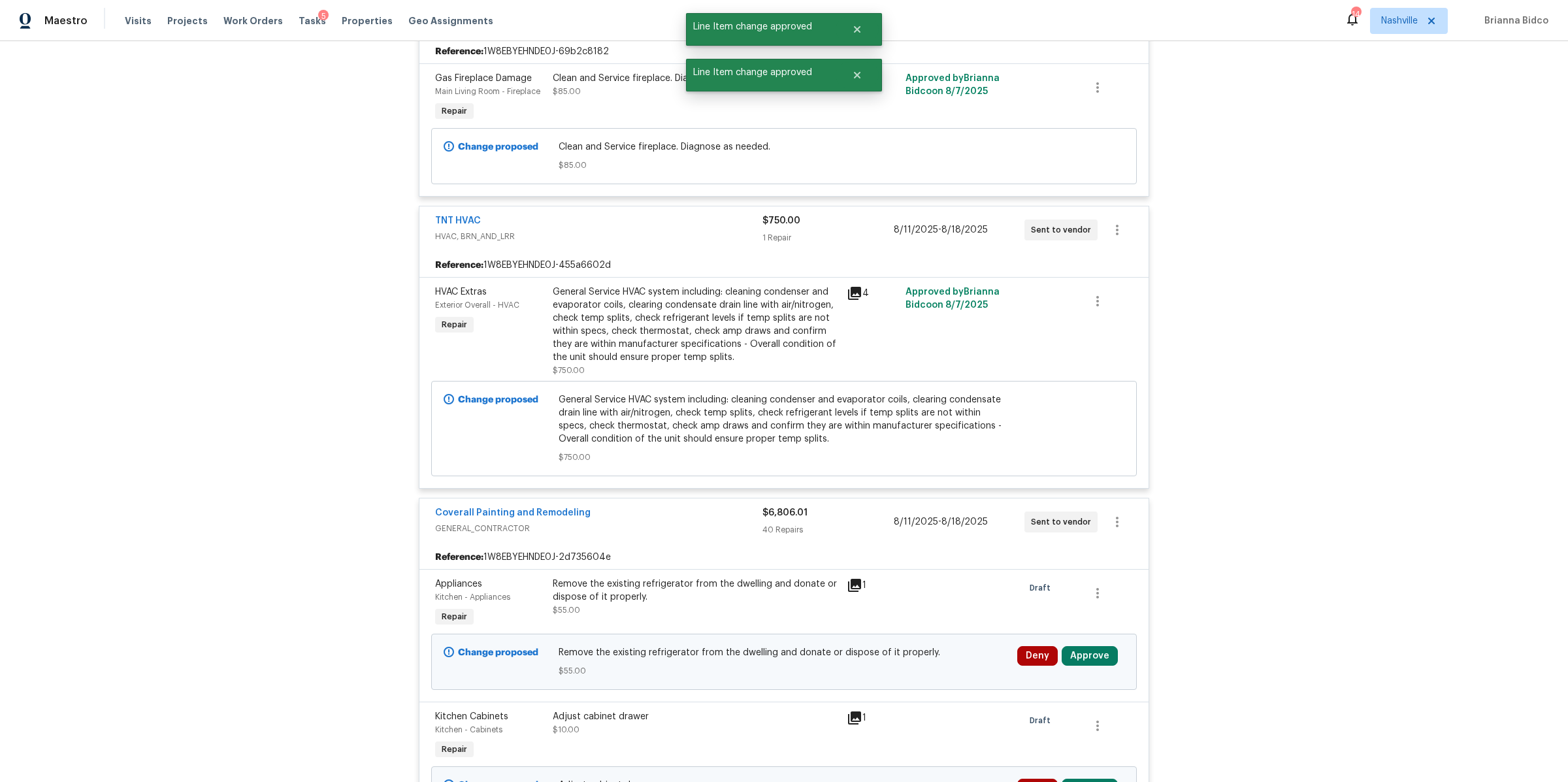 scroll, scrollTop: 2344, scrollLeft: 0, axis: vertical 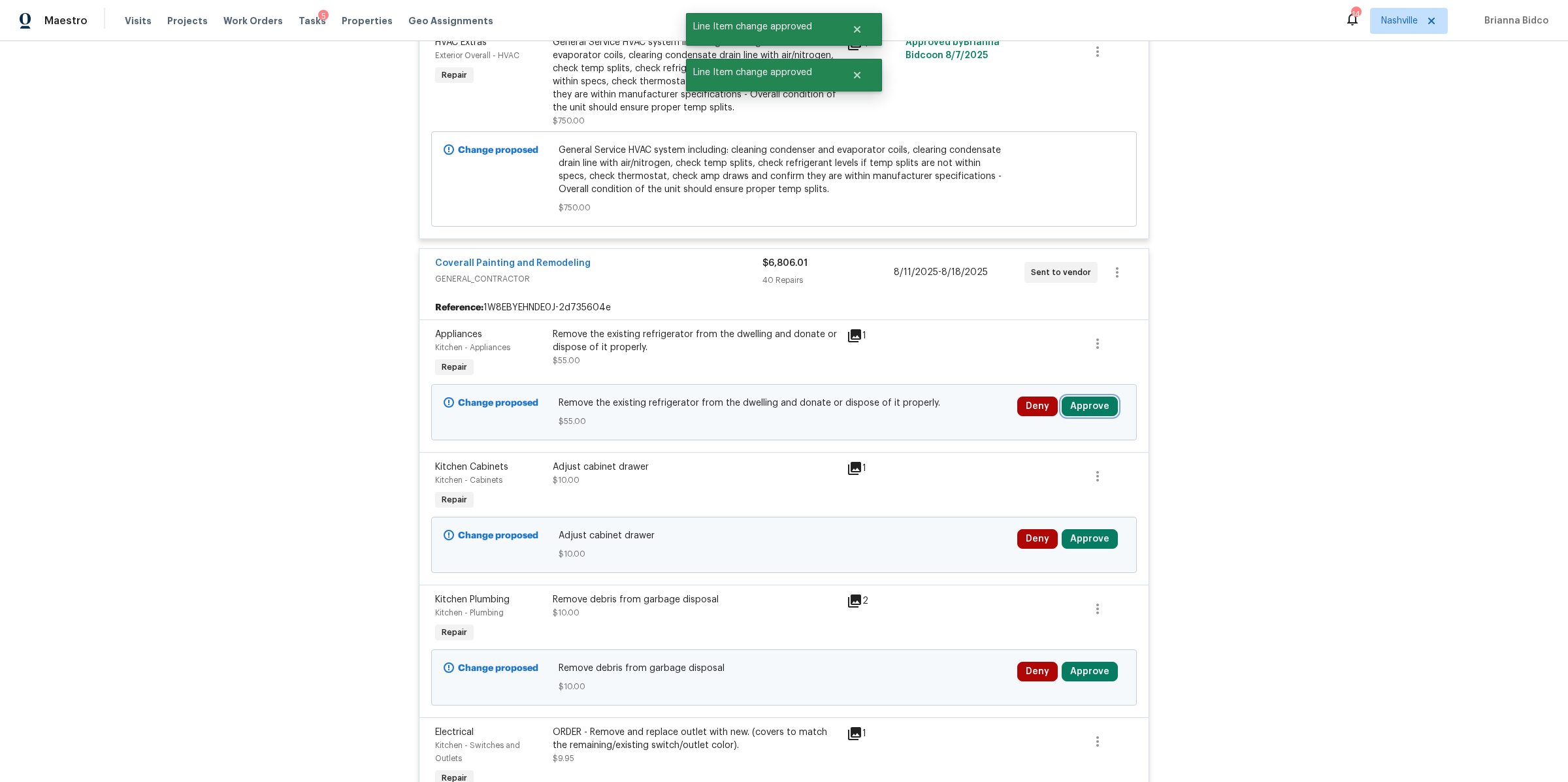 click on "Approve" at bounding box center [1090, 406] 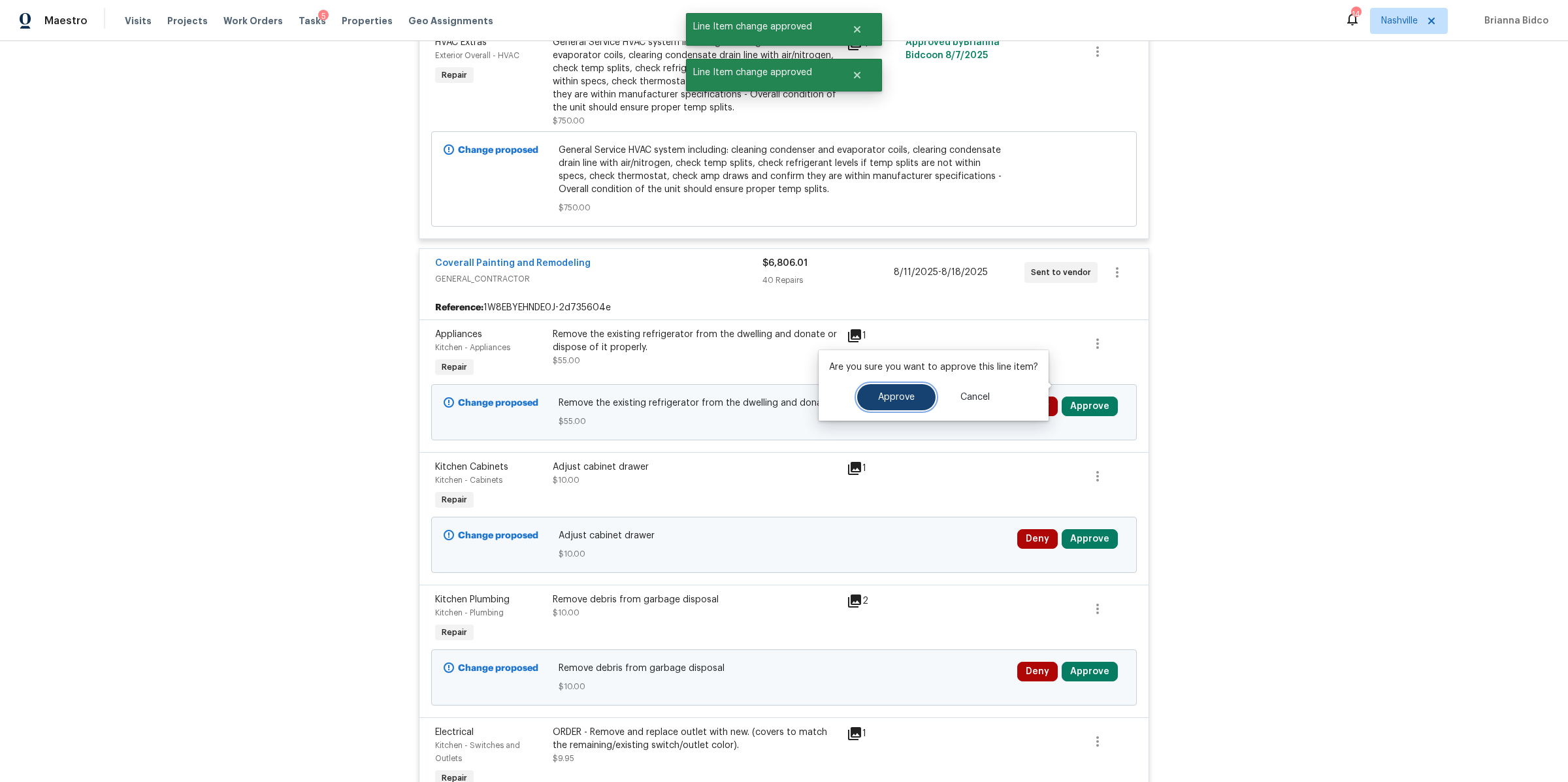 click on "Approve" at bounding box center [896, 397] 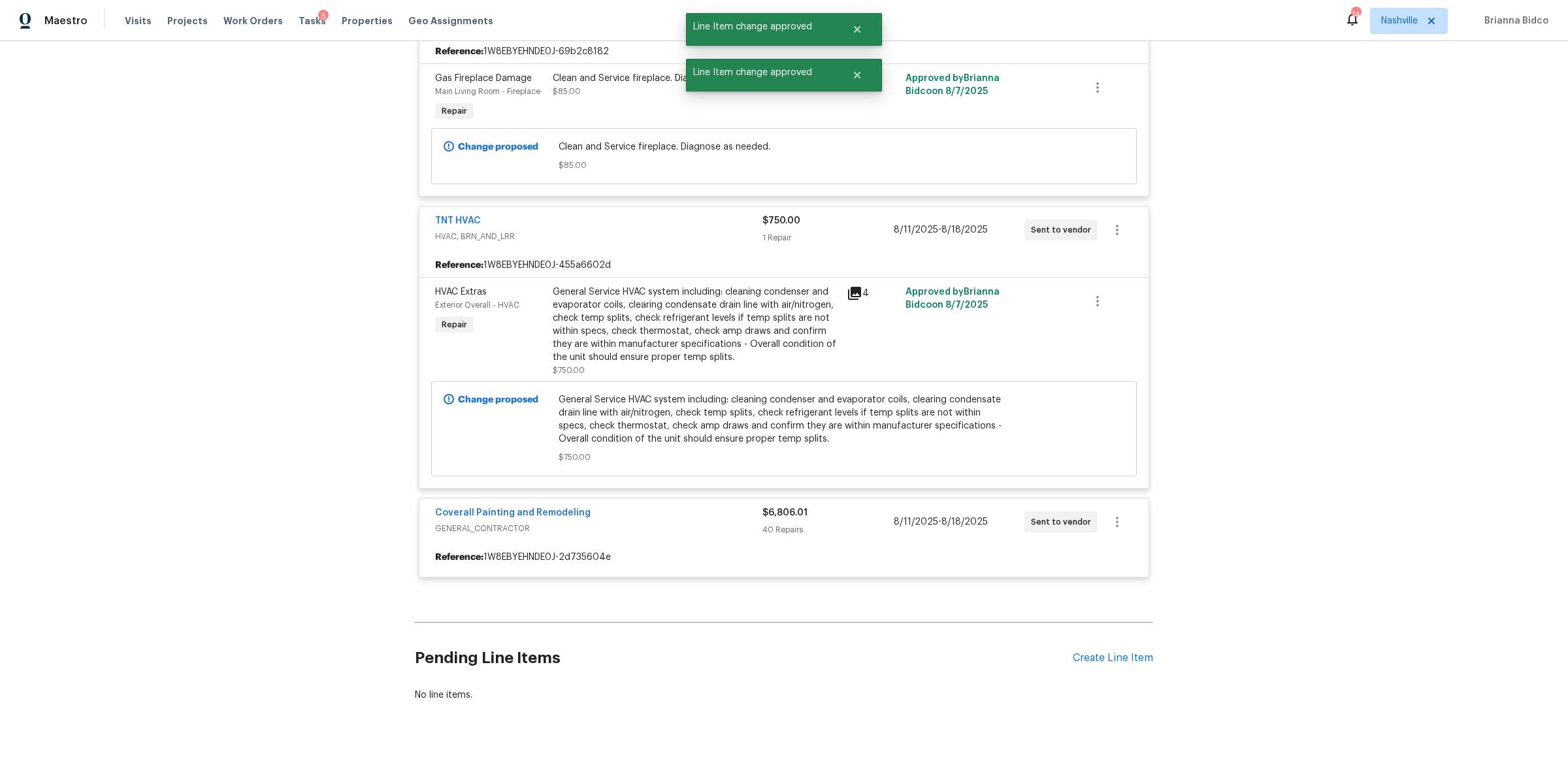 scroll, scrollTop: 2344, scrollLeft: 0, axis: vertical 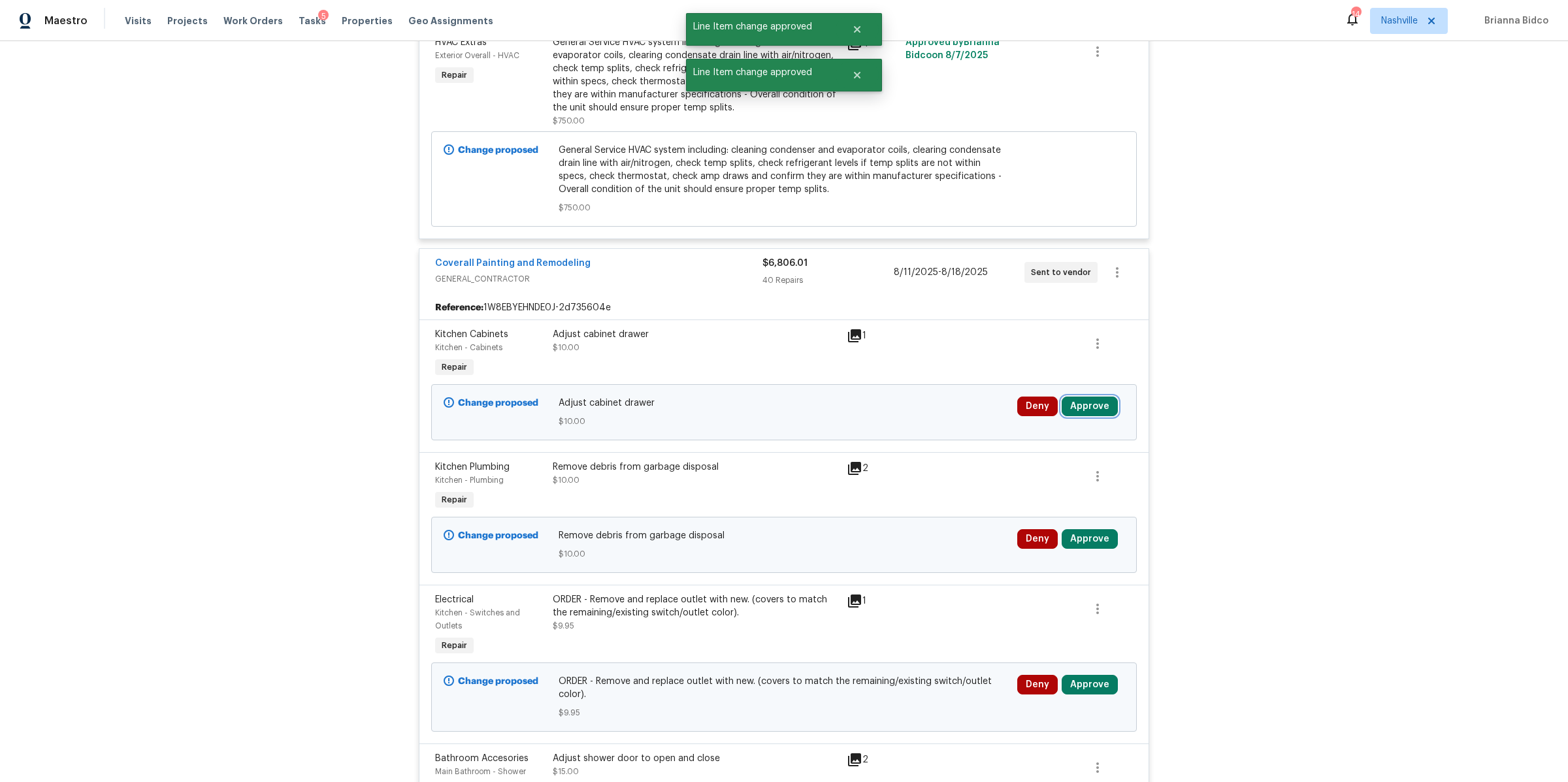 click on "Approve" at bounding box center [1090, 406] 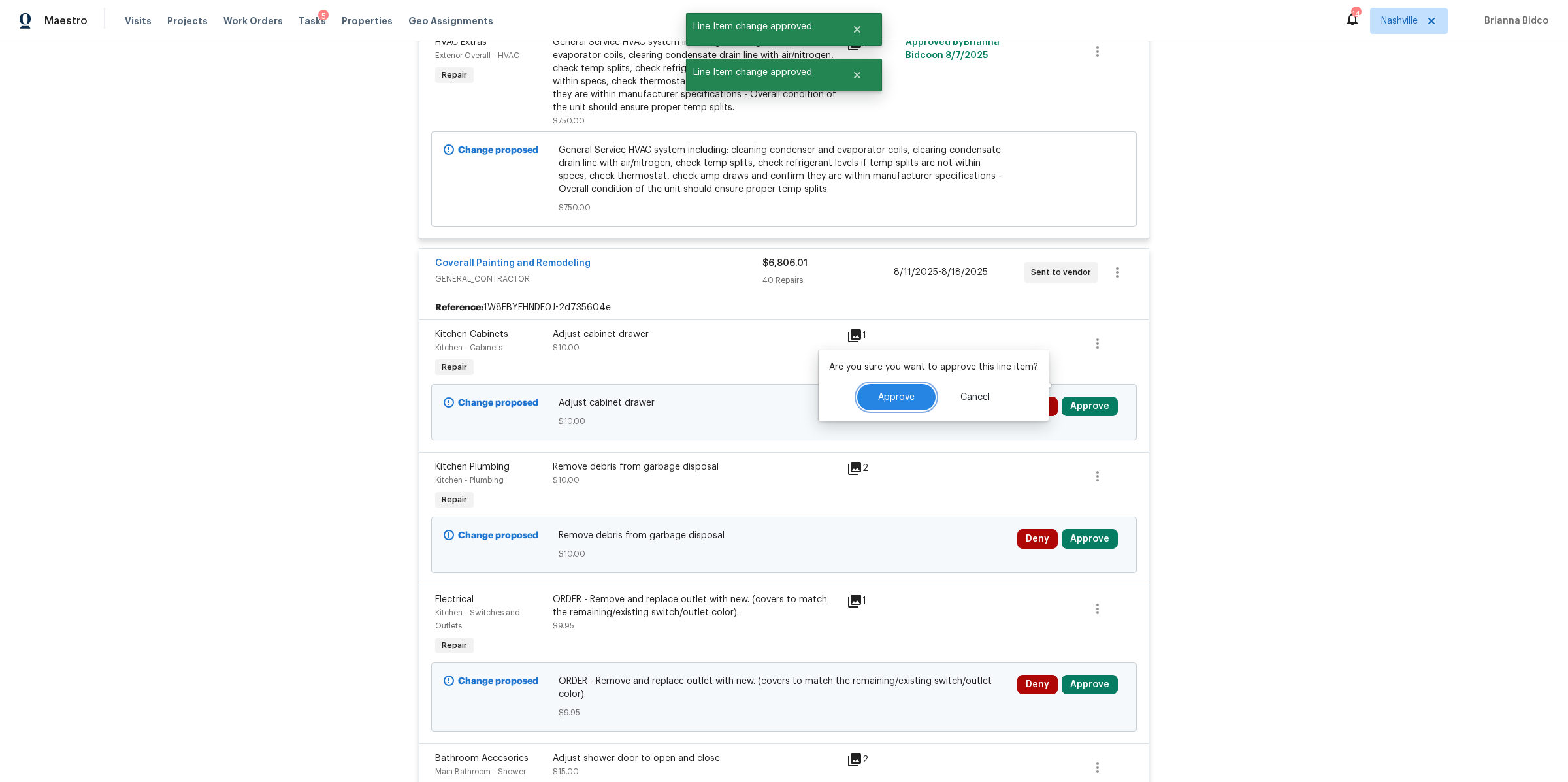 click on "Approve" at bounding box center [896, 397] 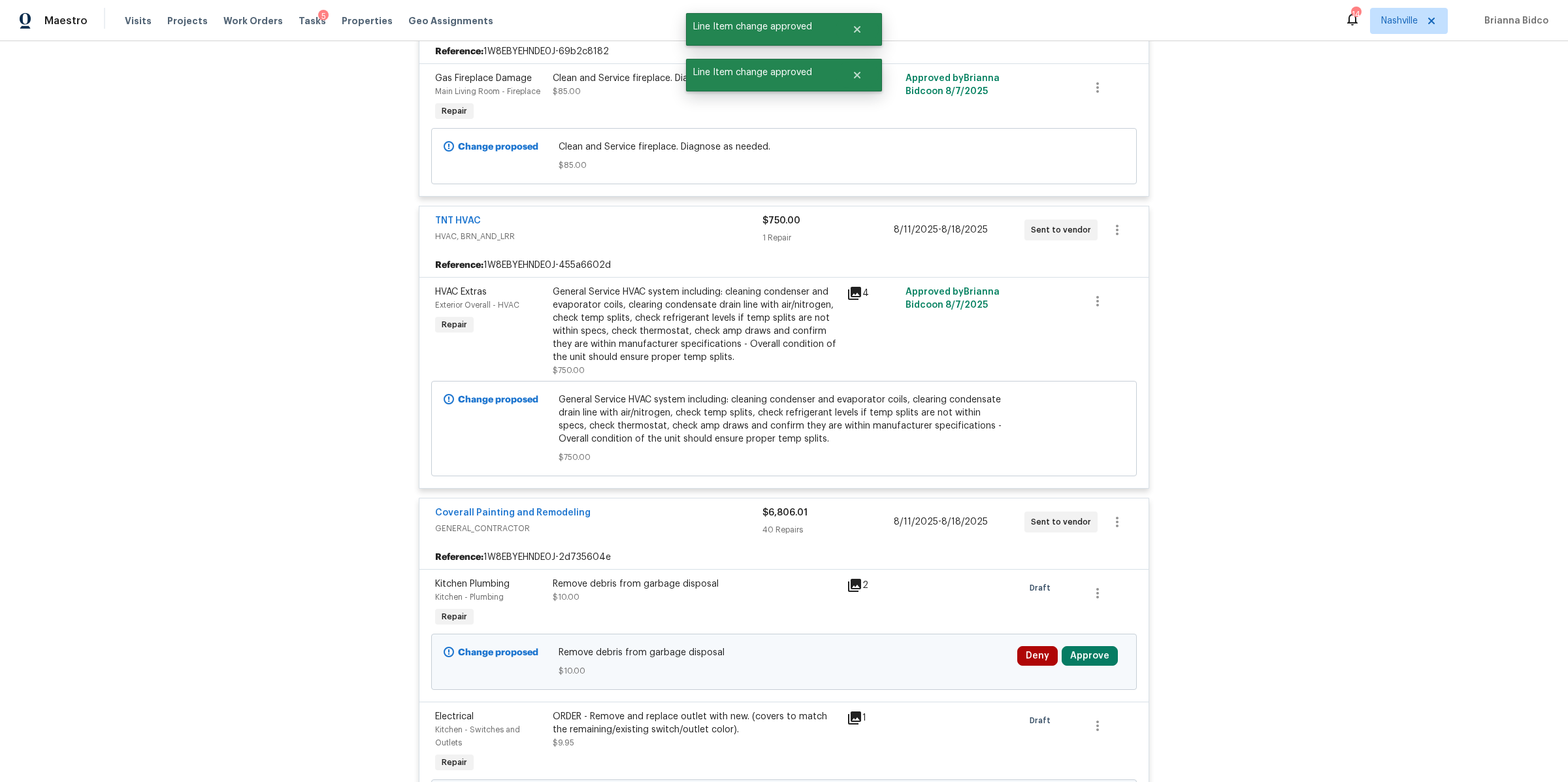 scroll, scrollTop: 2344, scrollLeft: 0, axis: vertical 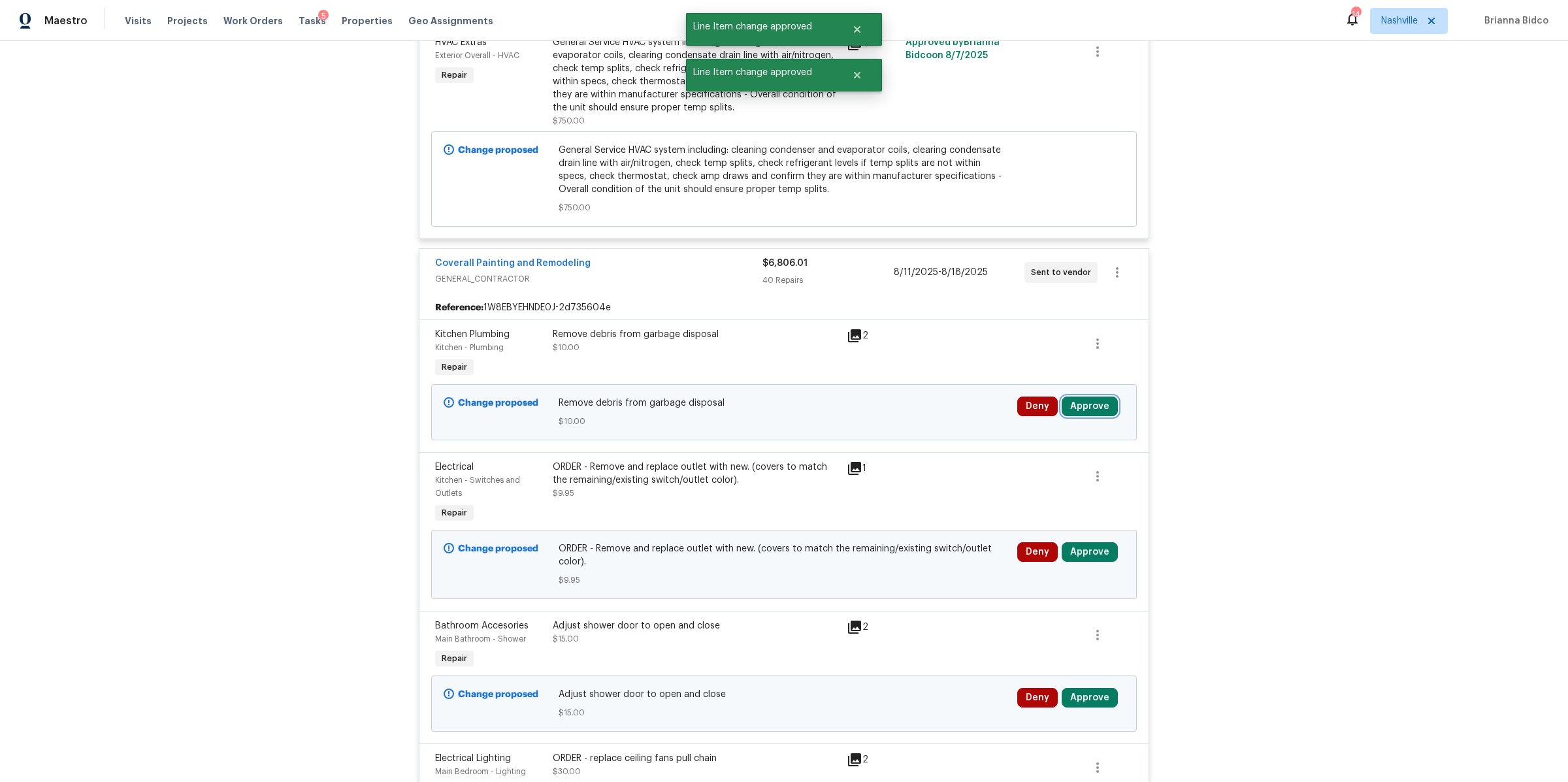 click on "Approve" at bounding box center [1090, 406] 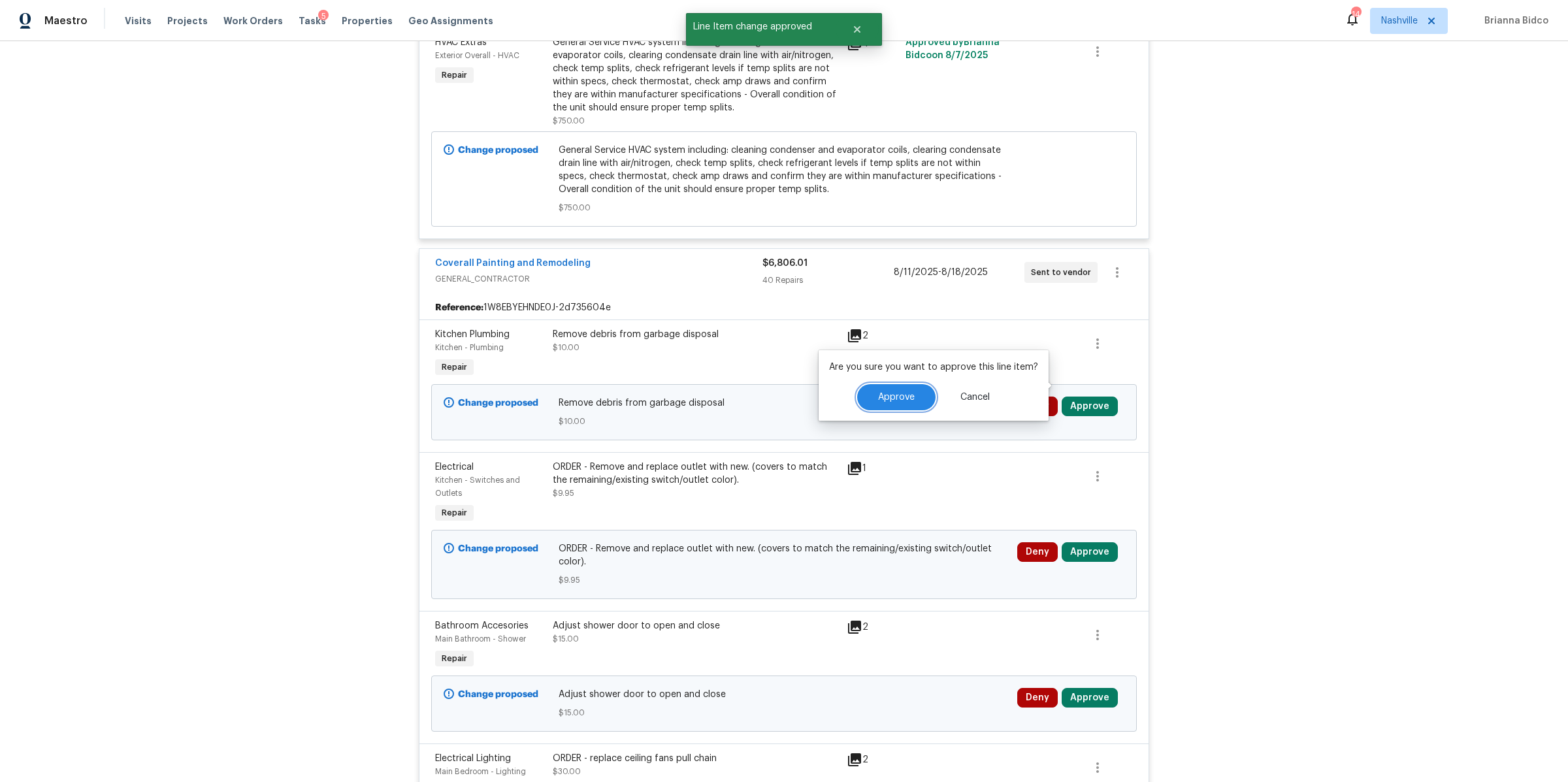 click on "Approve" at bounding box center [896, 397] 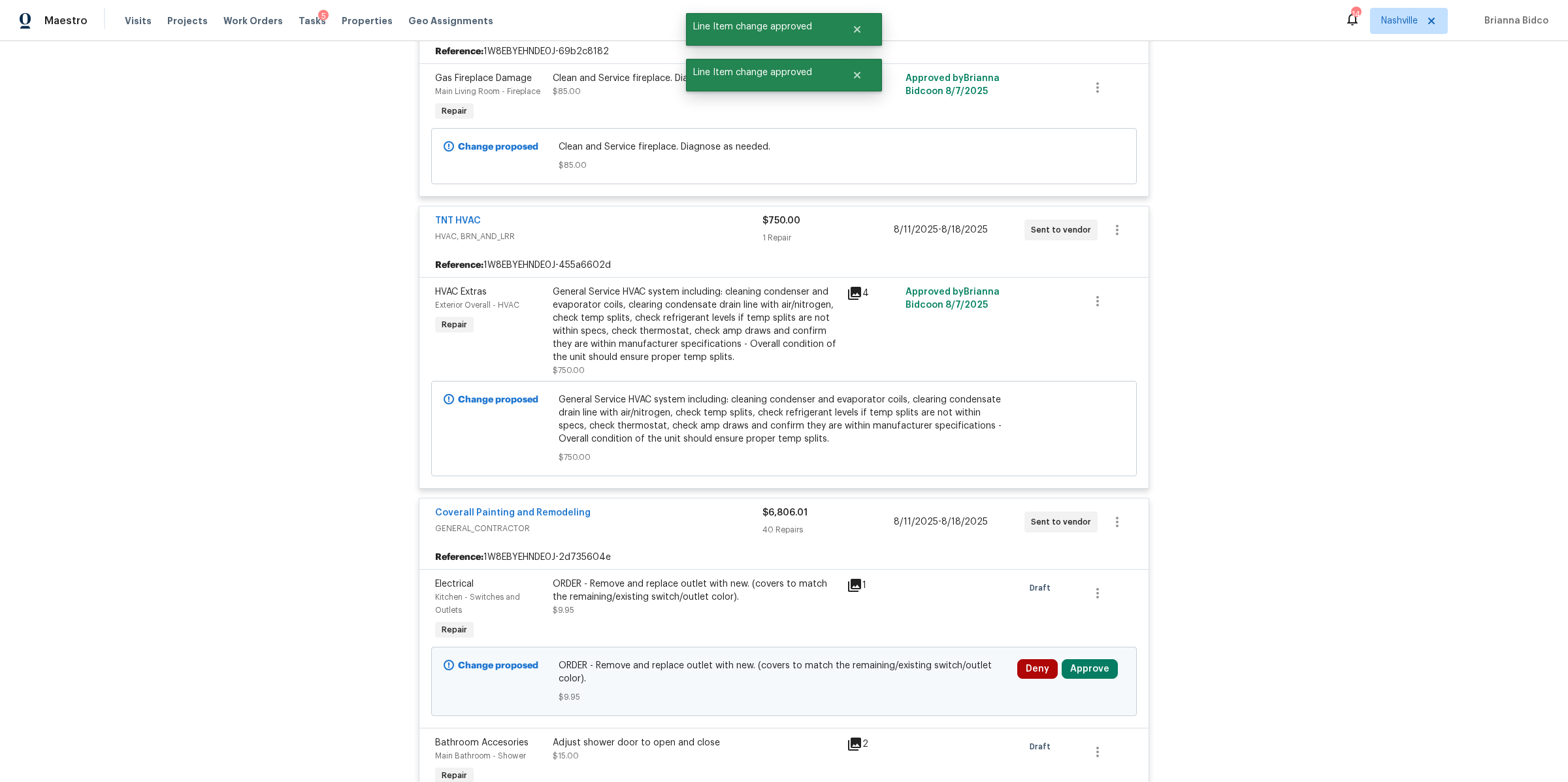 scroll, scrollTop: 2344, scrollLeft: 0, axis: vertical 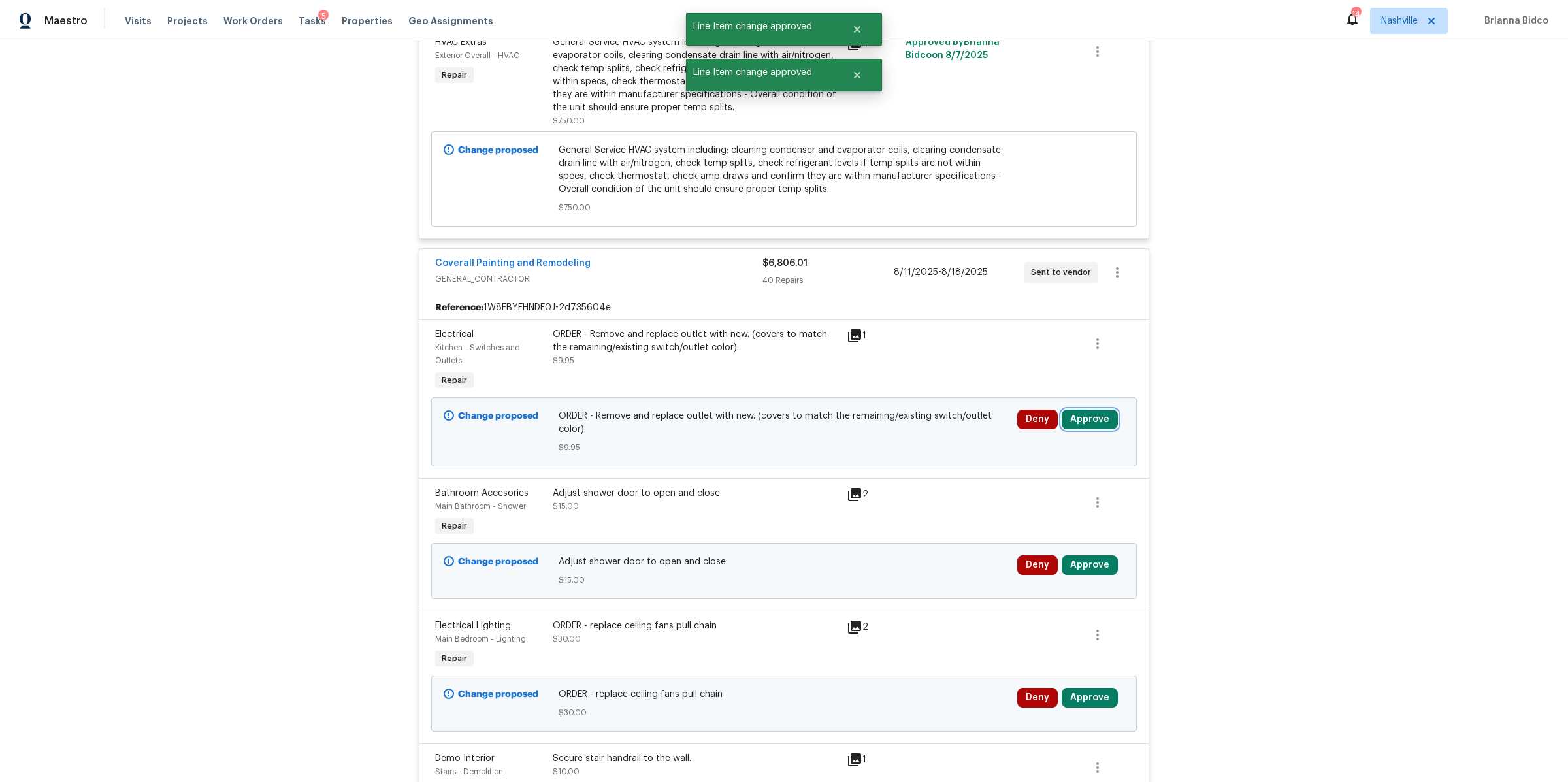 click on "Approve" at bounding box center [1090, 419] 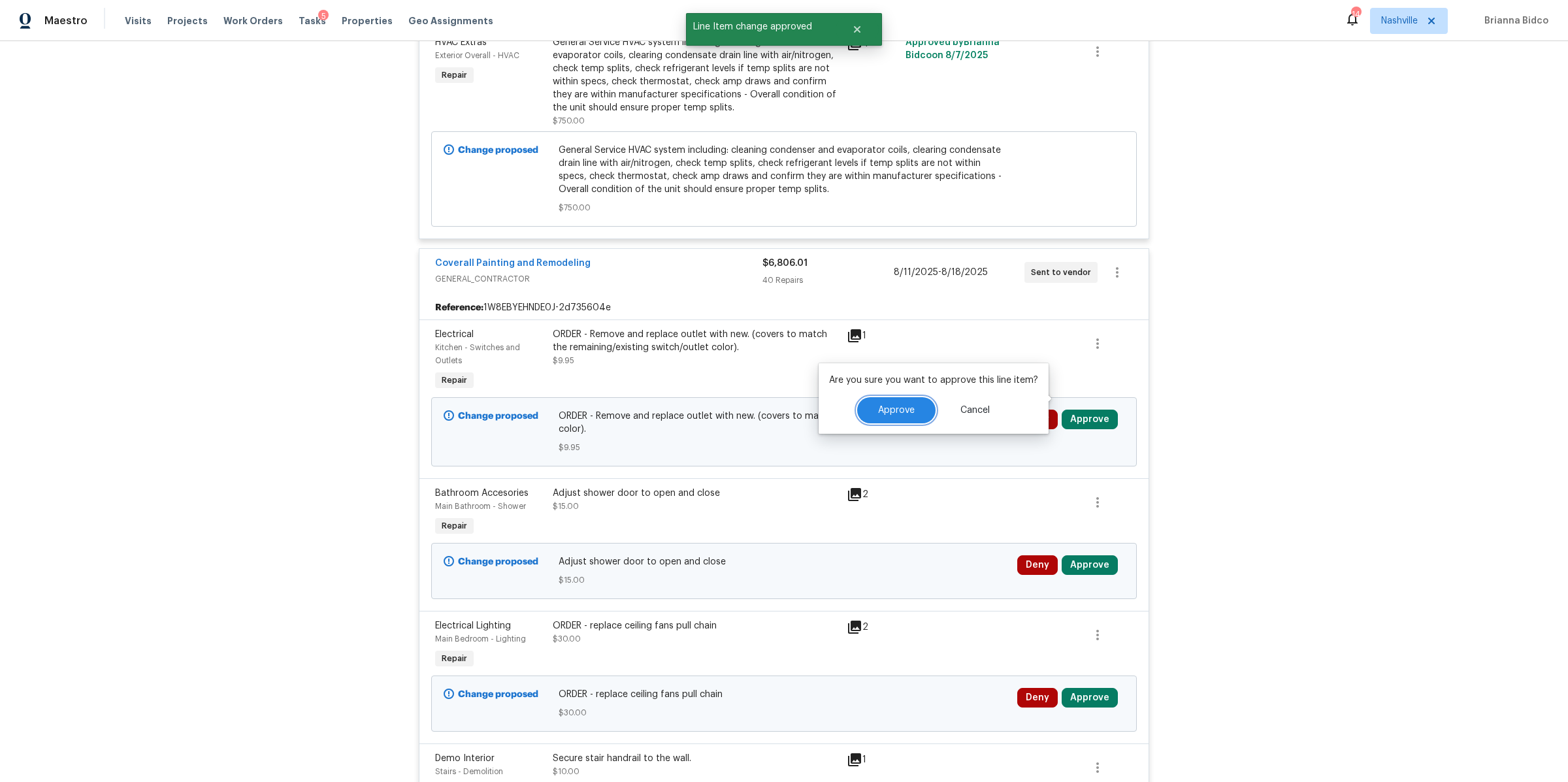 click on "Approve" at bounding box center [896, 410] 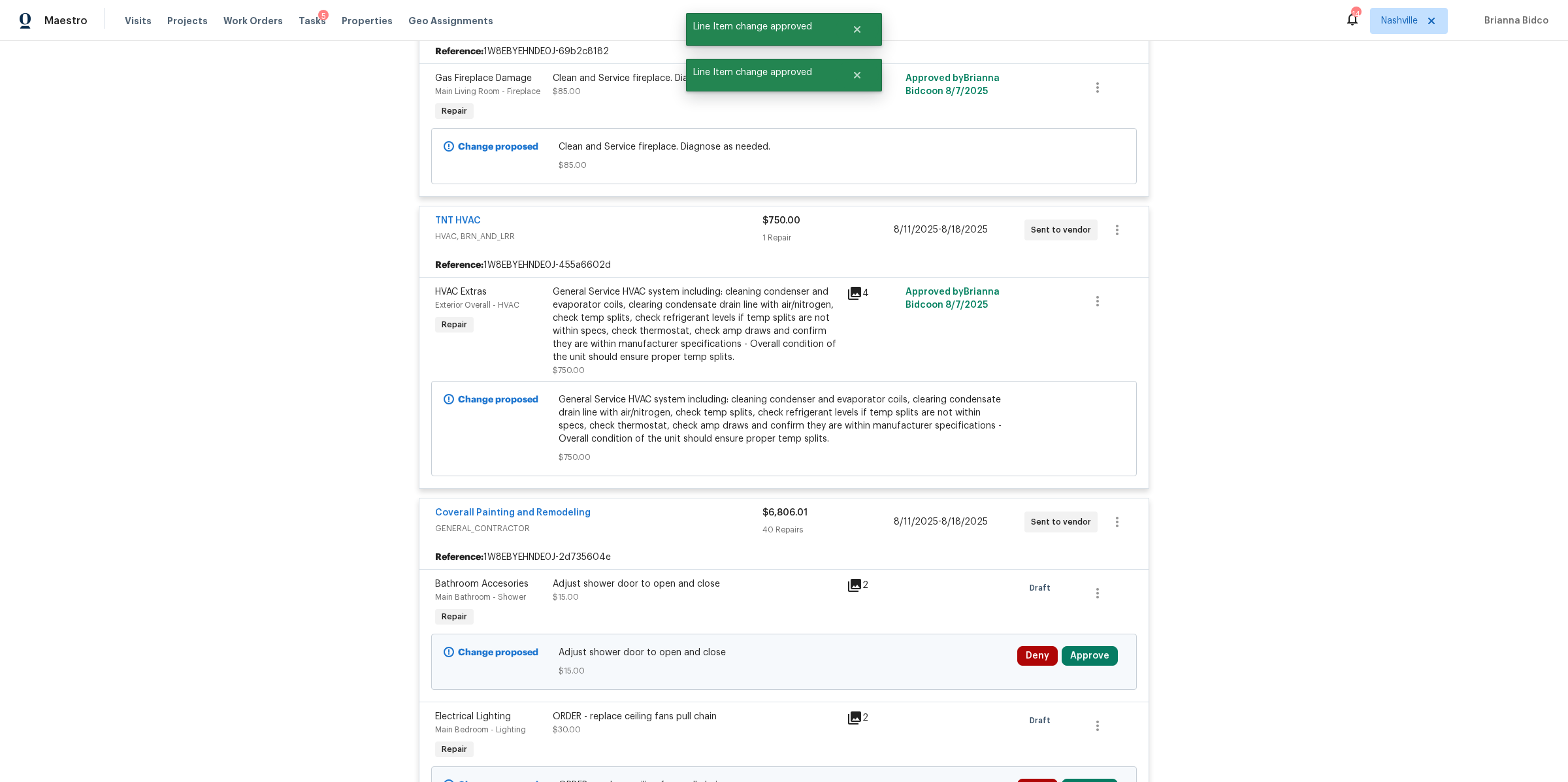scroll, scrollTop: 2344, scrollLeft: 0, axis: vertical 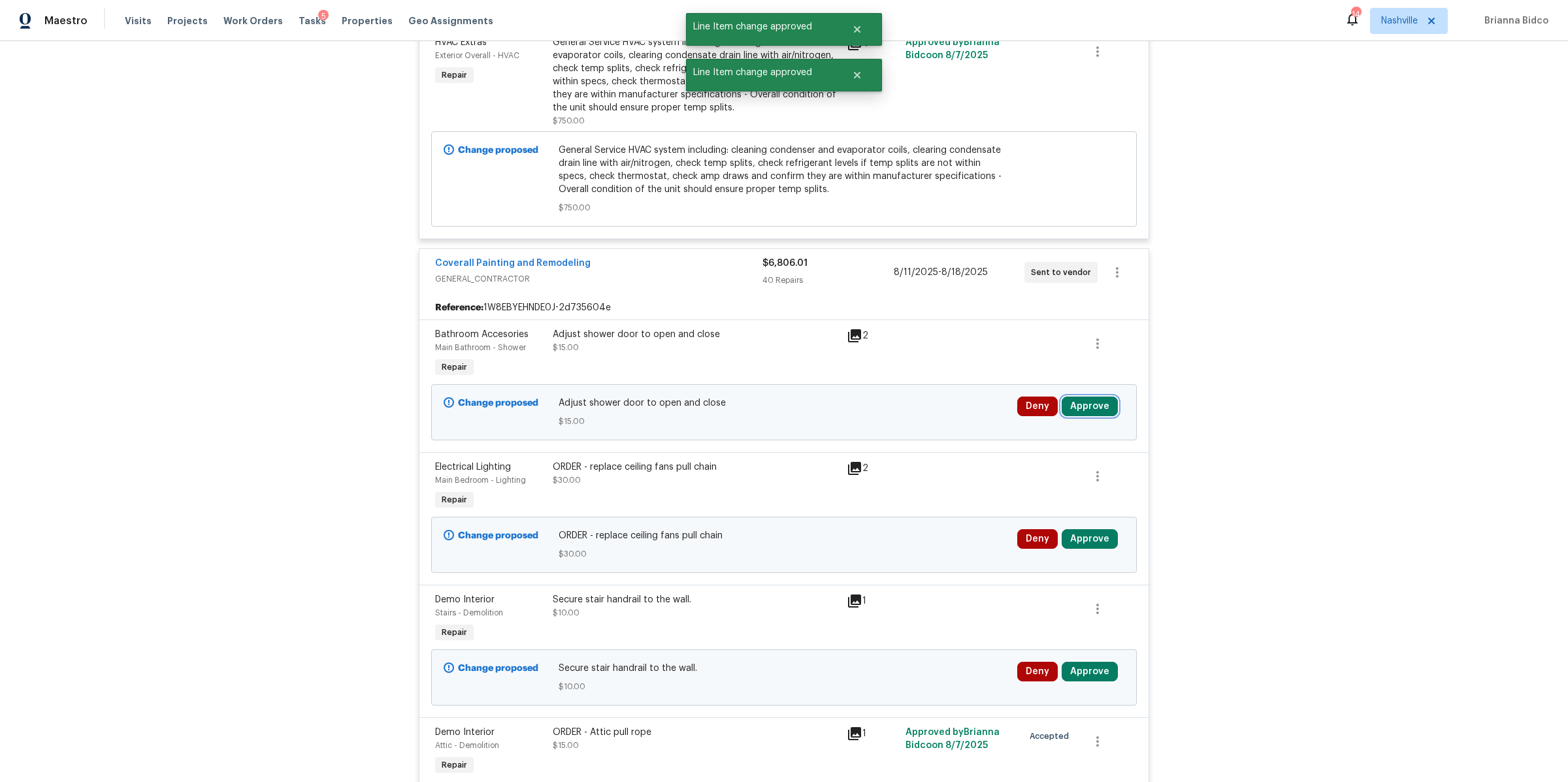 click on "Approve" at bounding box center [1090, 406] 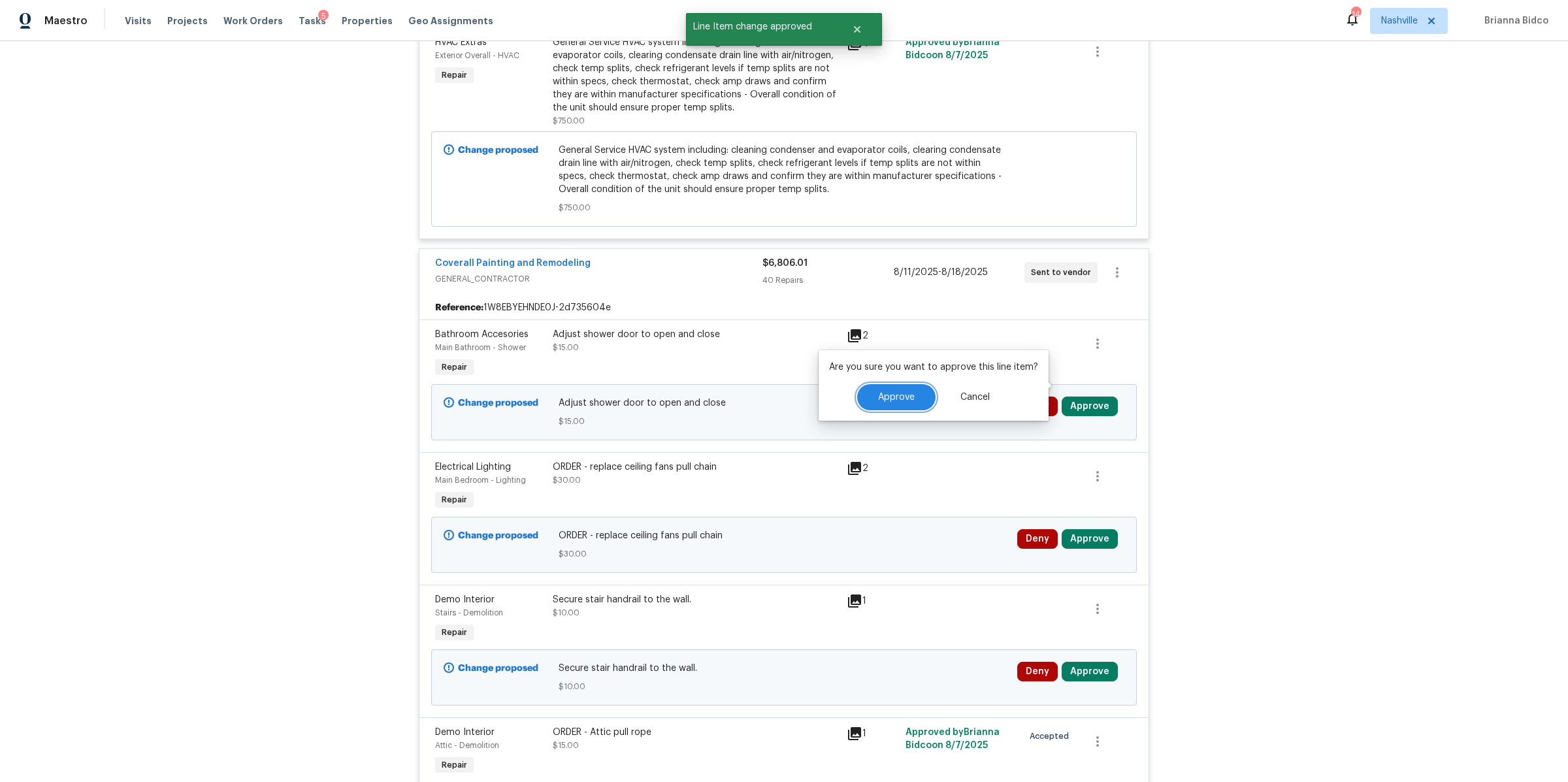 click on "Approve" at bounding box center [896, 397] 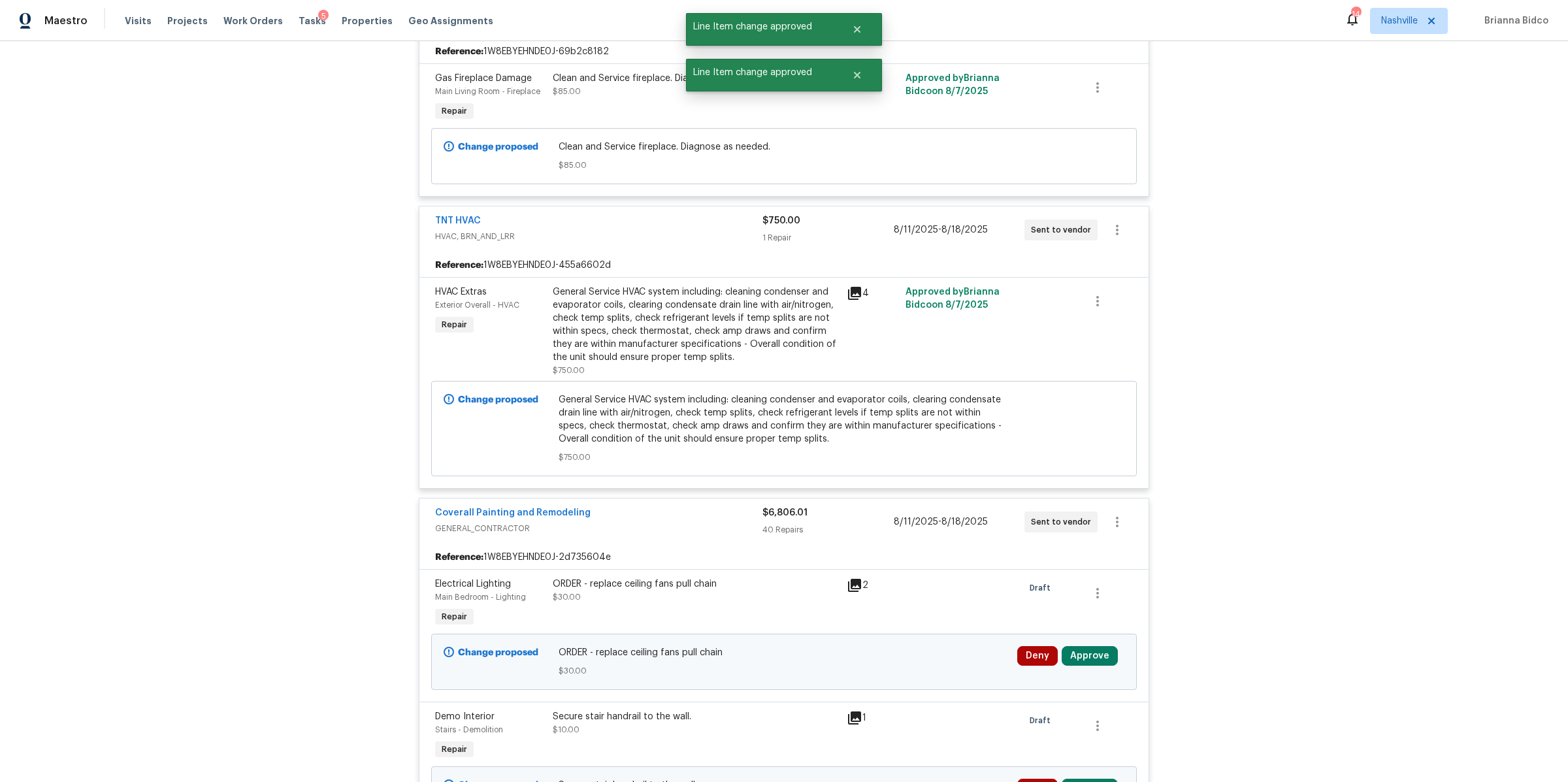 scroll, scrollTop: 2344, scrollLeft: 0, axis: vertical 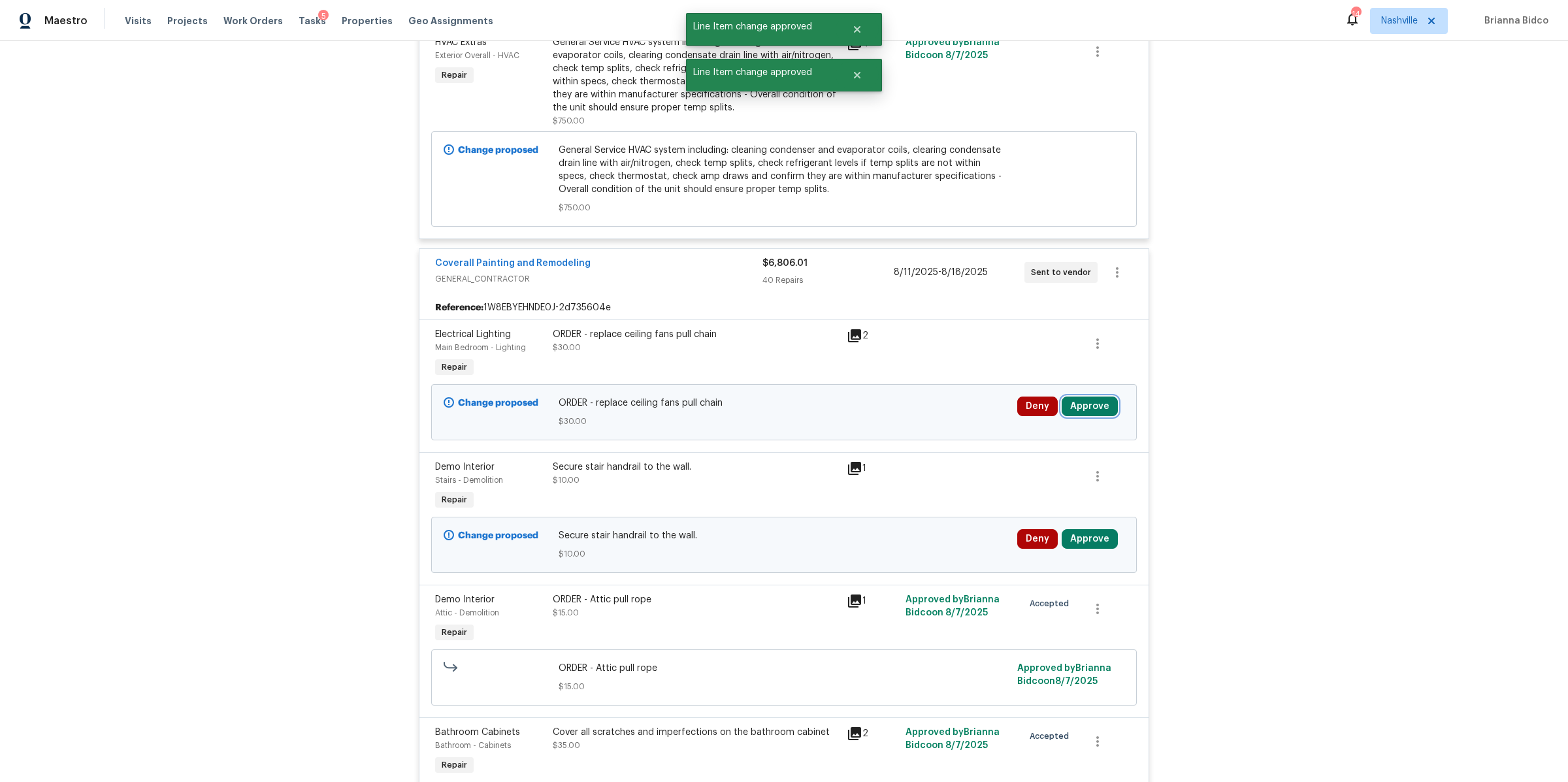 click on "Approve" at bounding box center (1090, 406) 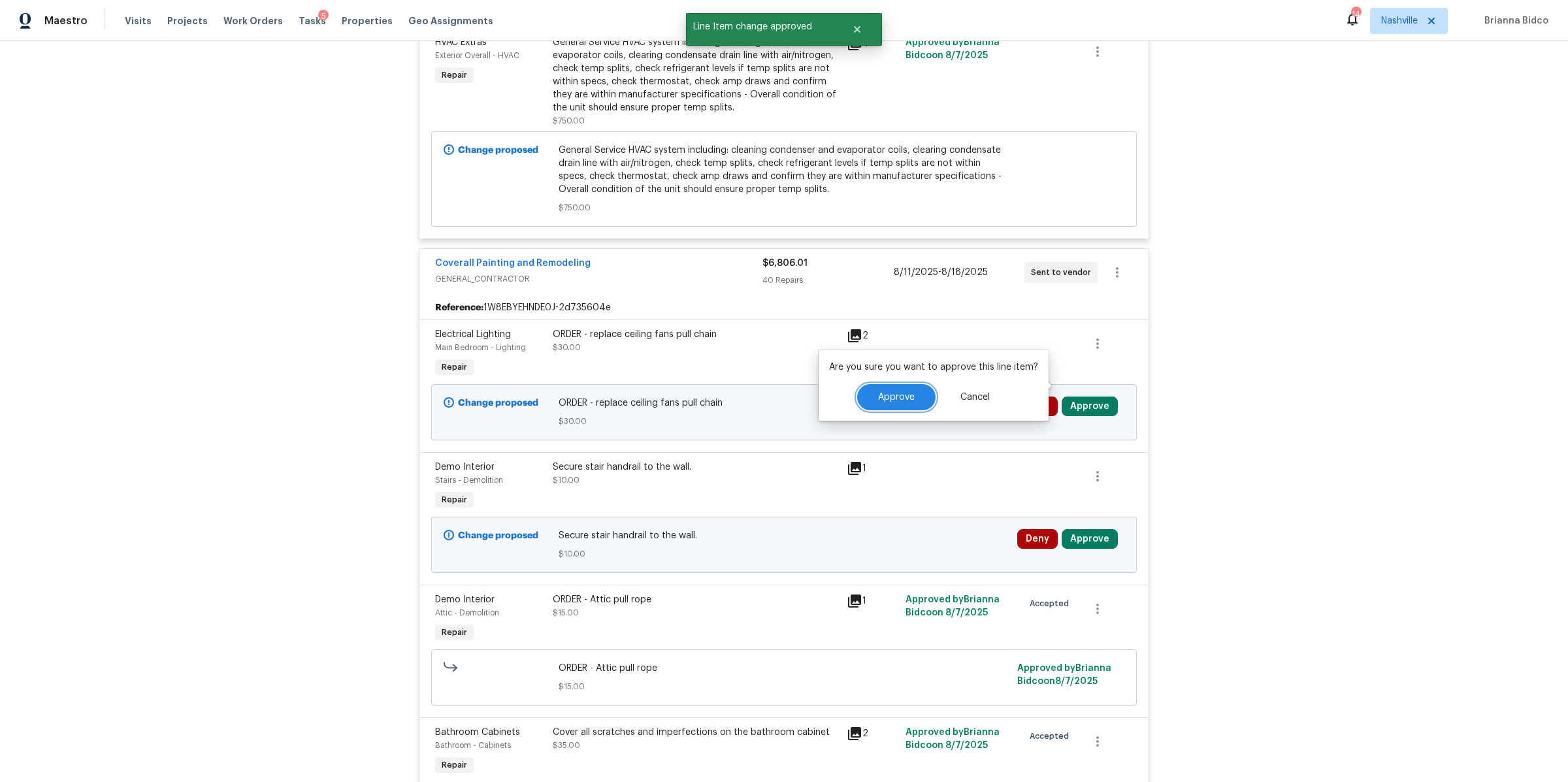 click on "Approve" at bounding box center (896, 397) 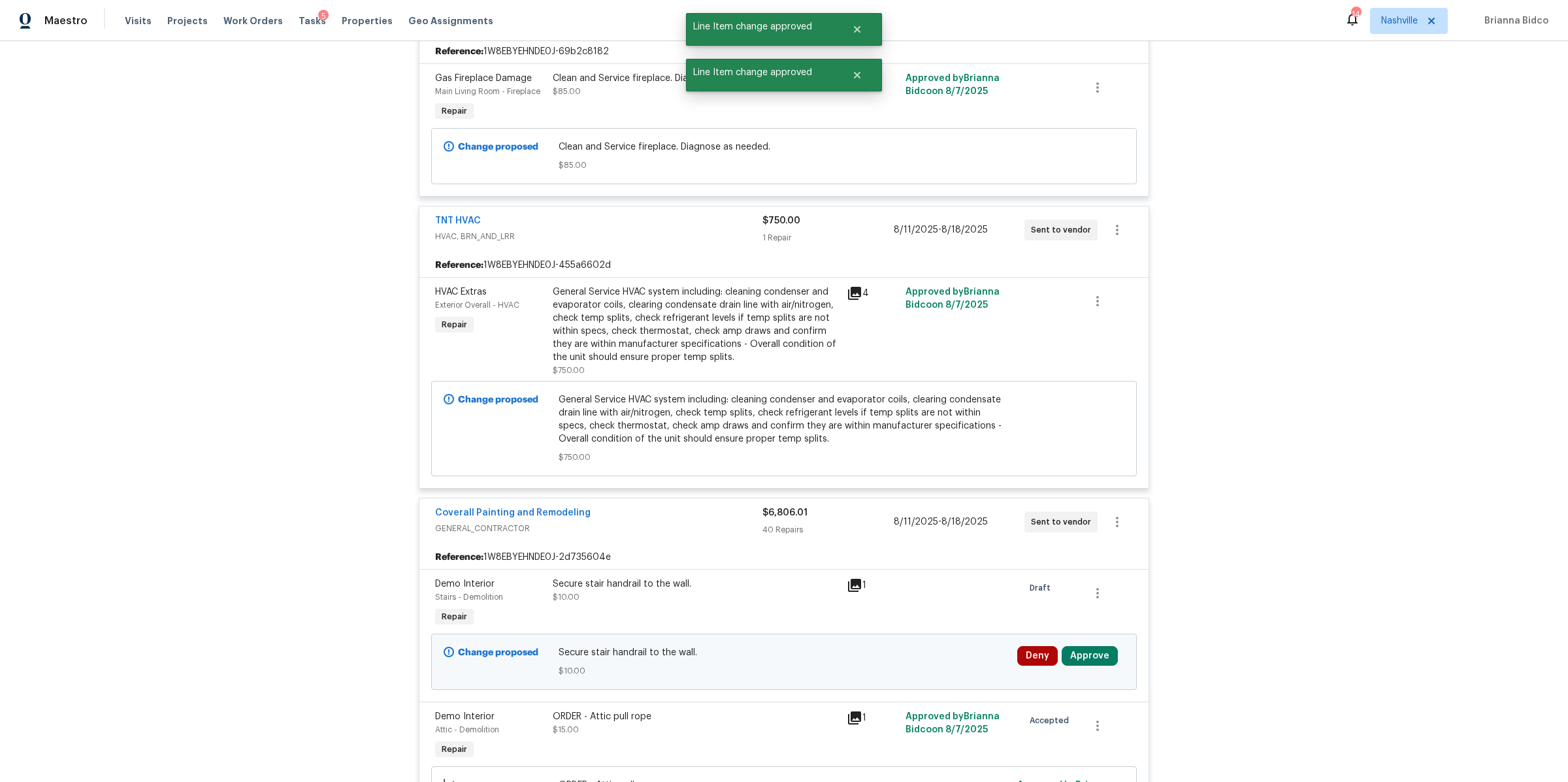 scroll, scrollTop: 2344, scrollLeft: 0, axis: vertical 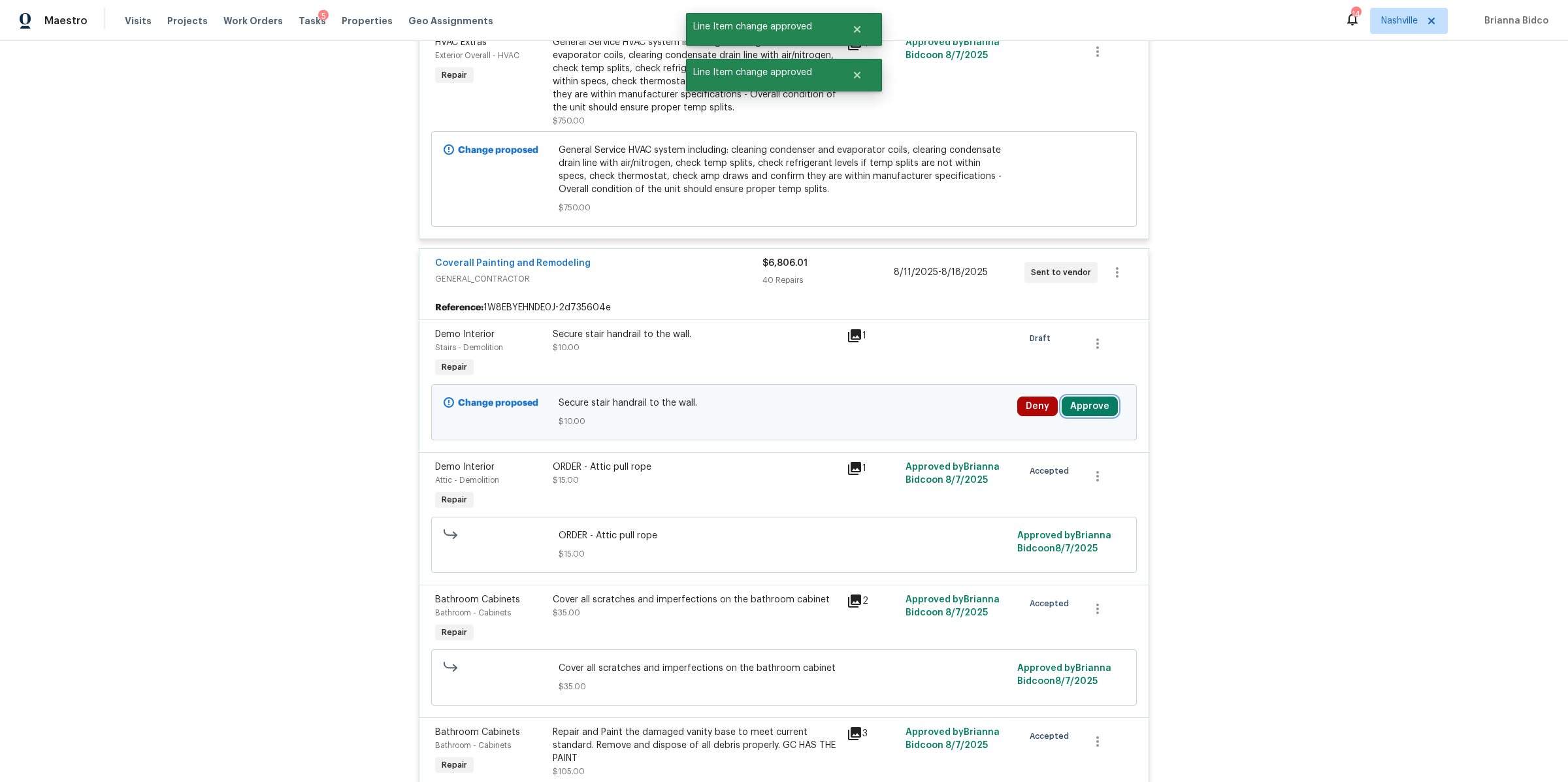 click on "Approve" at bounding box center [1090, 406] 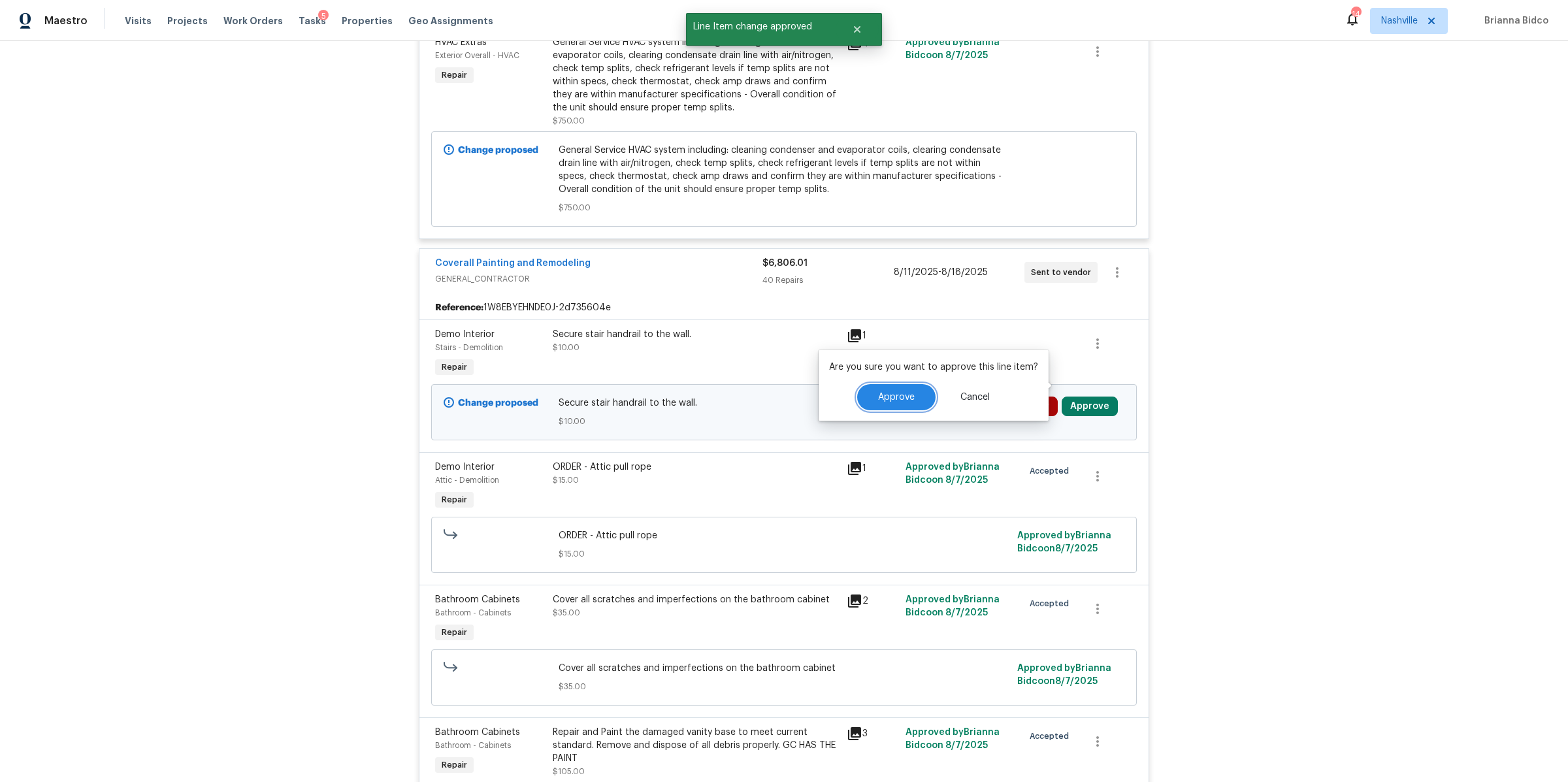 click on "Approve" at bounding box center (896, 397) 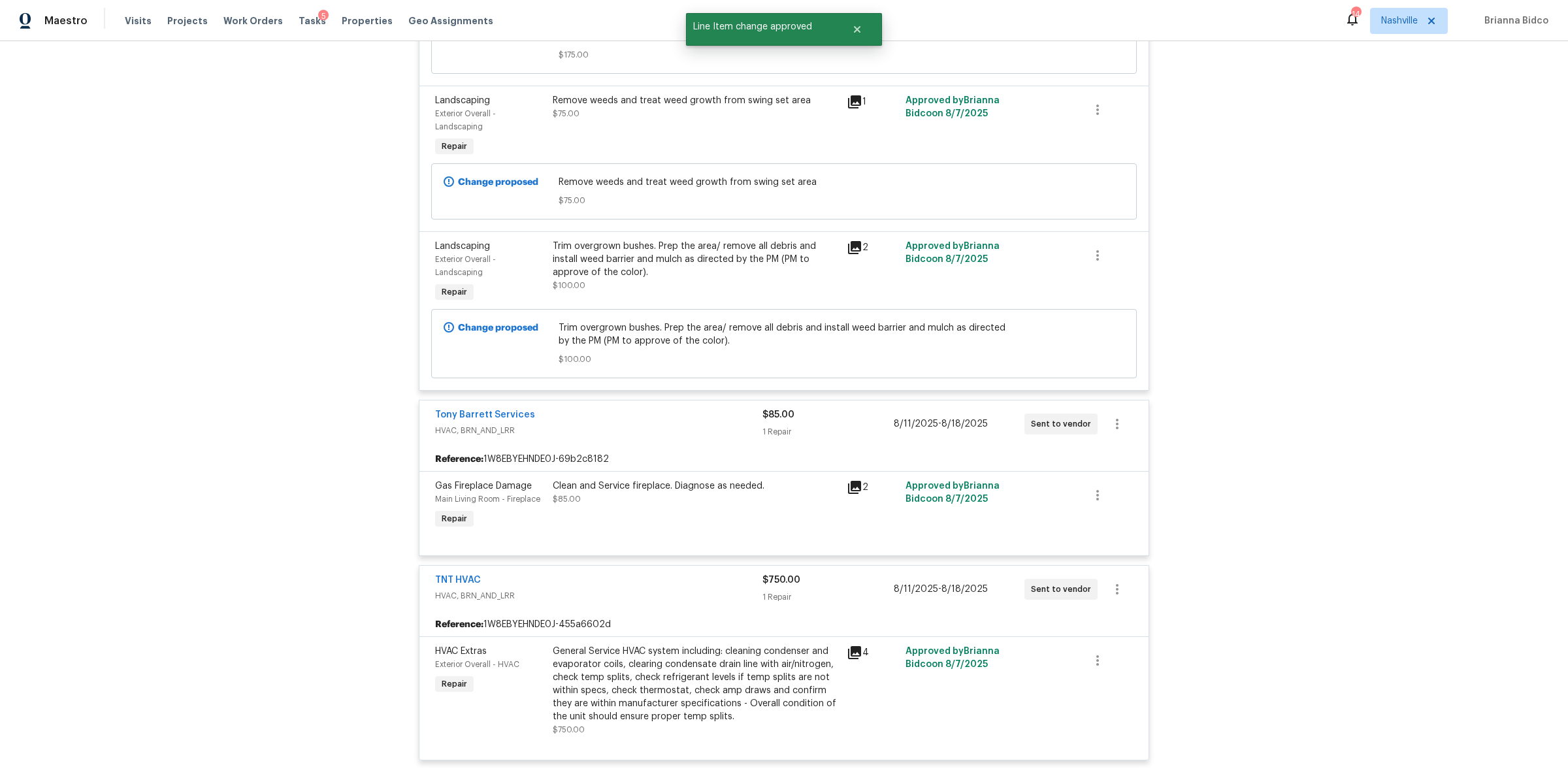 scroll, scrollTop: 5688, scrollLeft: 0, axis: vertical 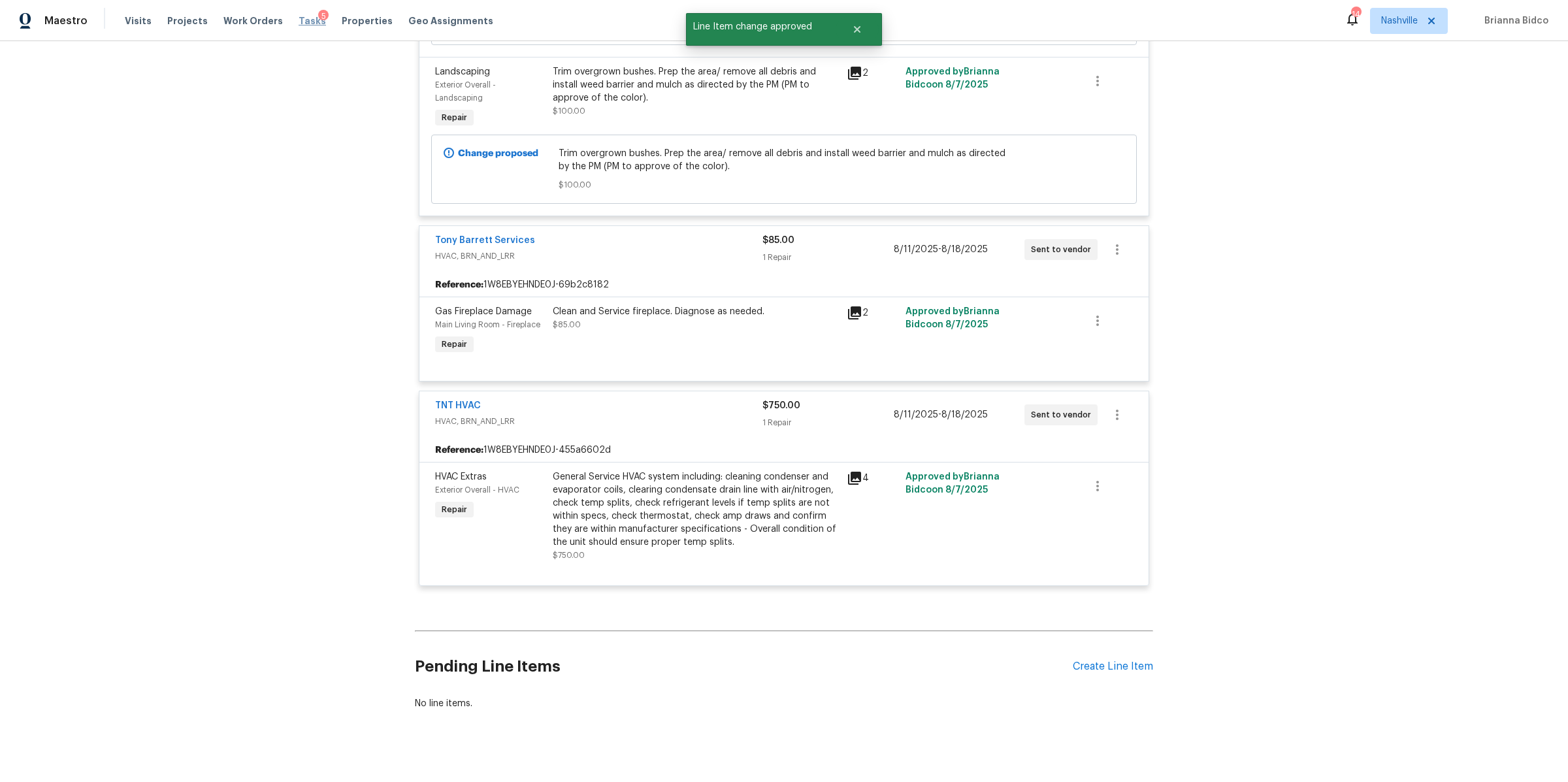 click on "Tasks" at bounding box center [312, 21] 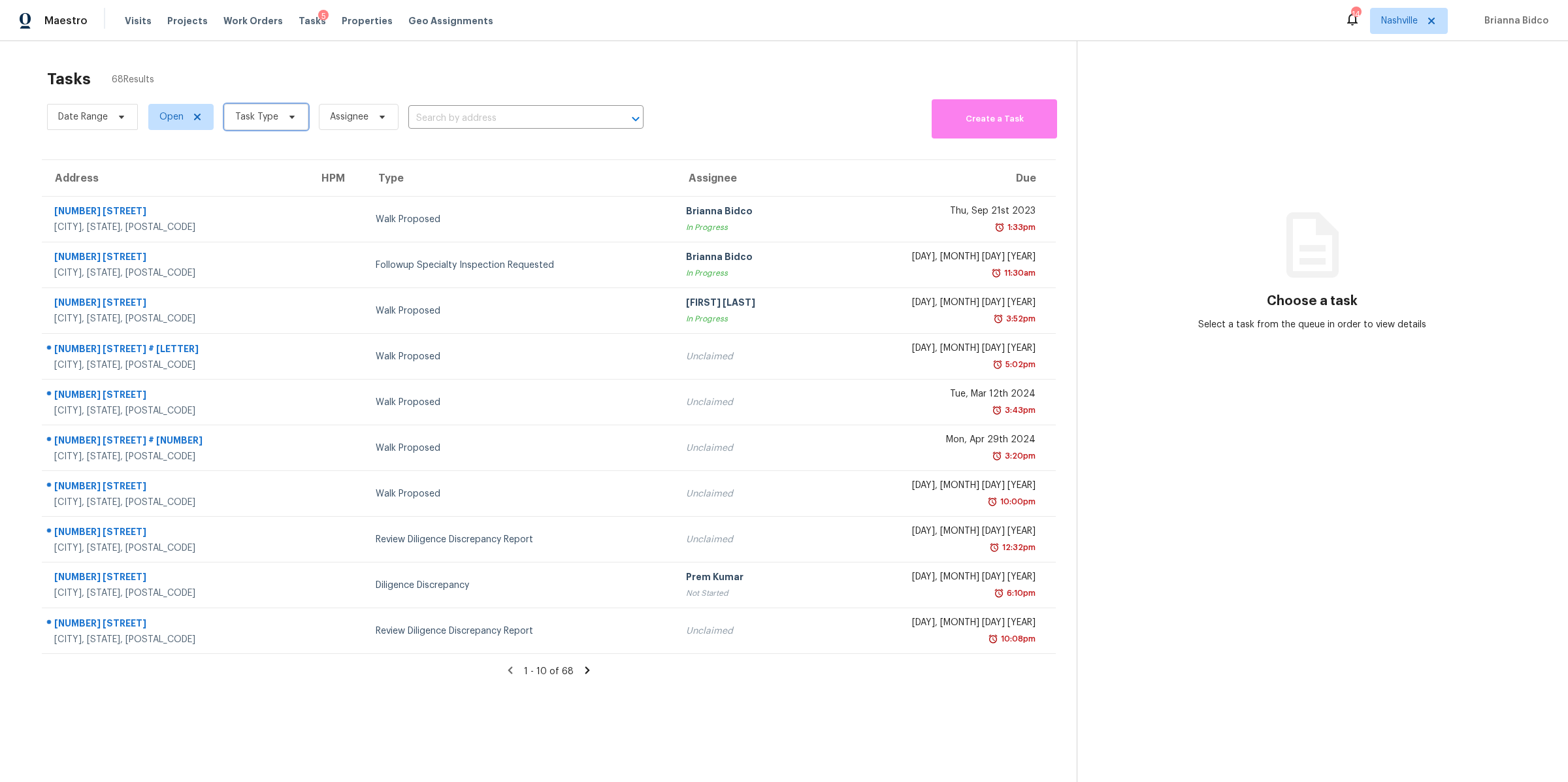 click on "Task Type" at bounding box center [257, 117] 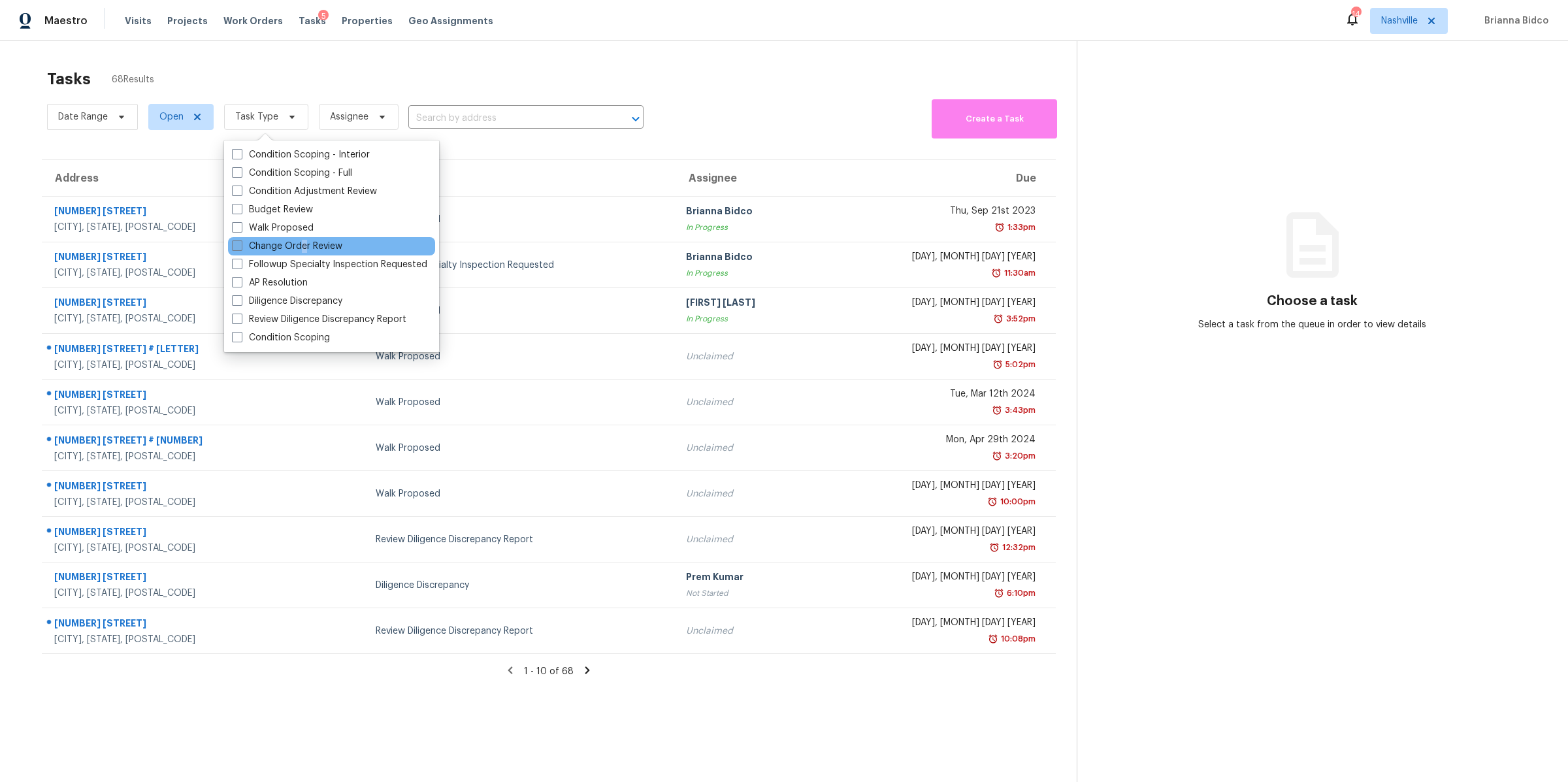 click on "Change Order Review" at bounding box center (287, 246) 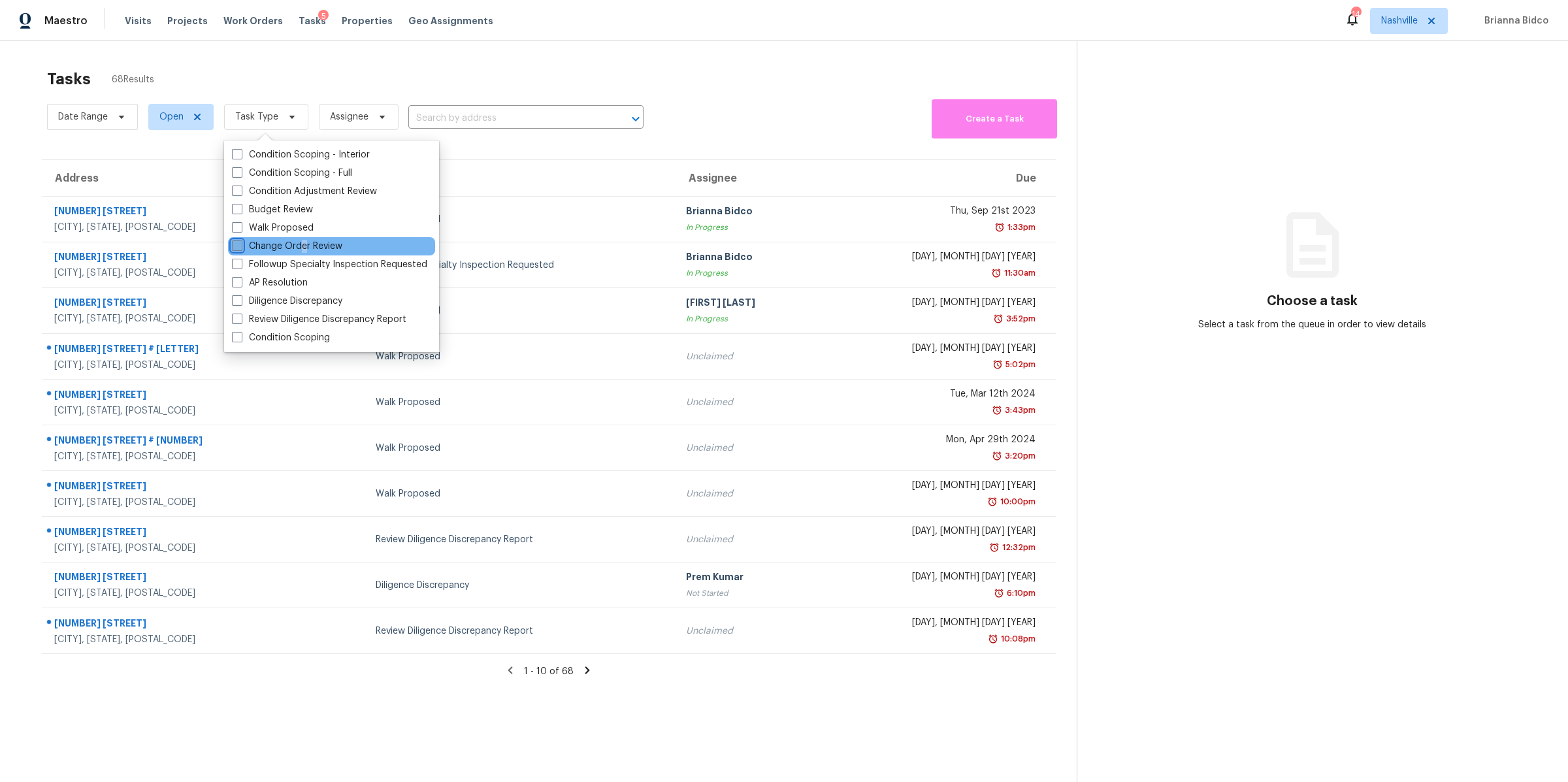 click on "Change Order Review" at bounding box center [236, 244] 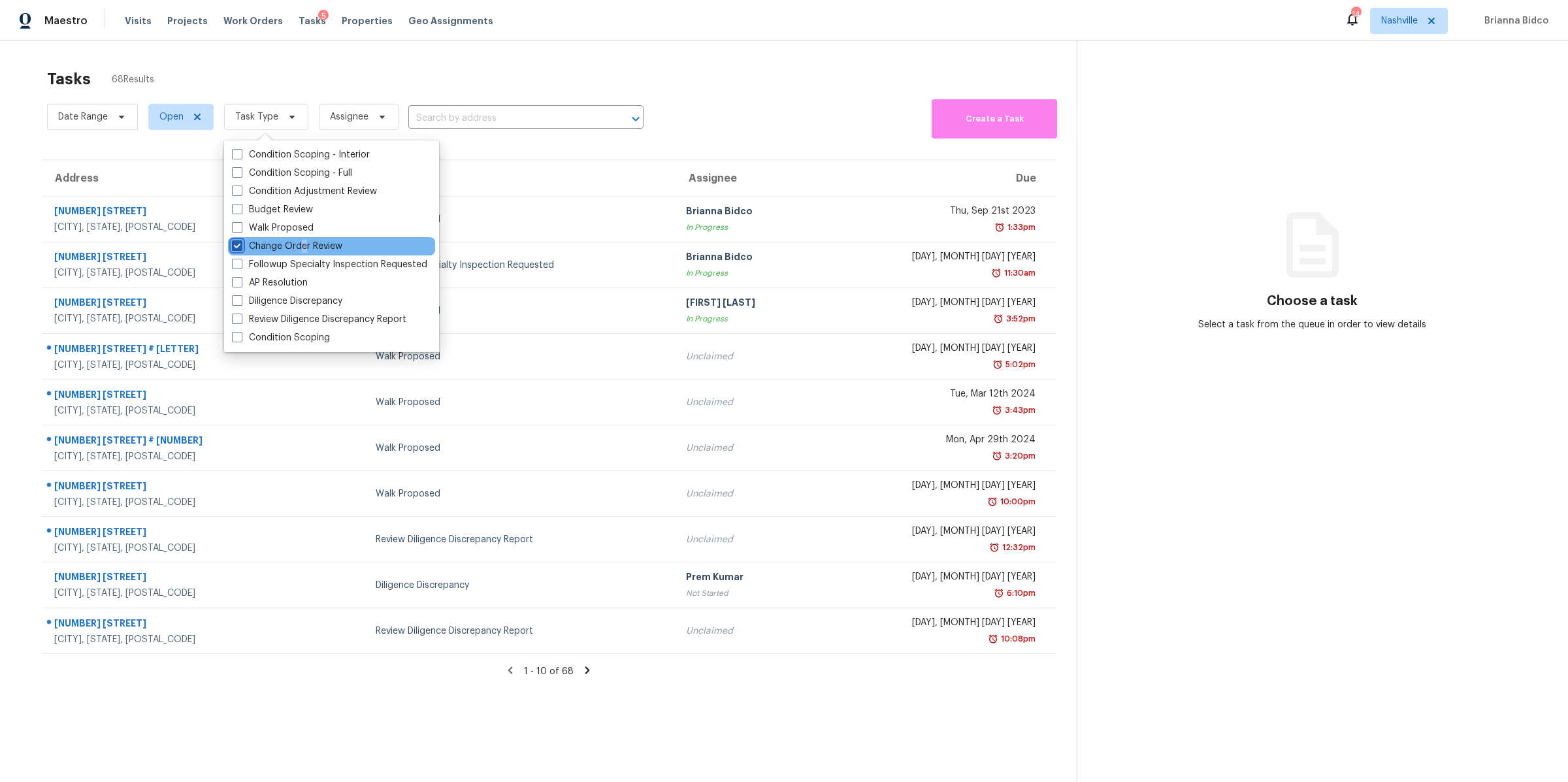 checkbox on "true" 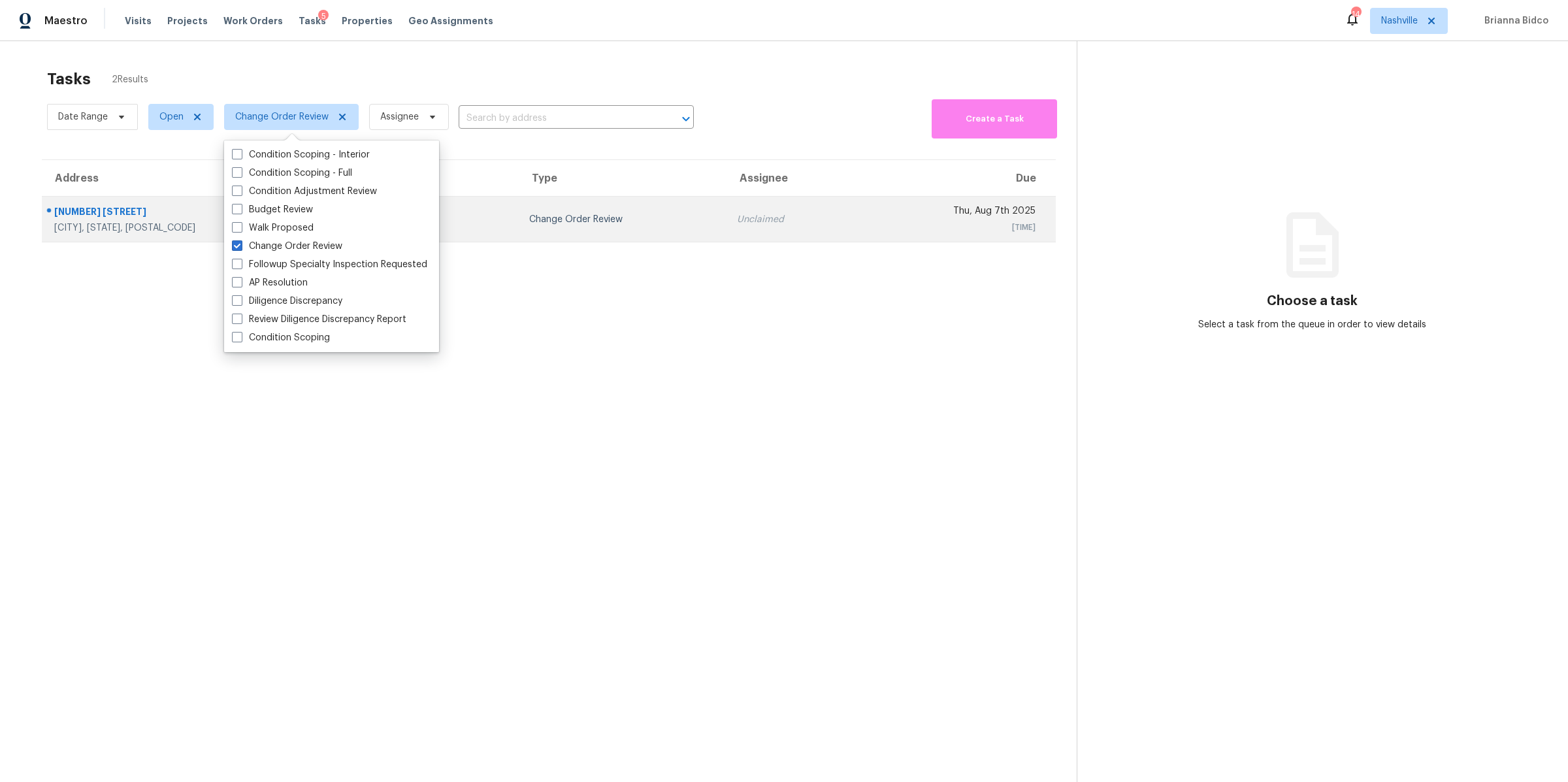 click on "[NUMBER] [STREET]" at bounding box center (192, 213) 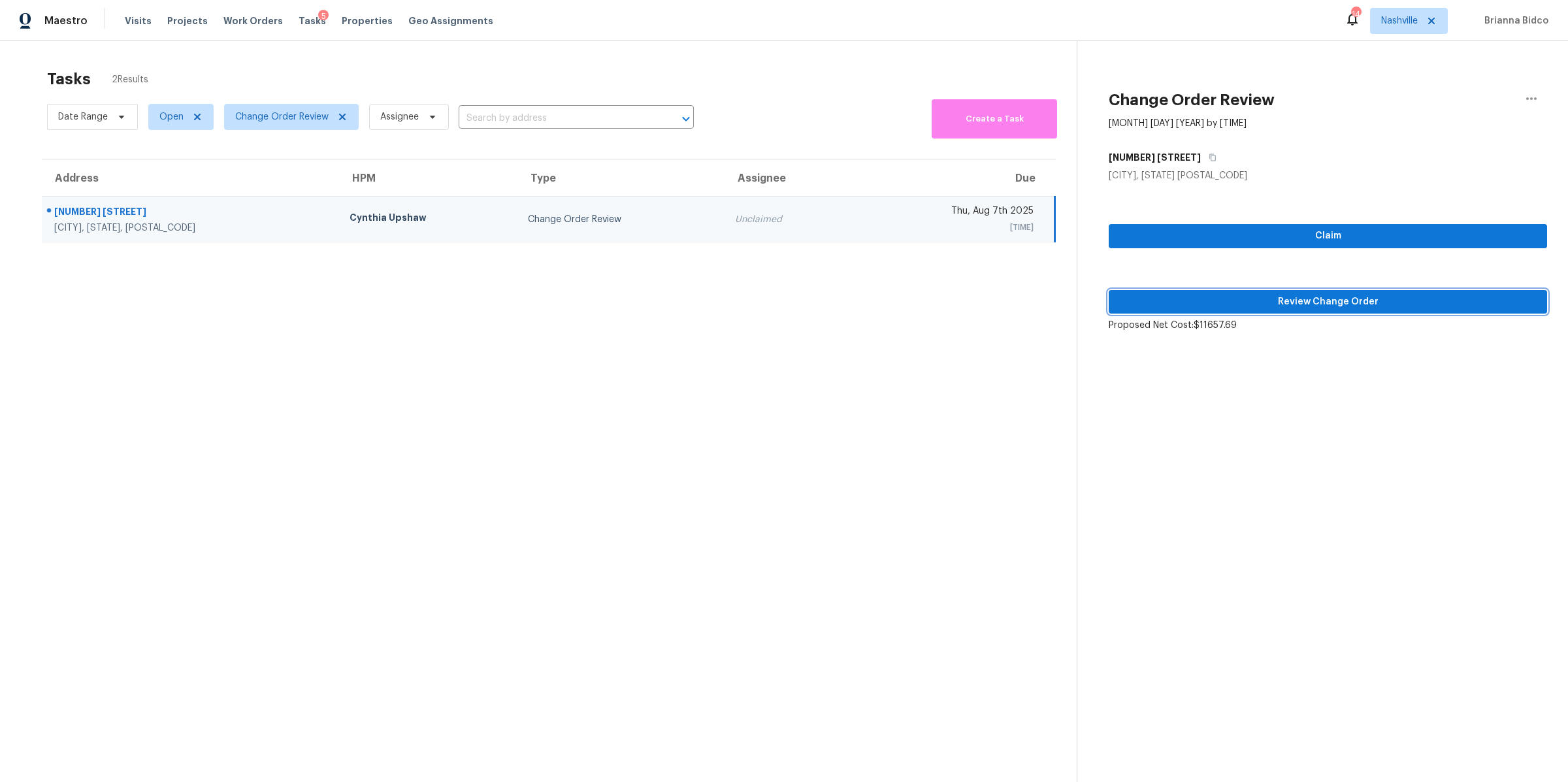 click on "Review Change Order" at bounding box center [1328, 302] 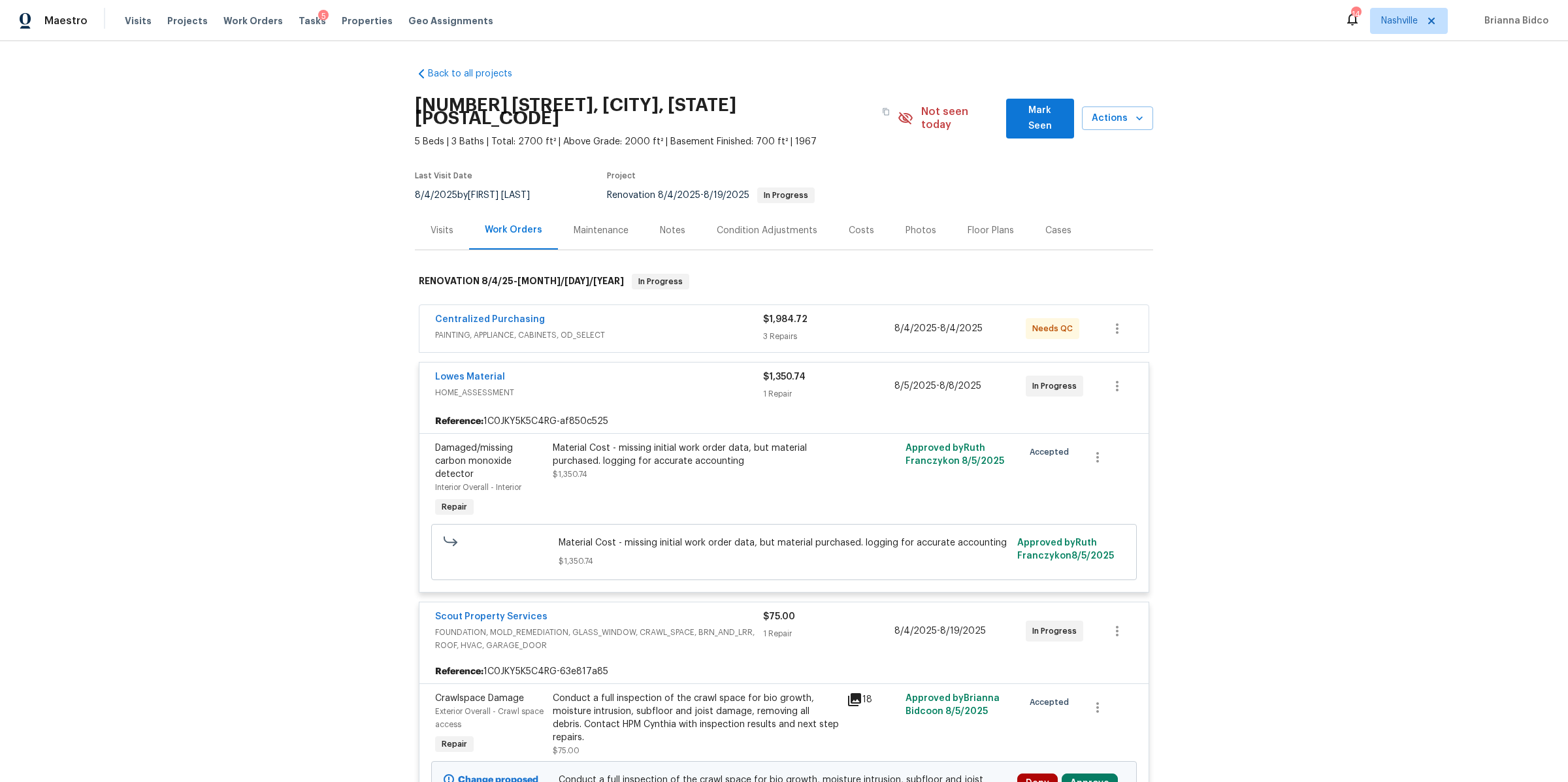 scroll, scrollTop: 333, scrollLeft: 0, axis: vertical 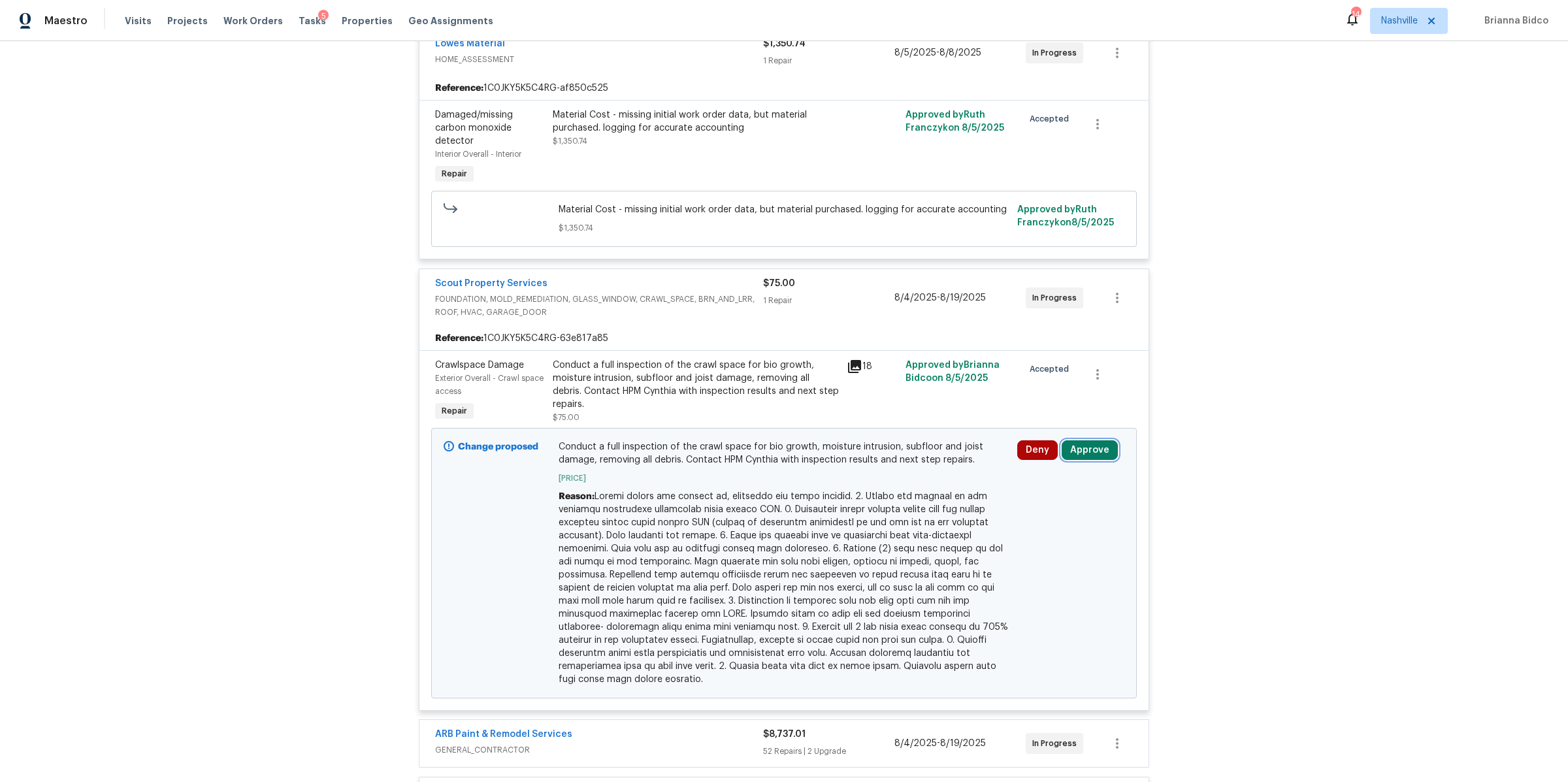 click on "Approve" at bounding box center [1090, 450] 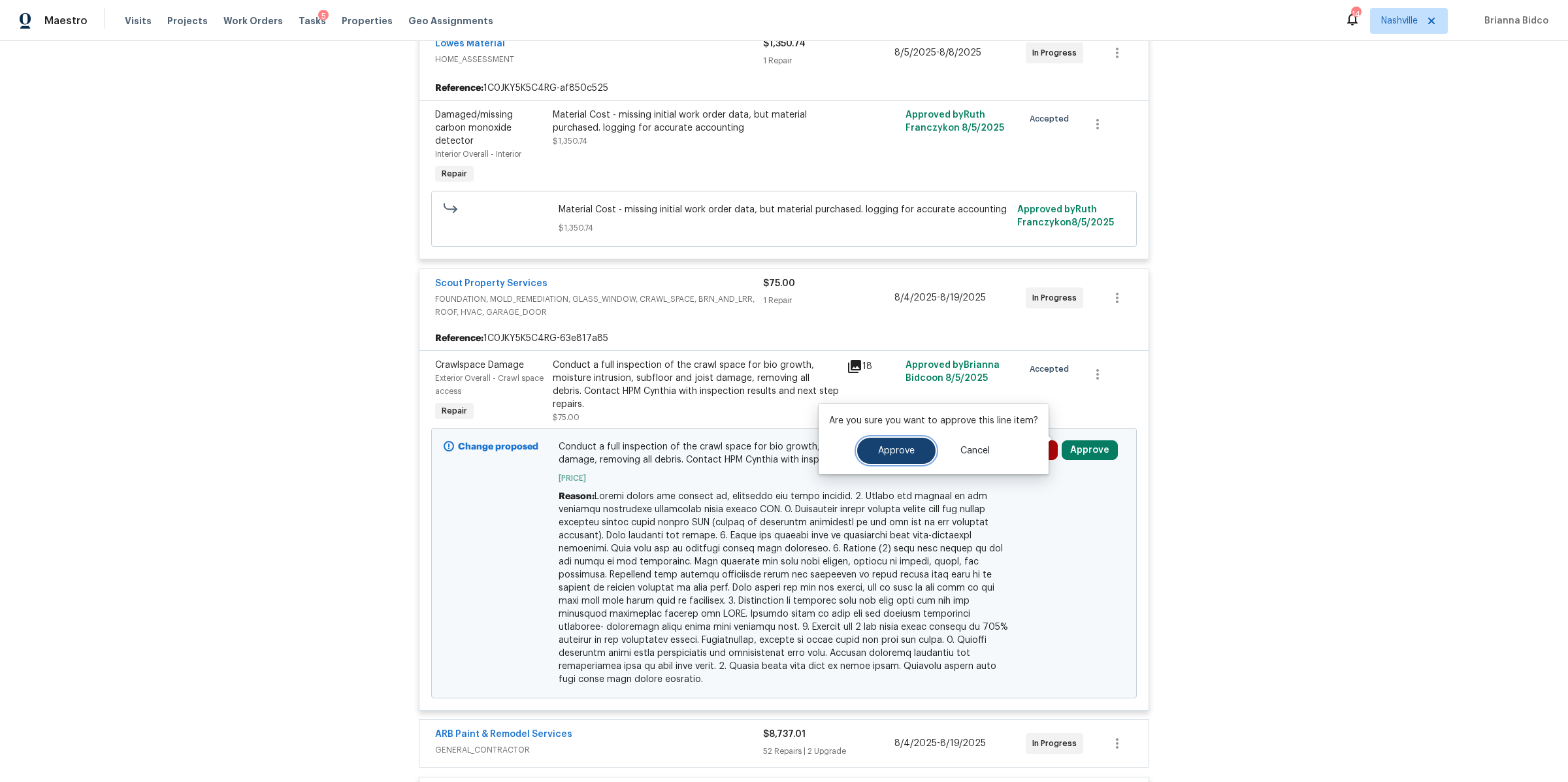 click on "Approve" at bounding box center (896, 451) 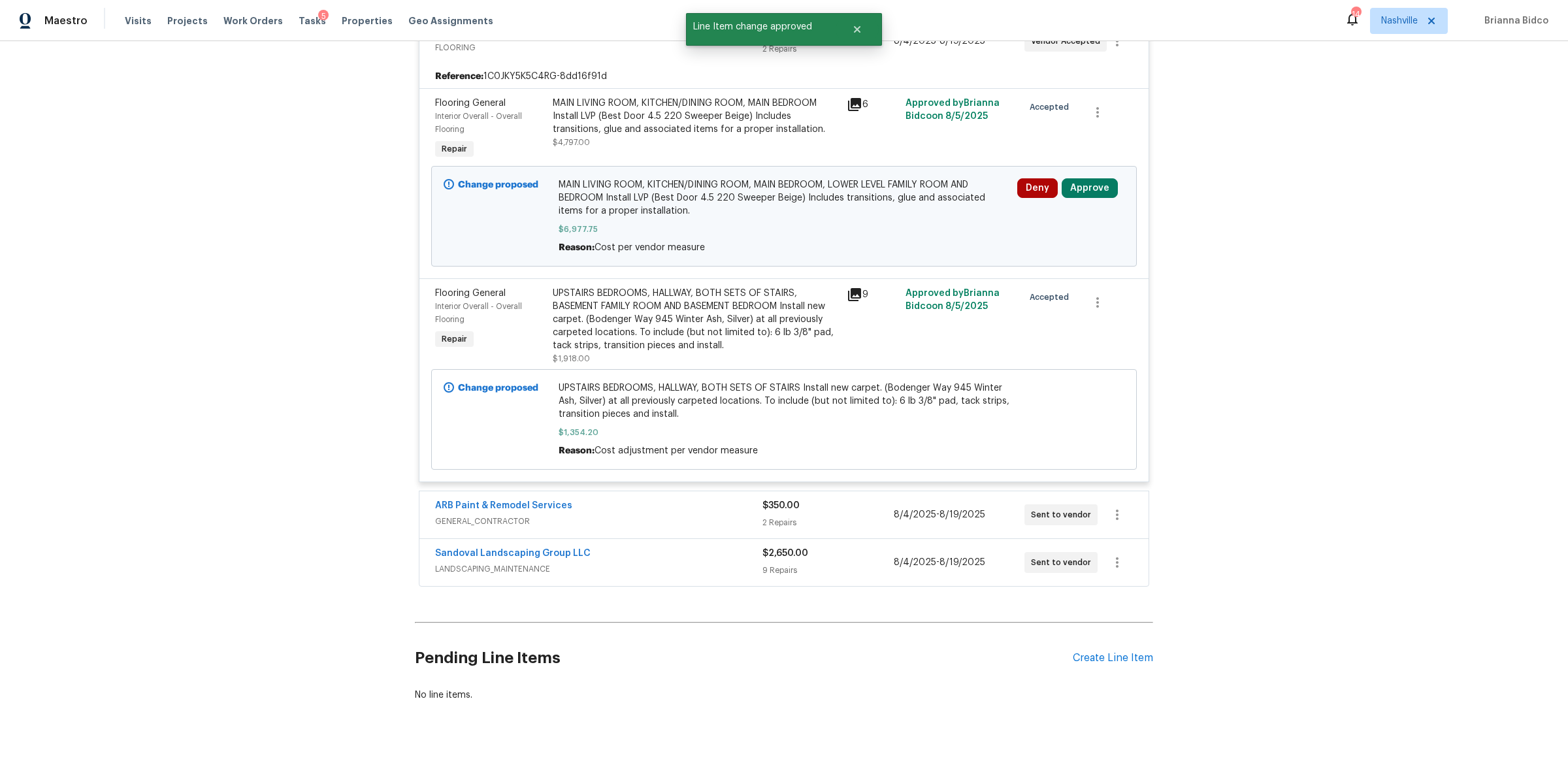 scroll, scrollTop: 804, scrollLeft: 0, axis: vertical 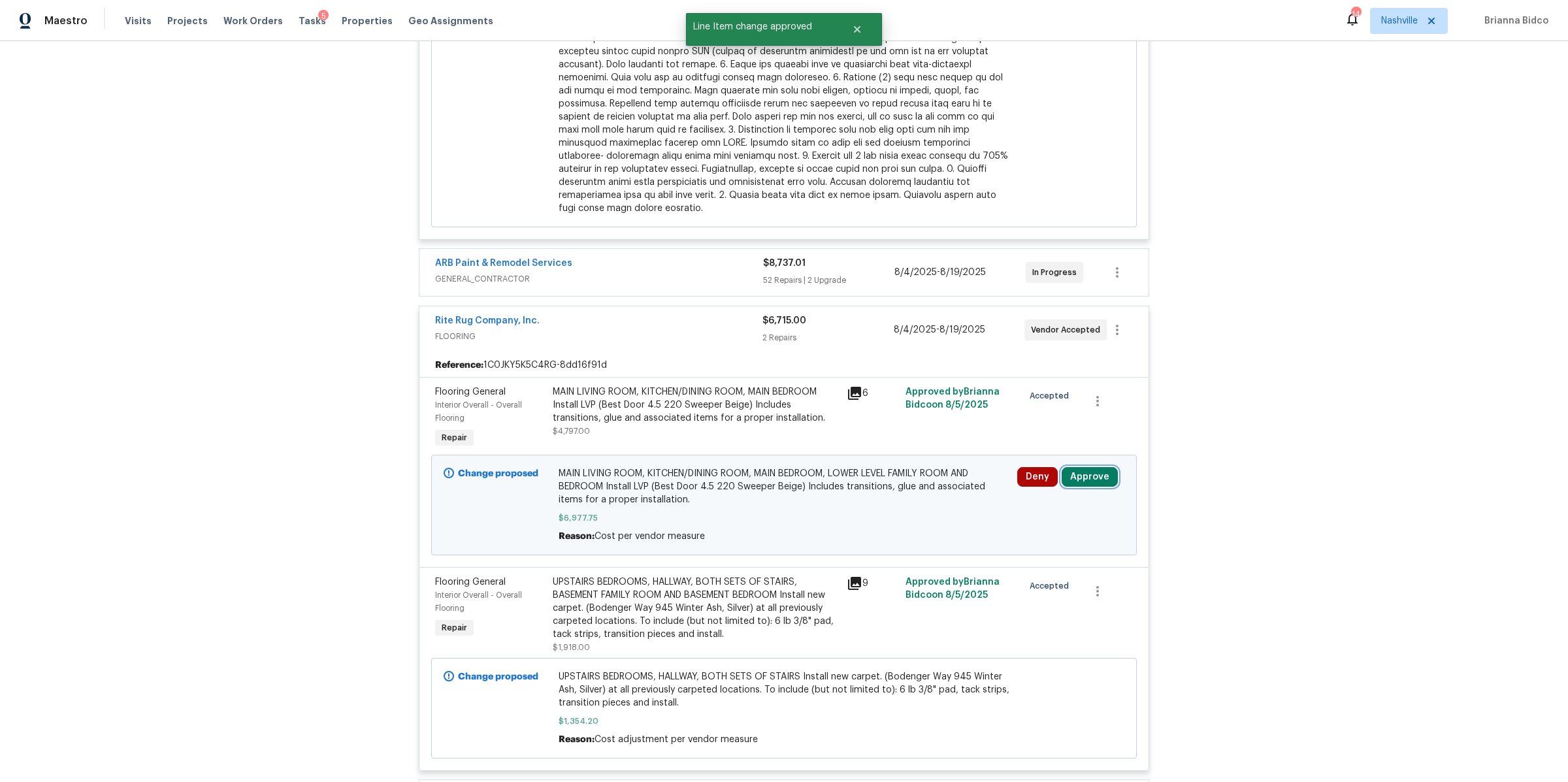 click on "Approve" at bounding box center [1090, 477] 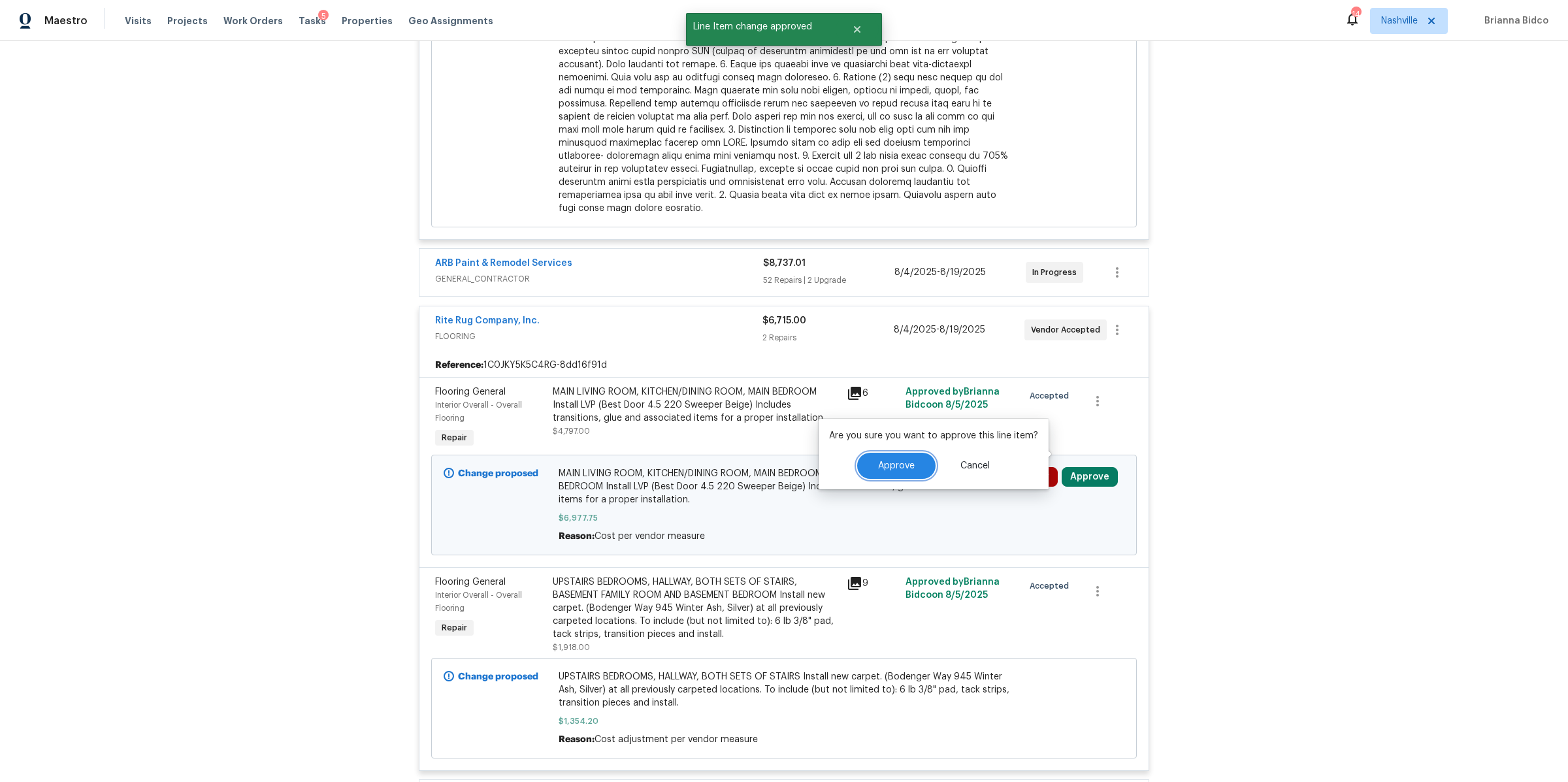 click on "Approve" at bounding box center [896, 466] 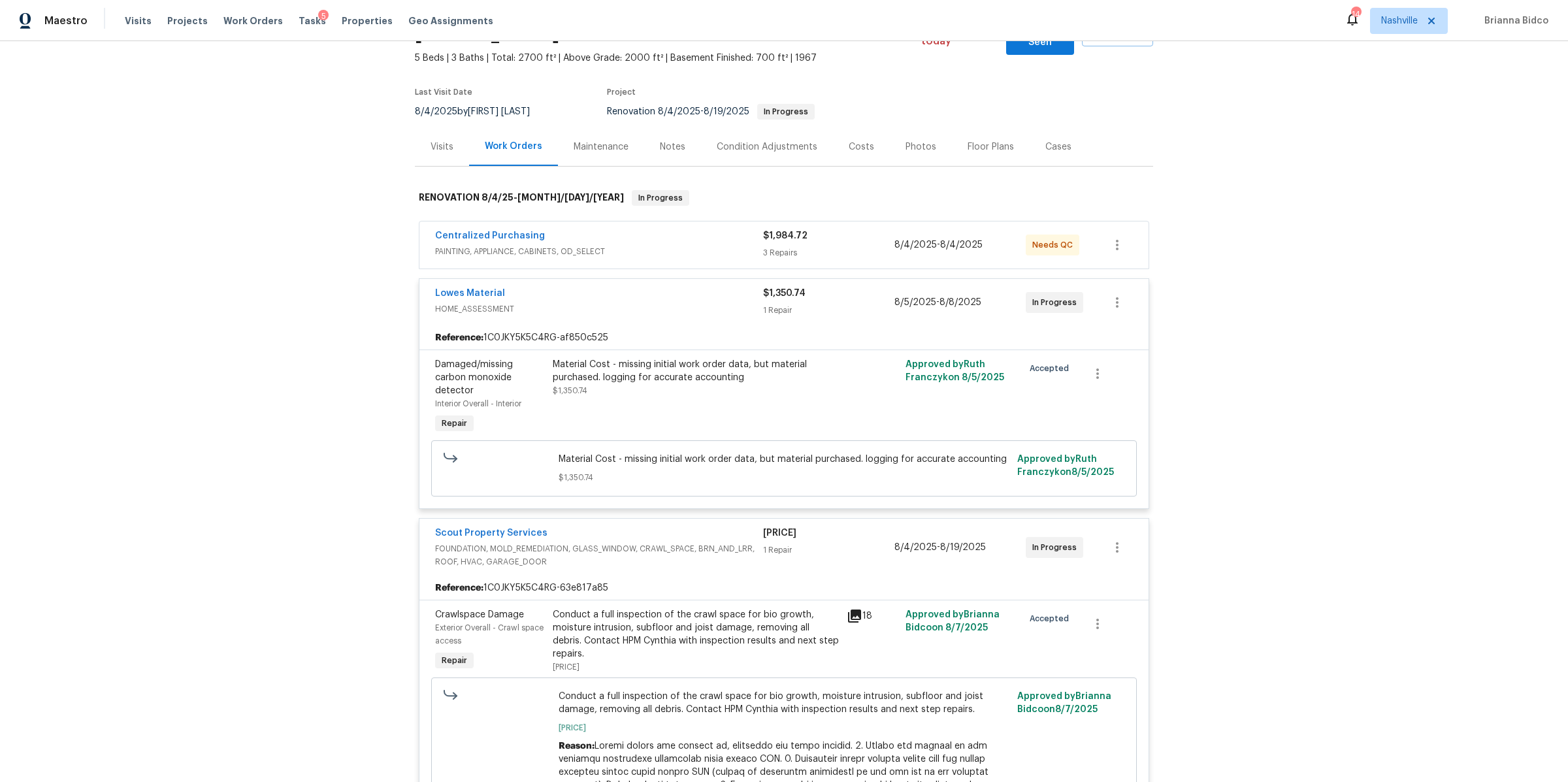 scroll, scrollTop: 165, scrollLeft: 0, axis: vertical 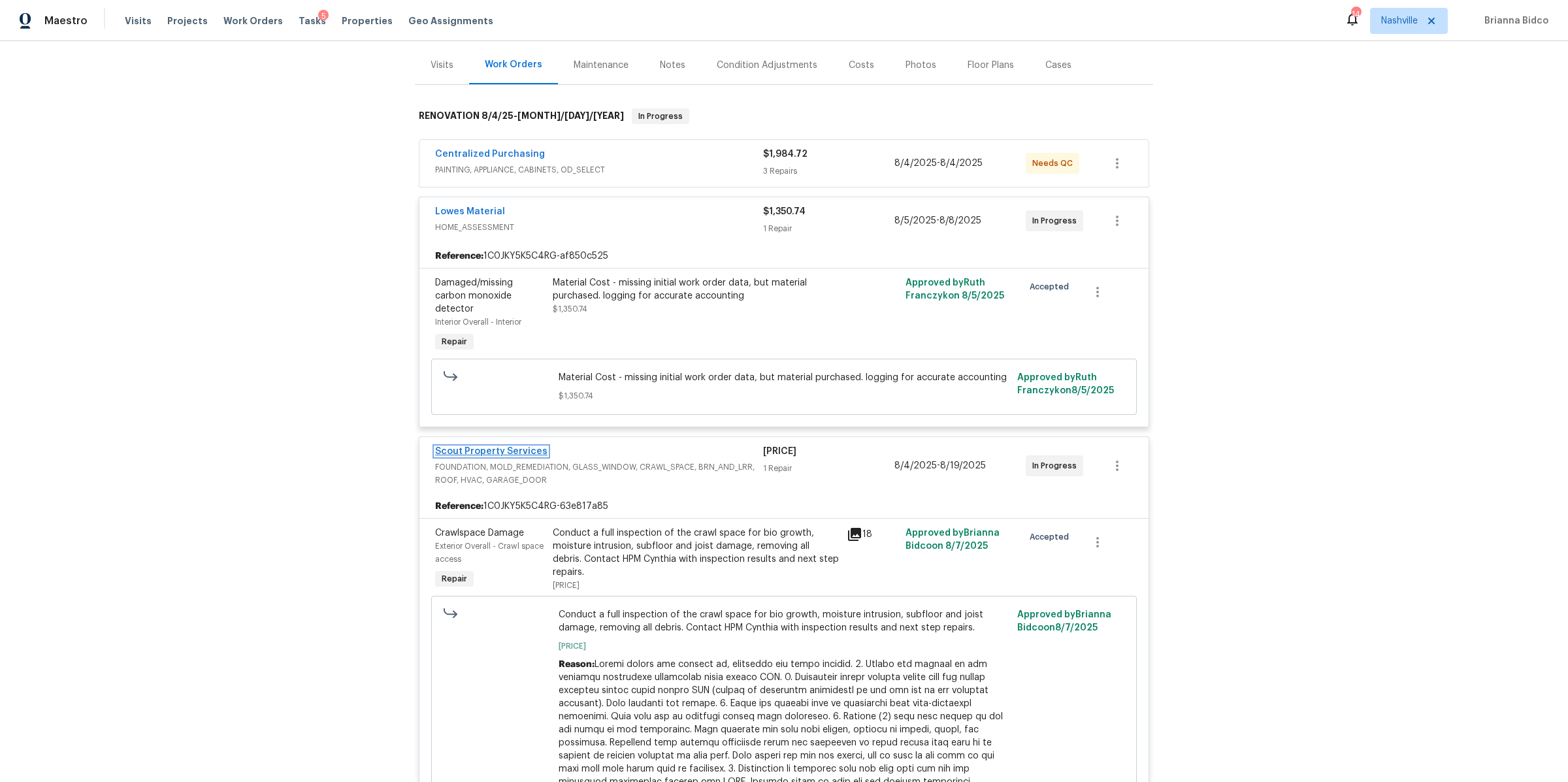 click on "Scout Property Services" at bounding box center [491, 451] 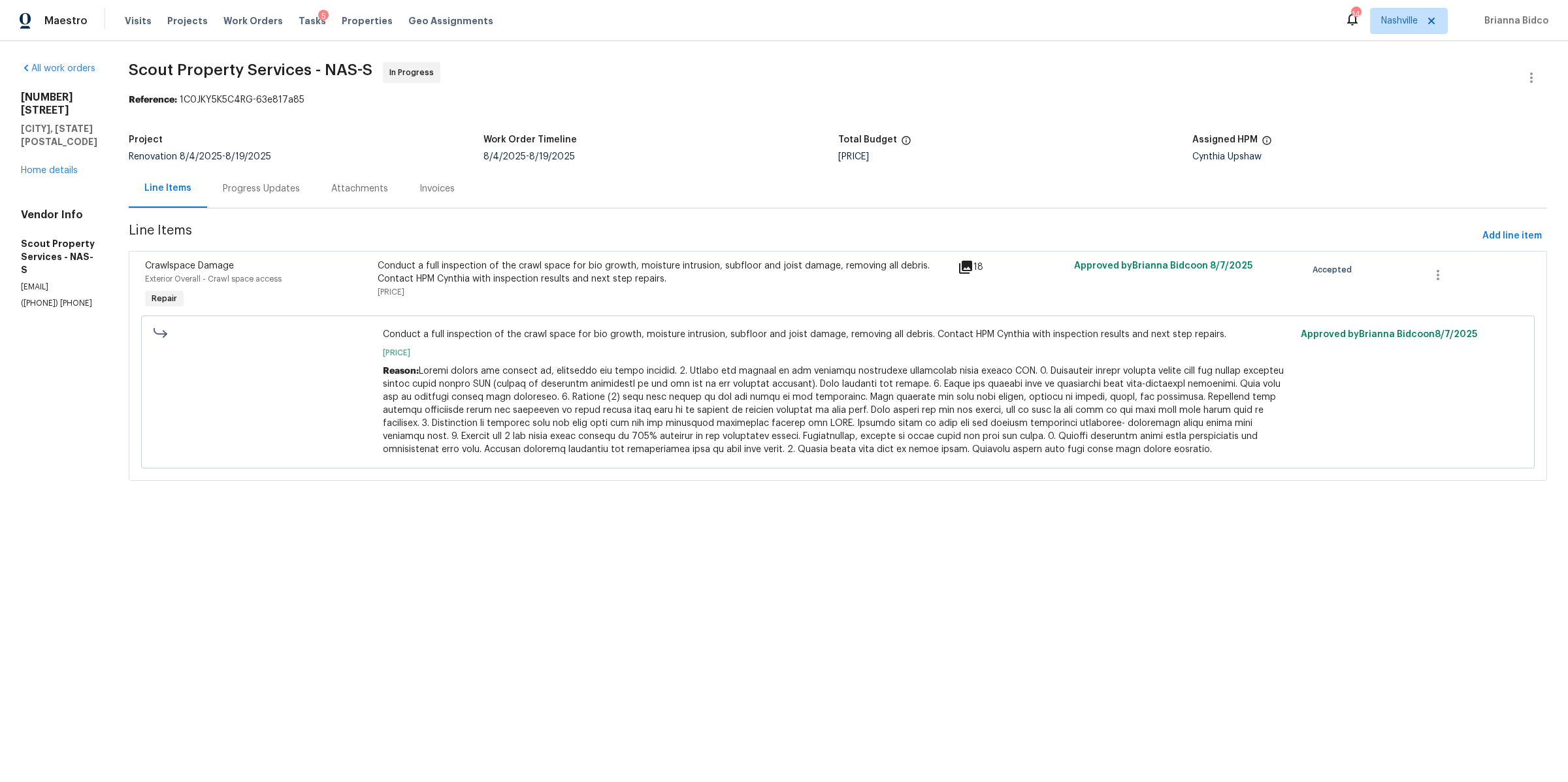 click at bounding box center [833, 410] 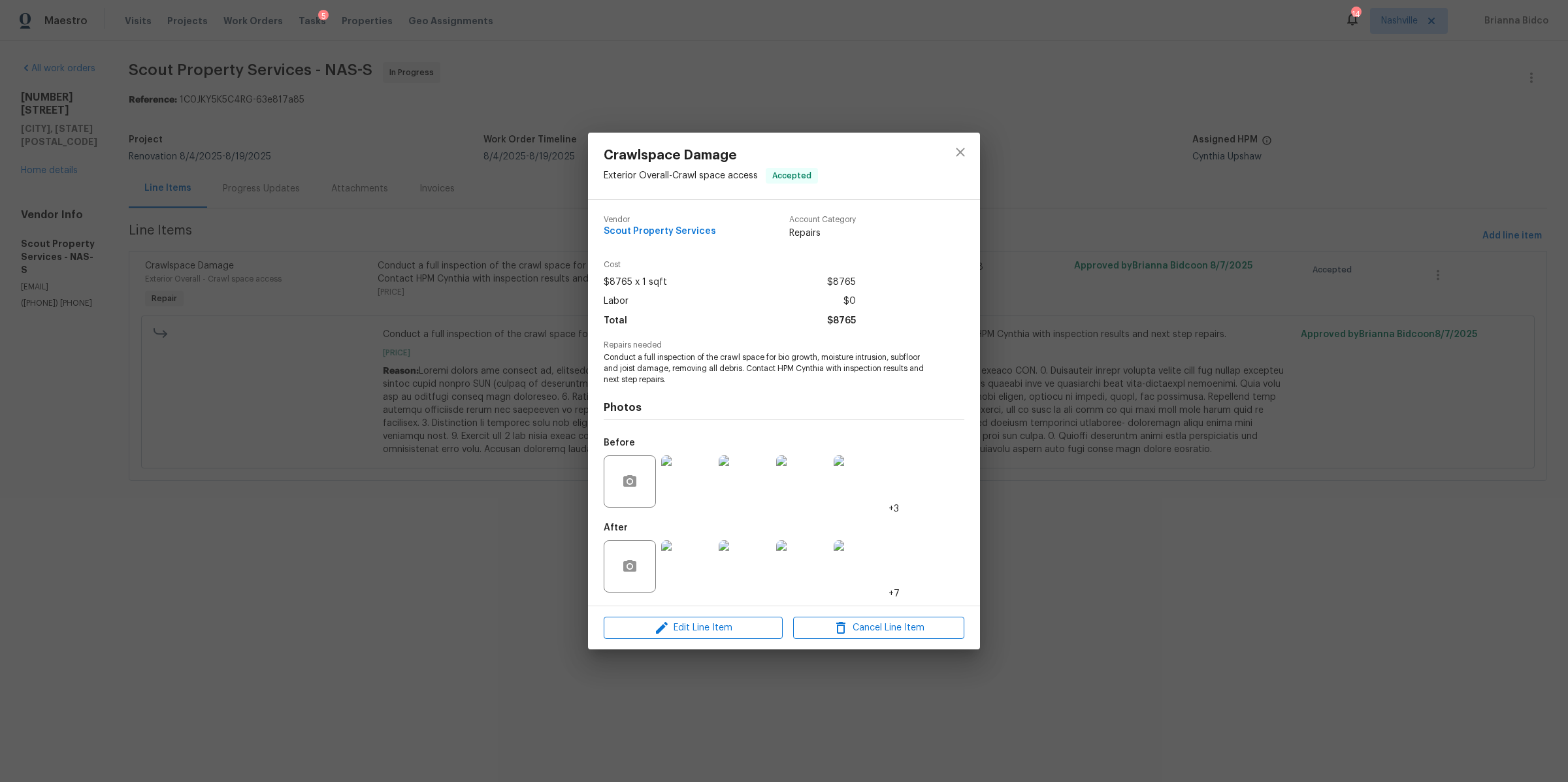 click at bounding box center (687, 566) 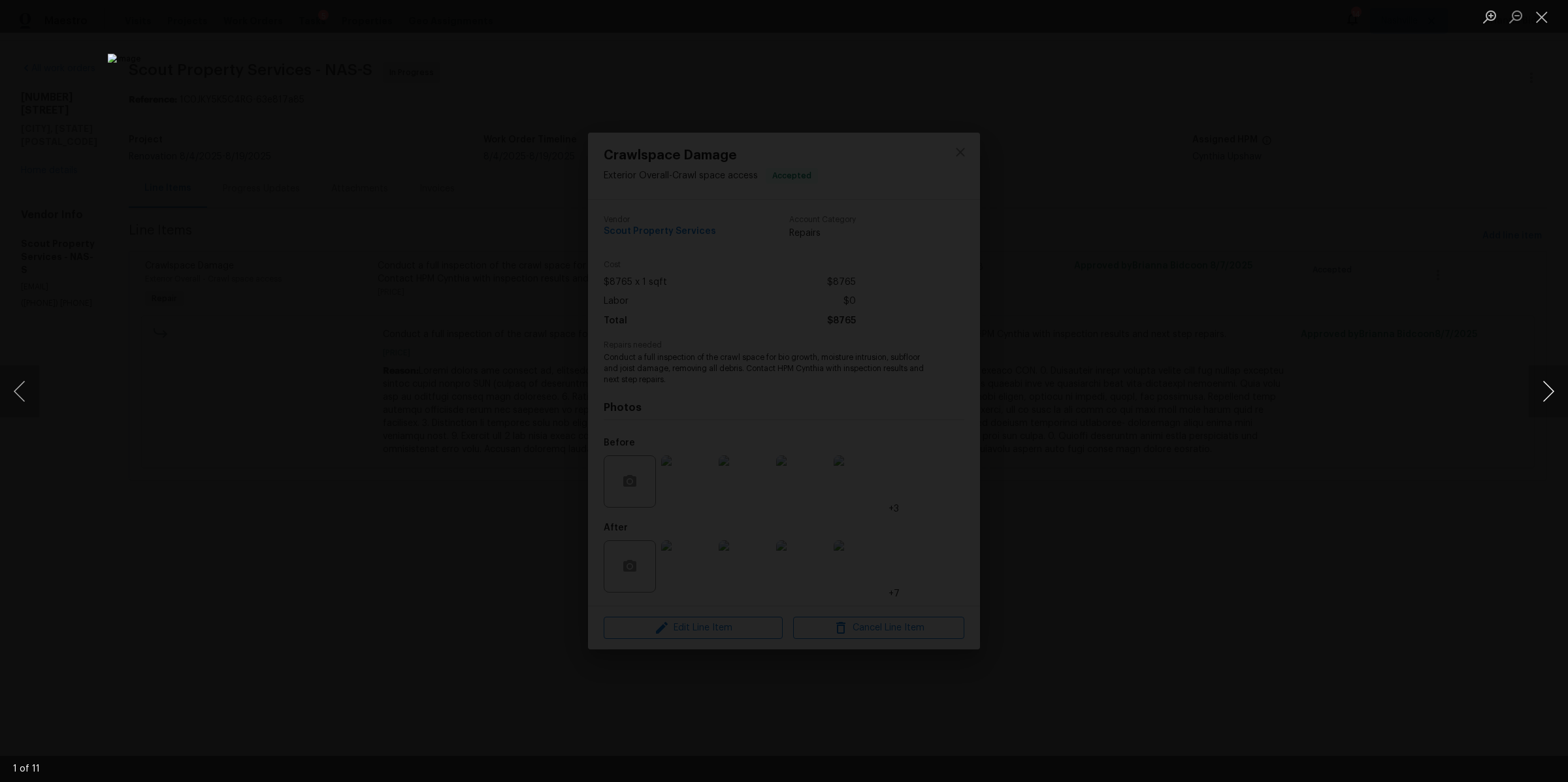 click at bounding box center (1548, 391) 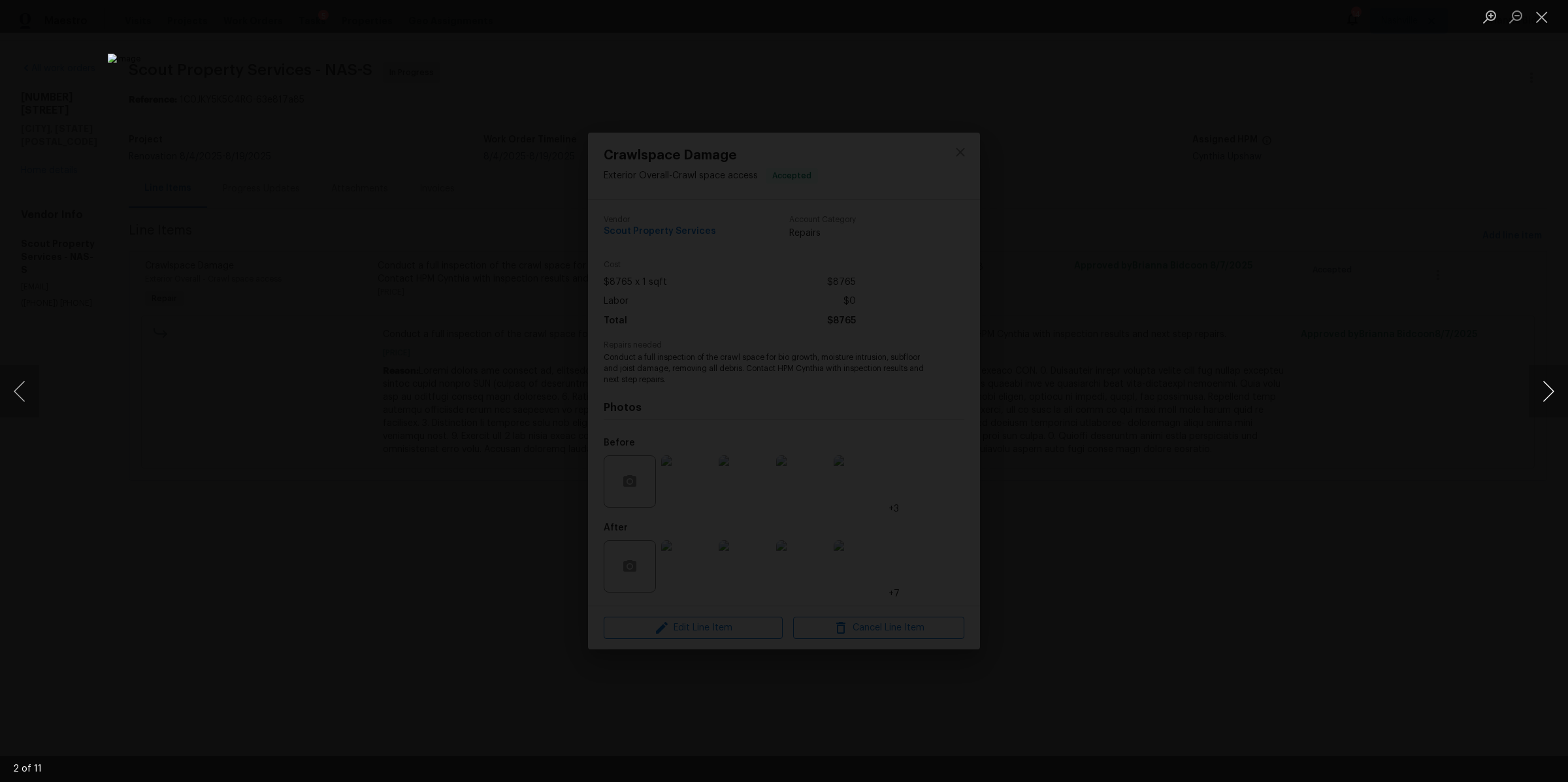 click at bounding box center [1548, 391] 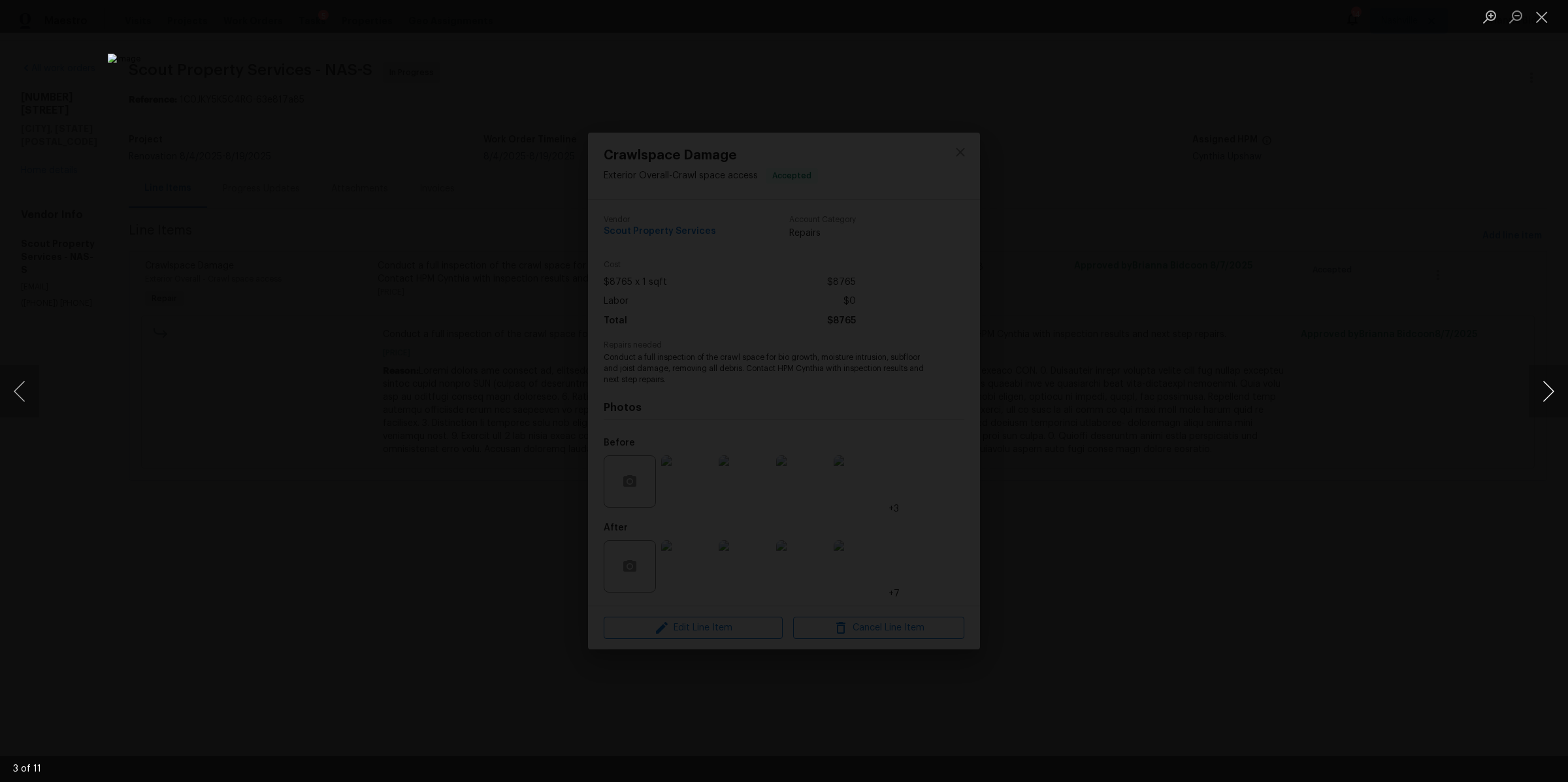 click at bounding box center (1548, 391) 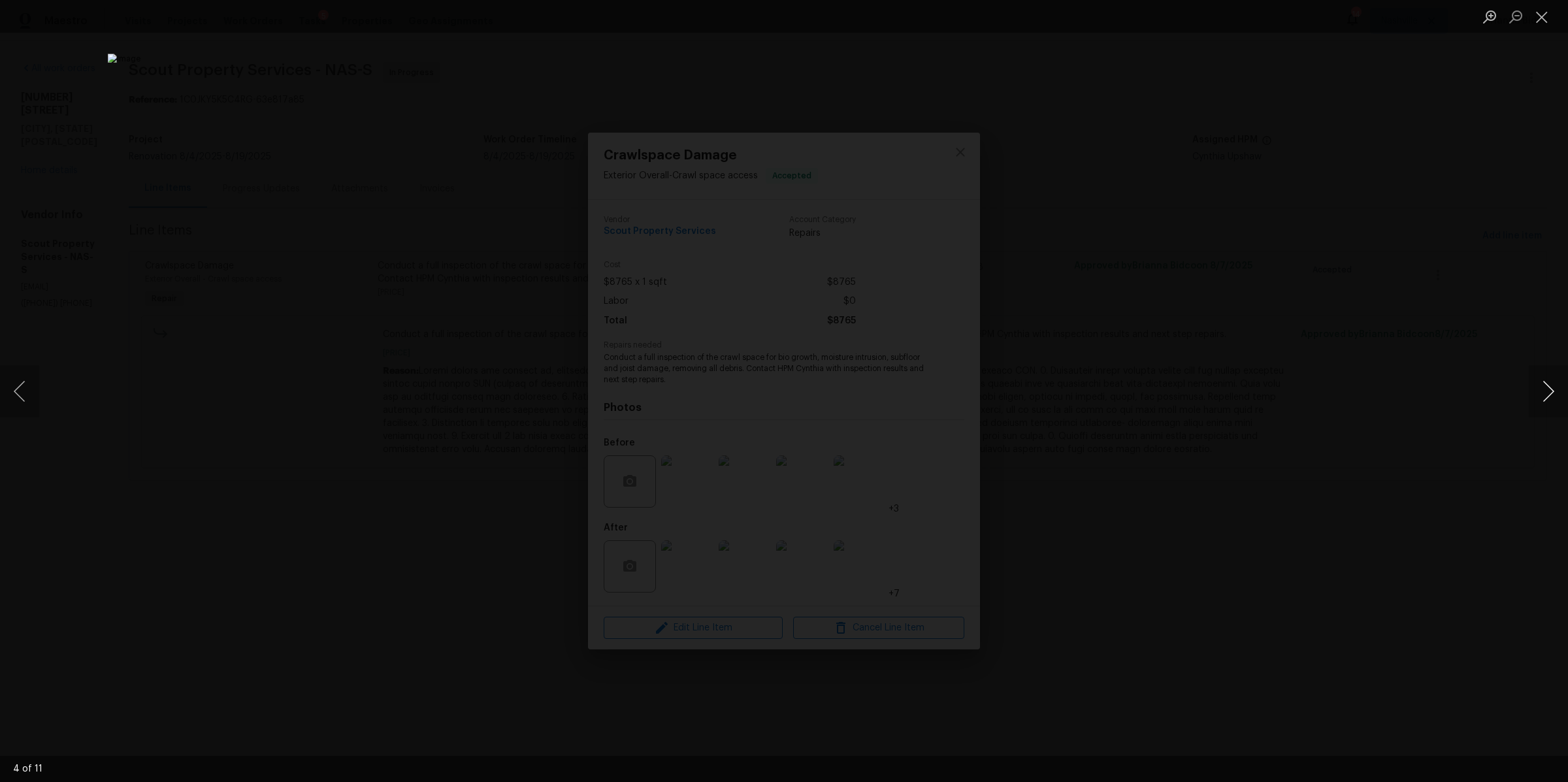 click at bounding box center [1548, 391] 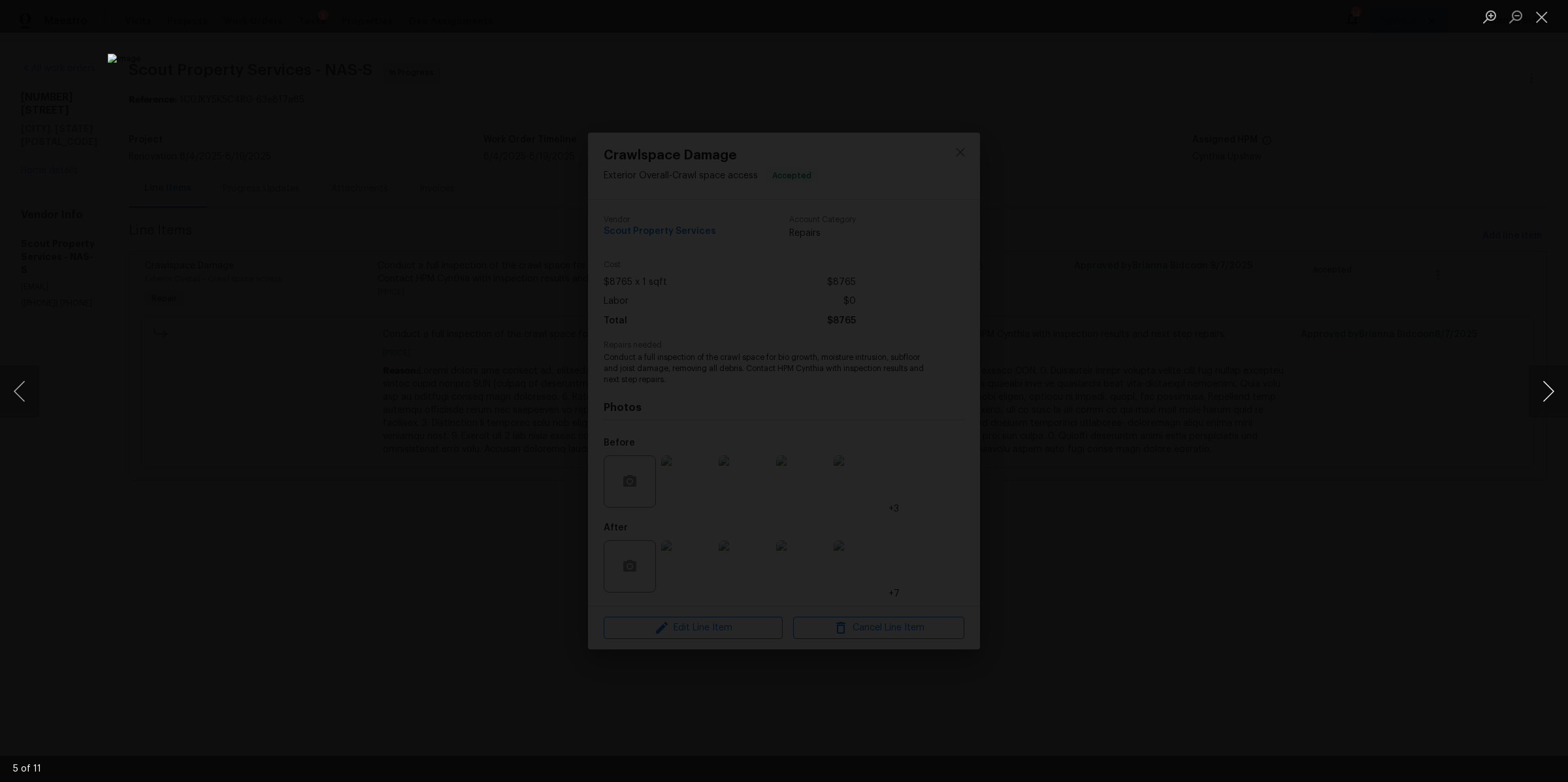 click at bounding box center (1548, 391) 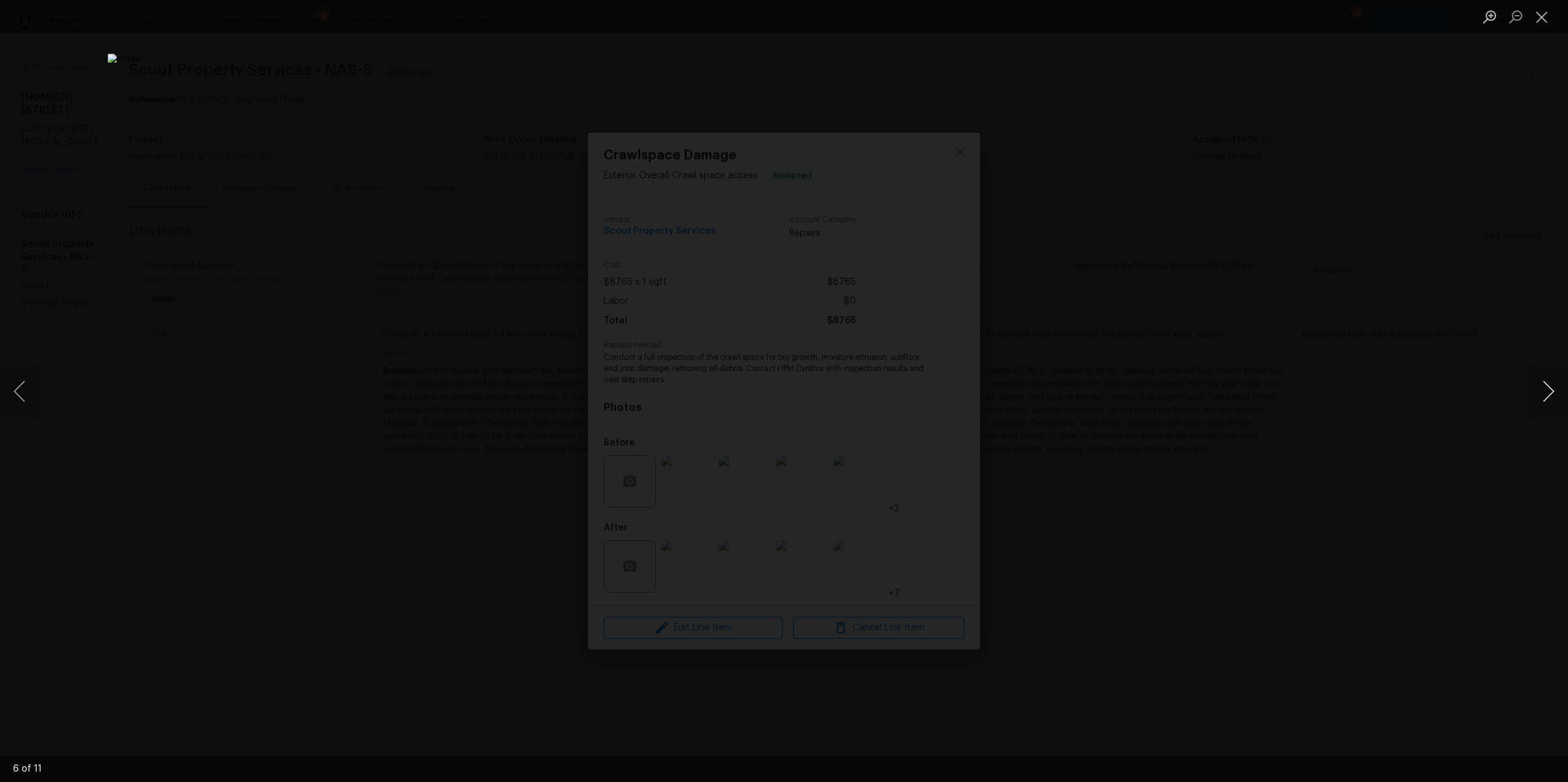 click at bounding box center (1548, 391) 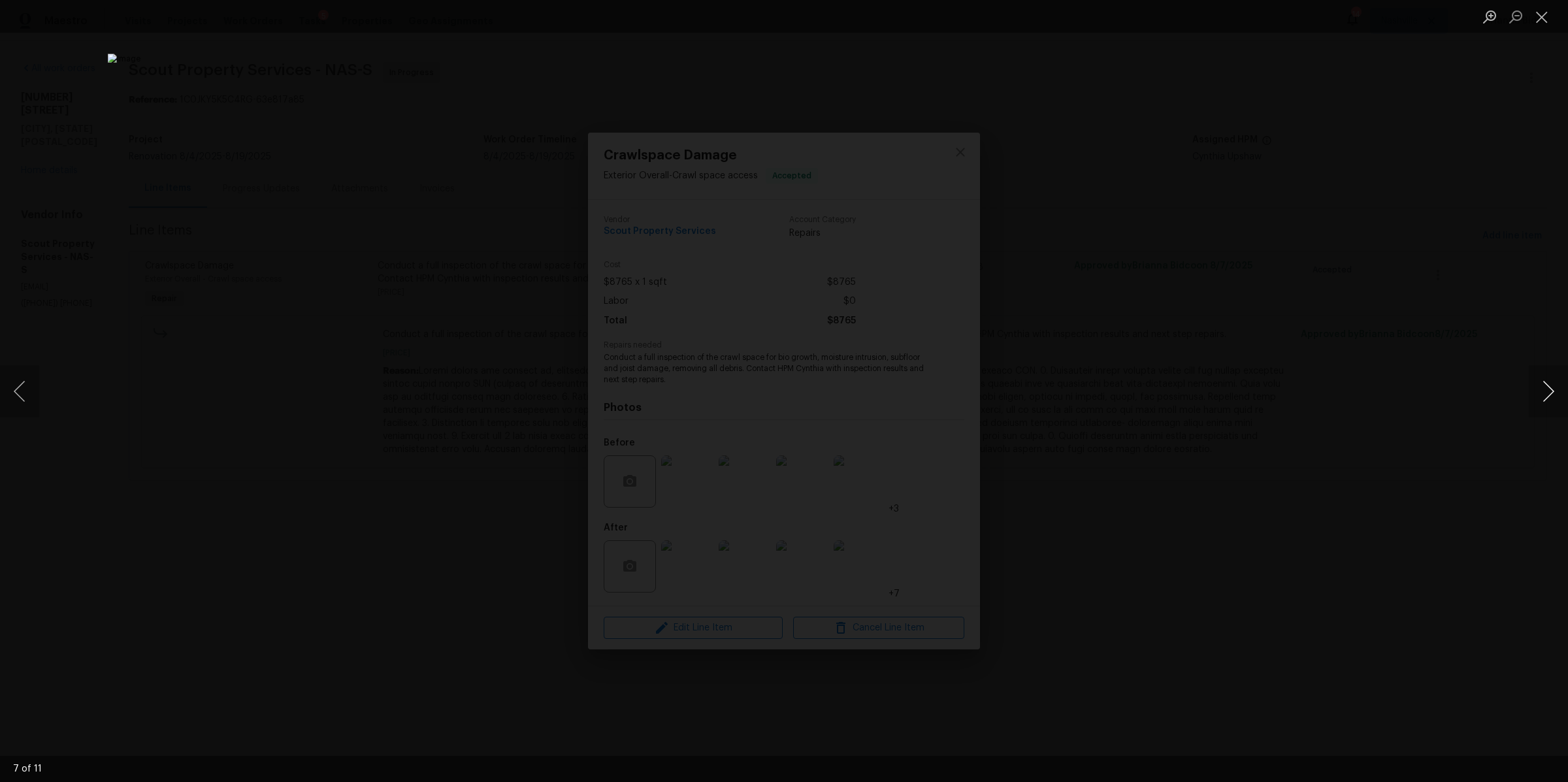 click at bounding box center (1548, 391) 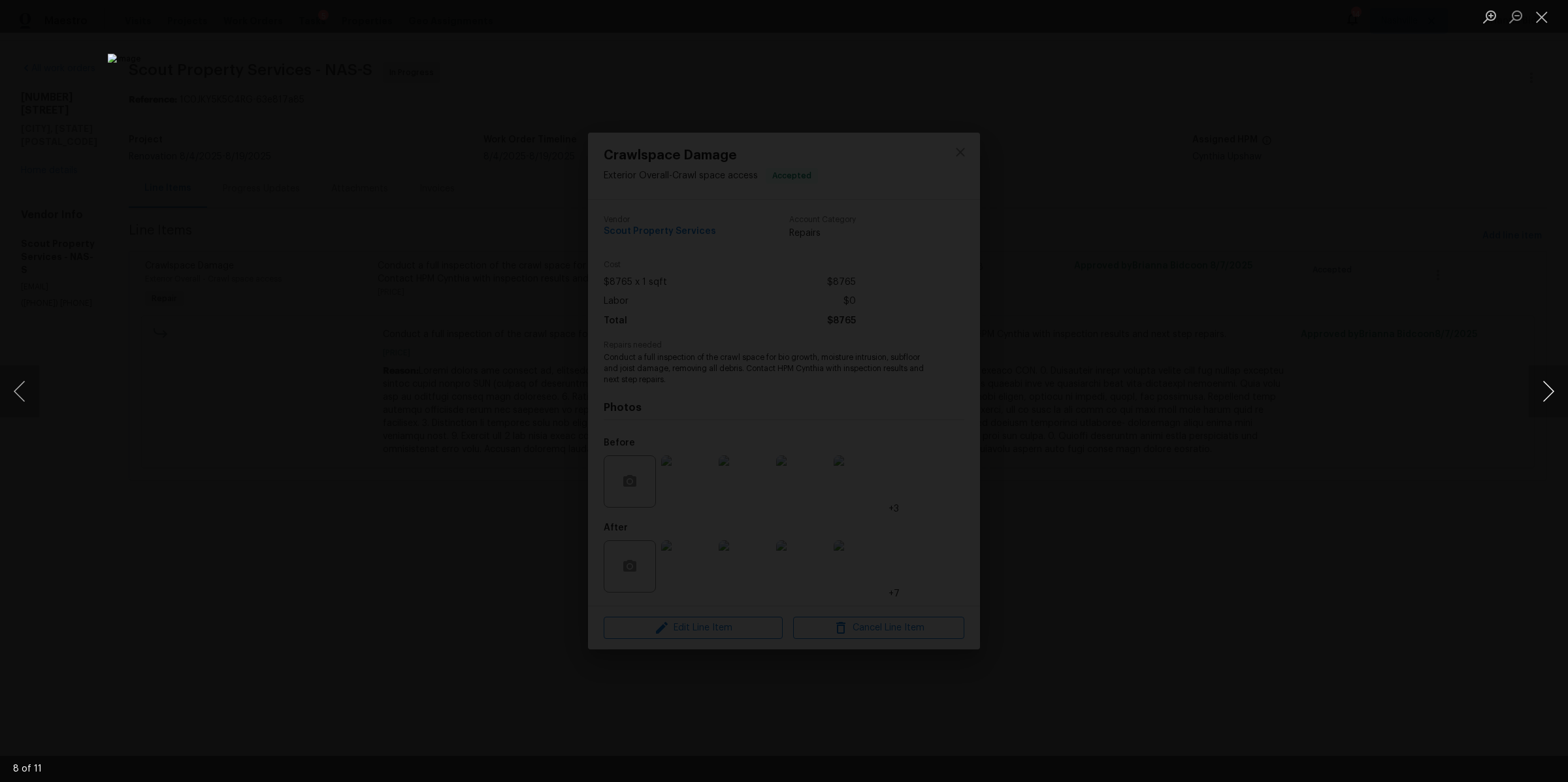 click at bounding box center [1548, 391] 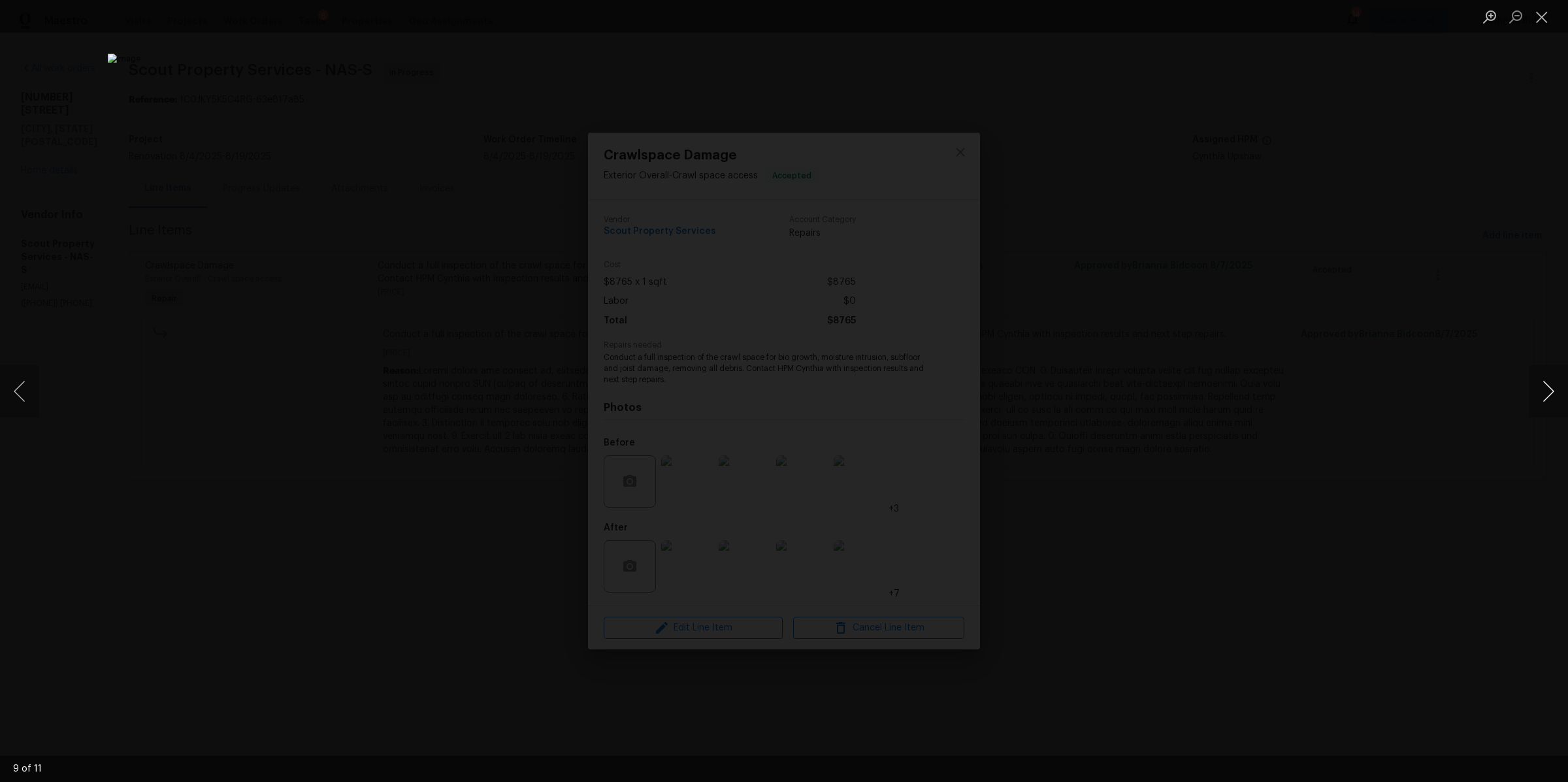 click at bounding box center (1548, 391) 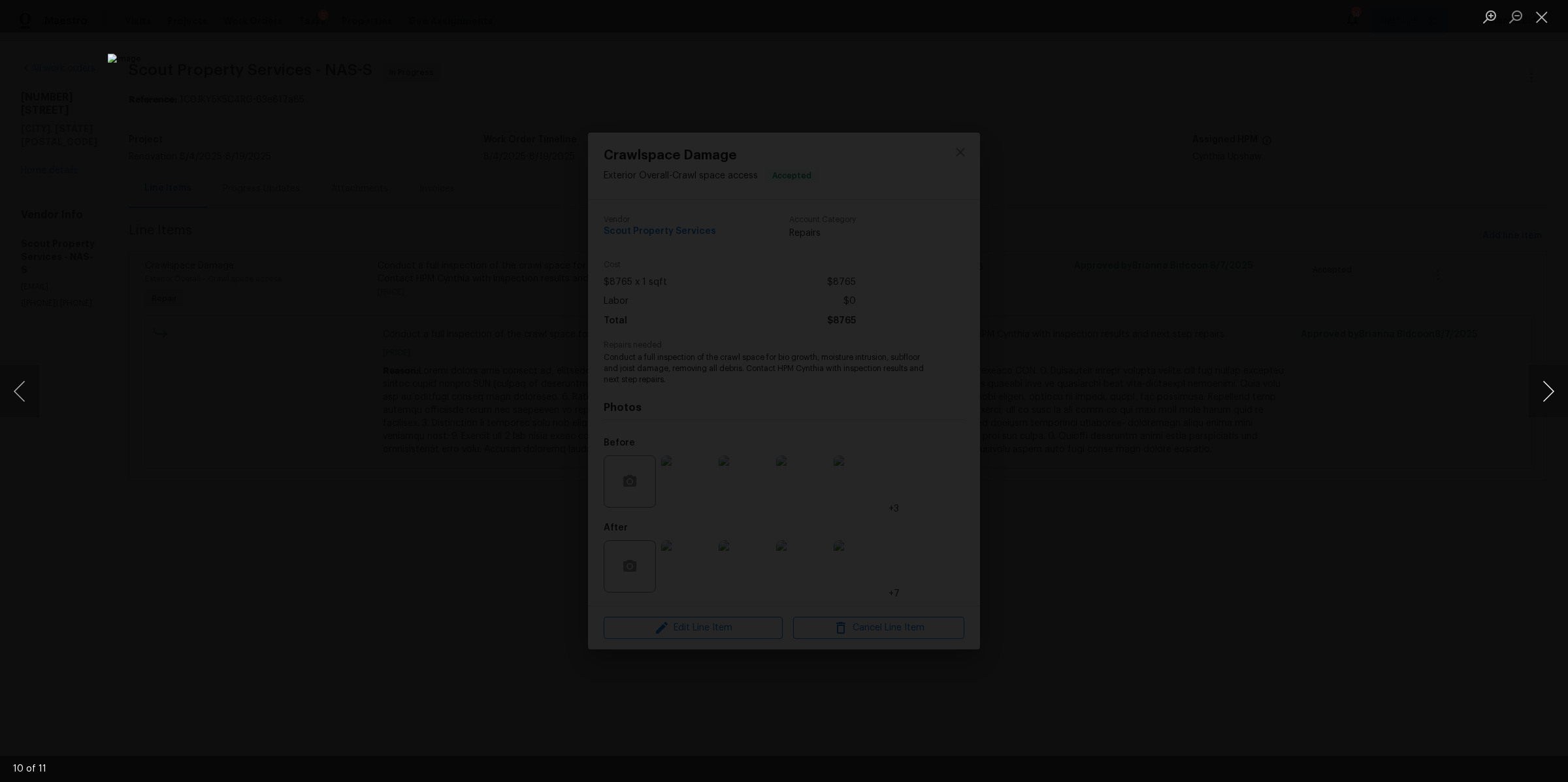 click at bounding box center [1548, 391] 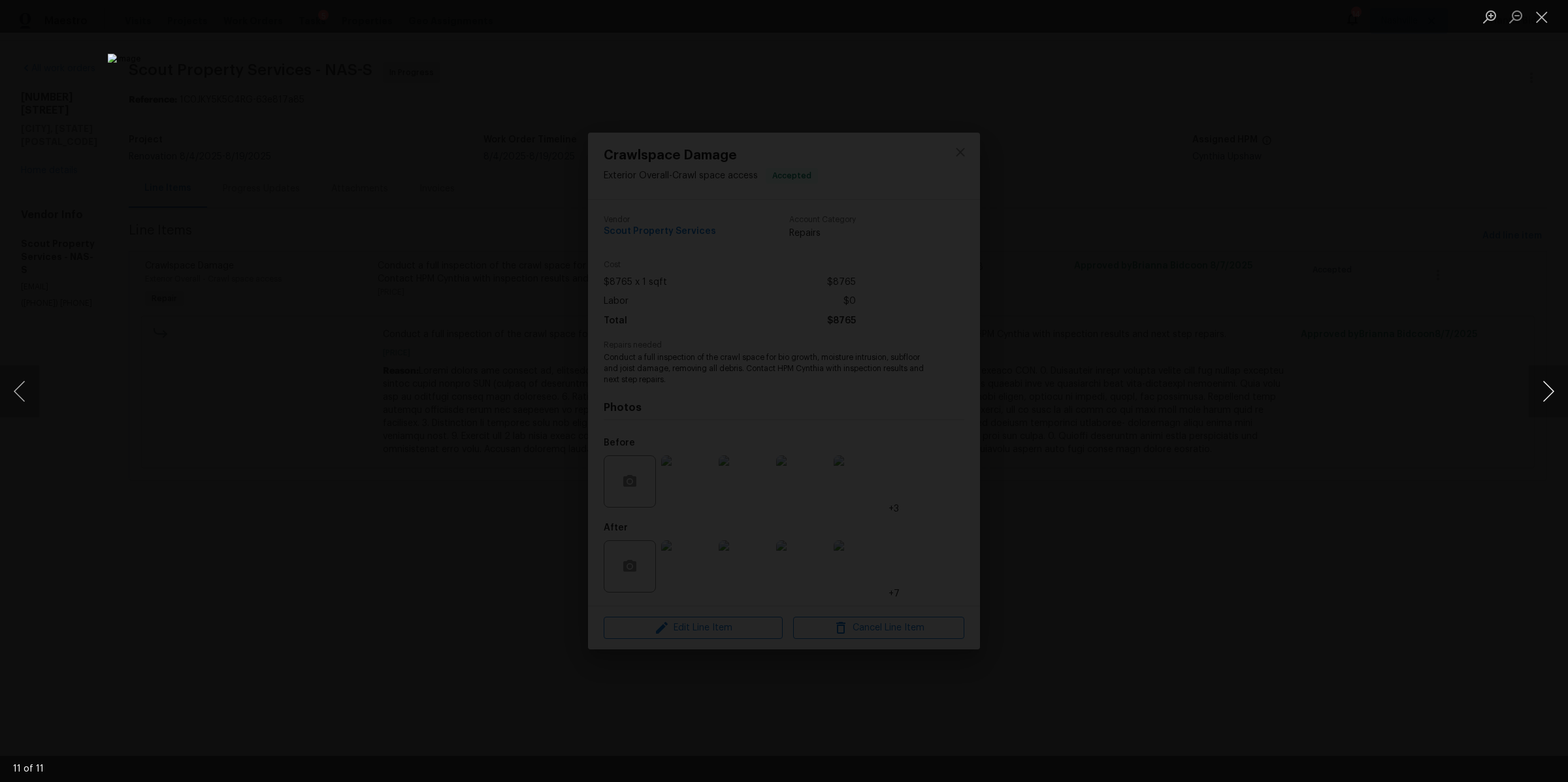 click at bounding box center (1548, 391) 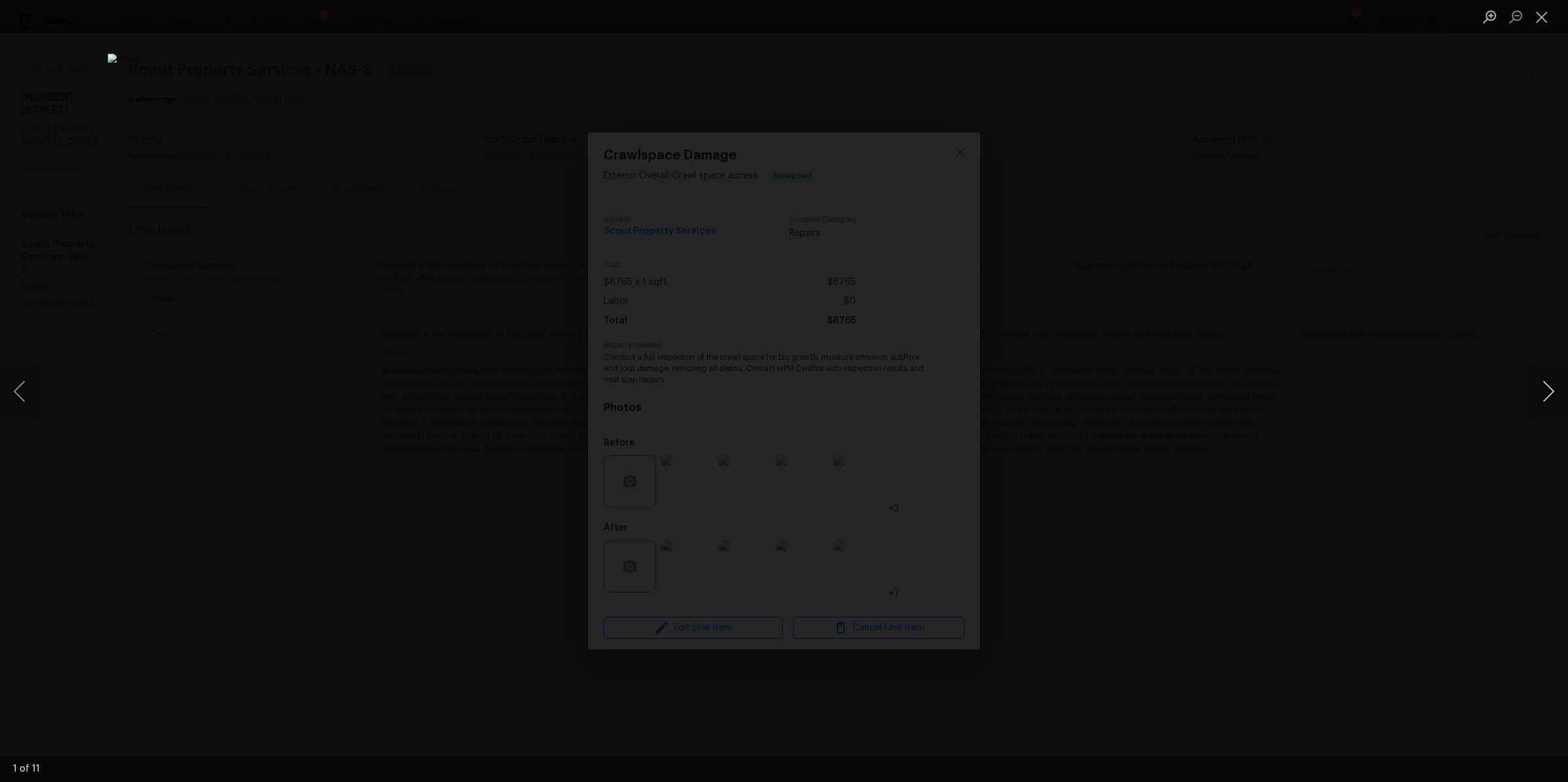 click at bounding box center (1548, 391) 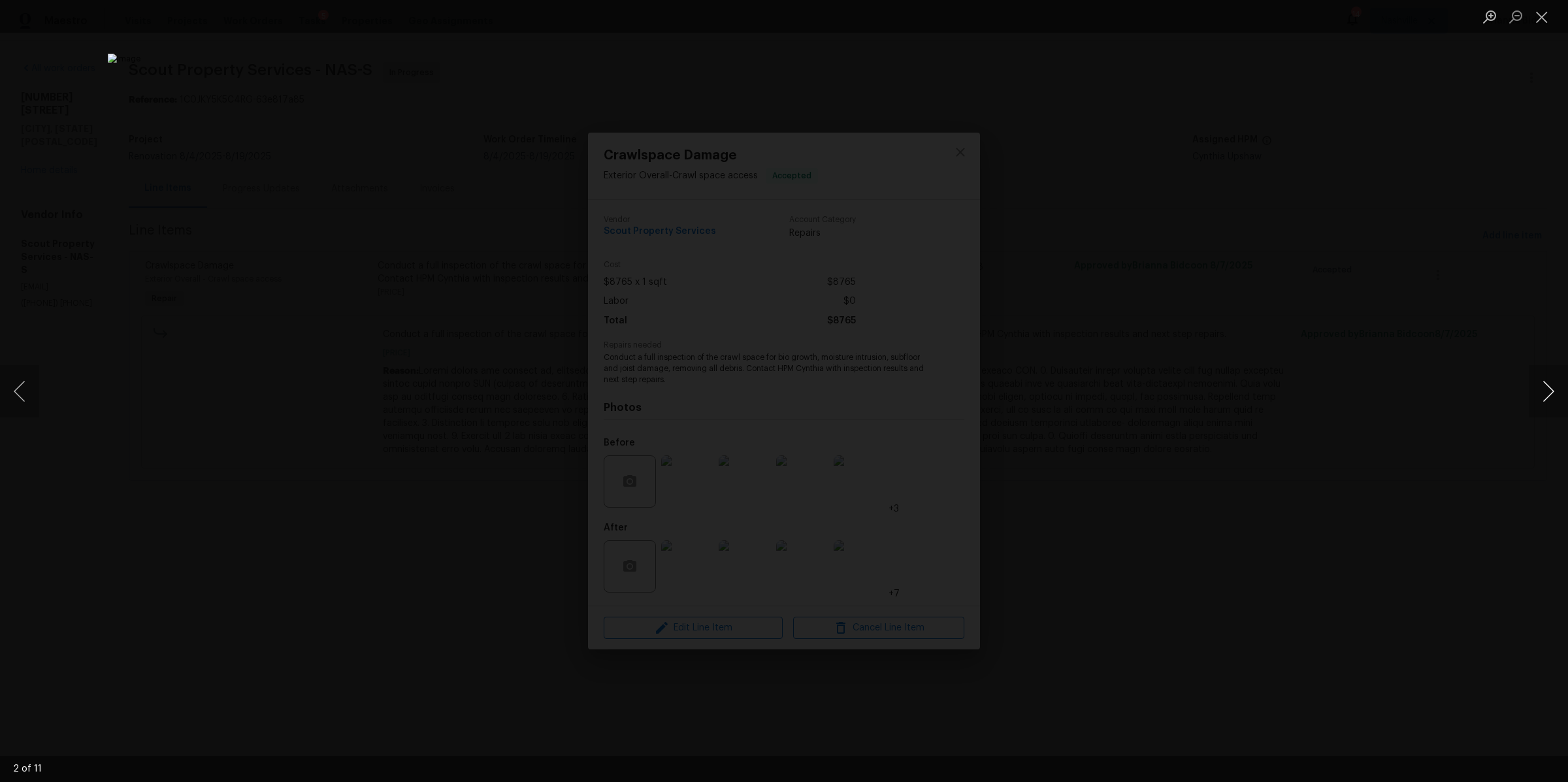 click at bounding box center (1548, 391) 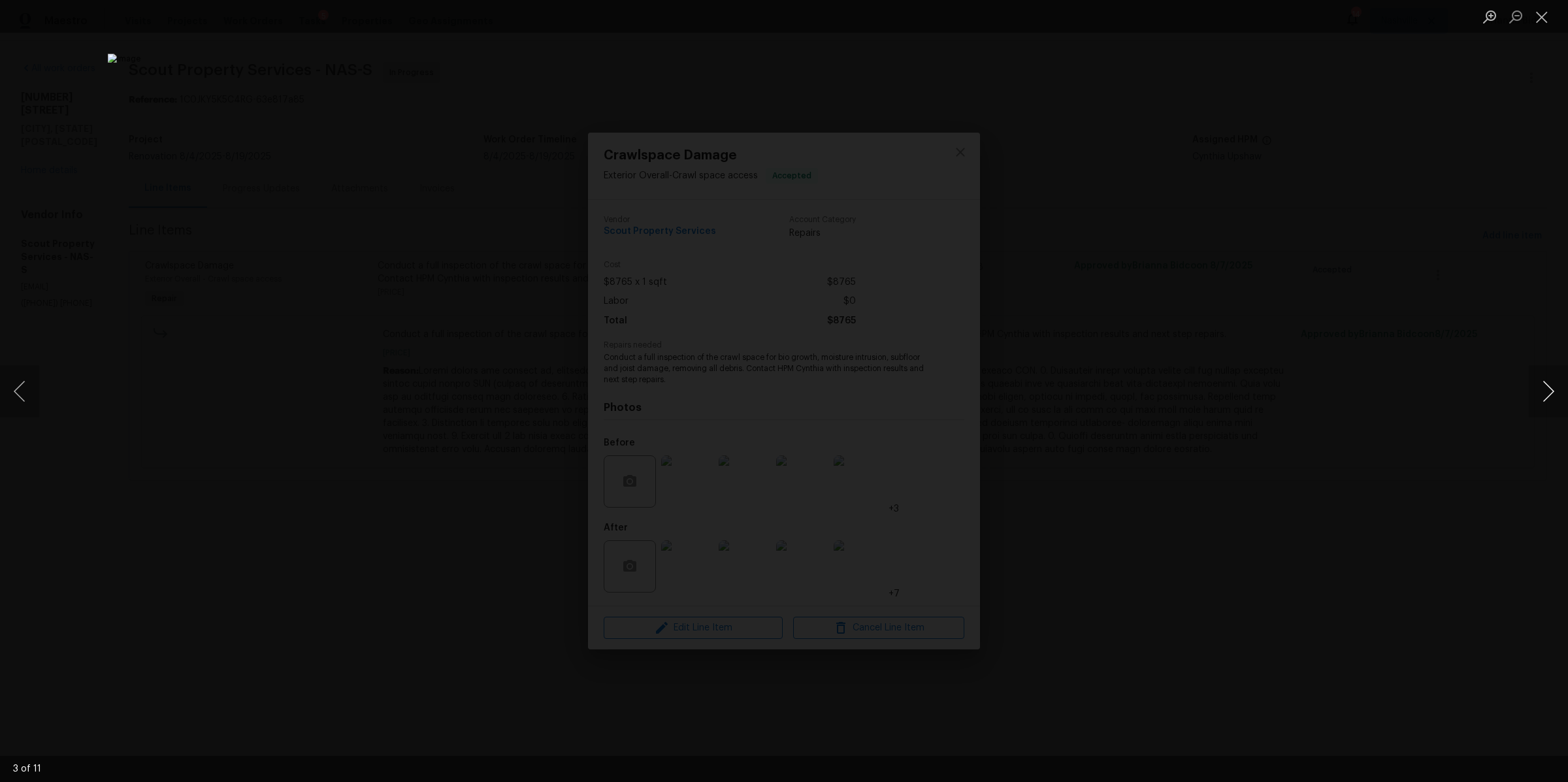 click at bounding box center (1548, 391) 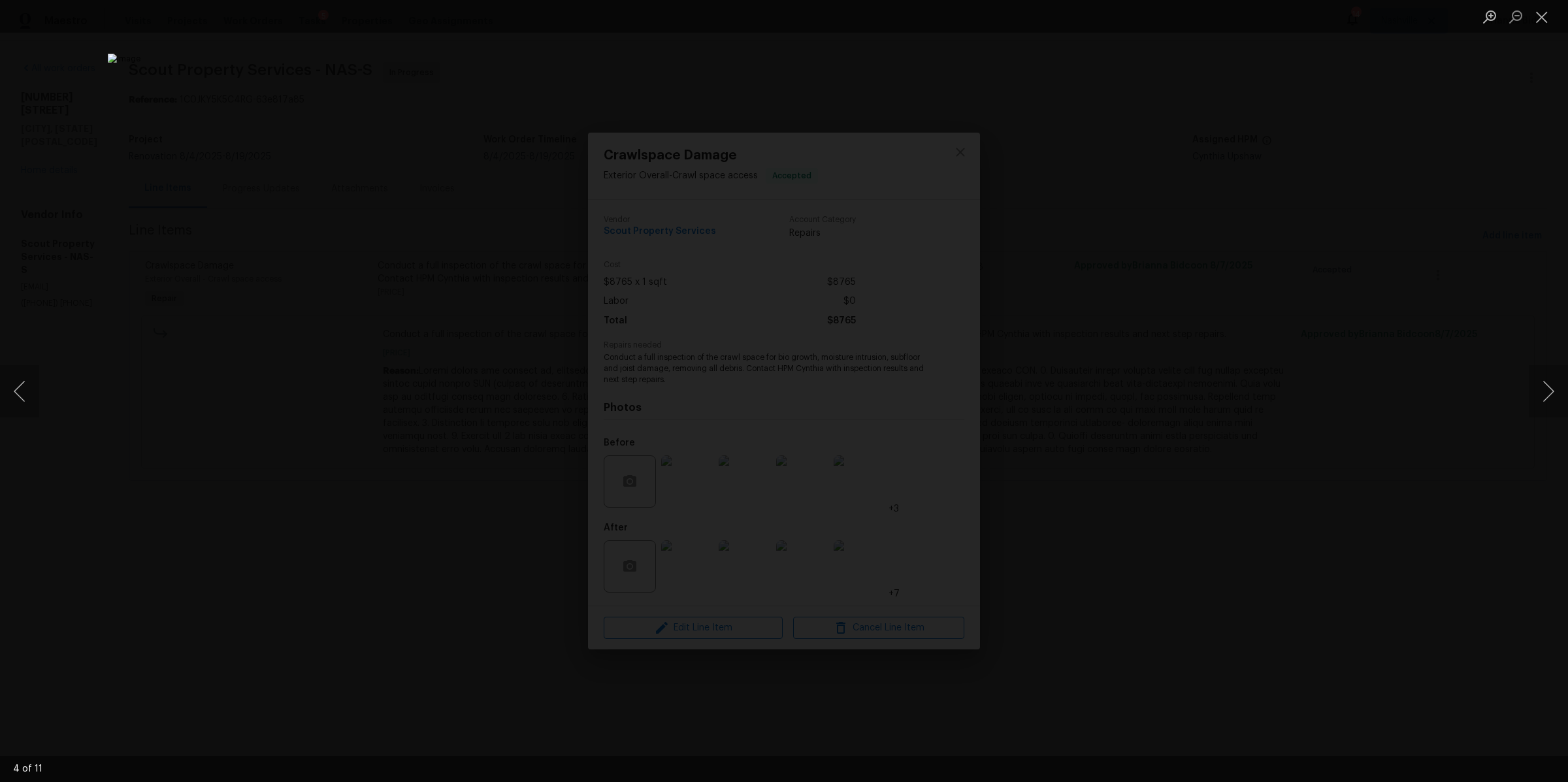 click at bounding box center (784, 391) 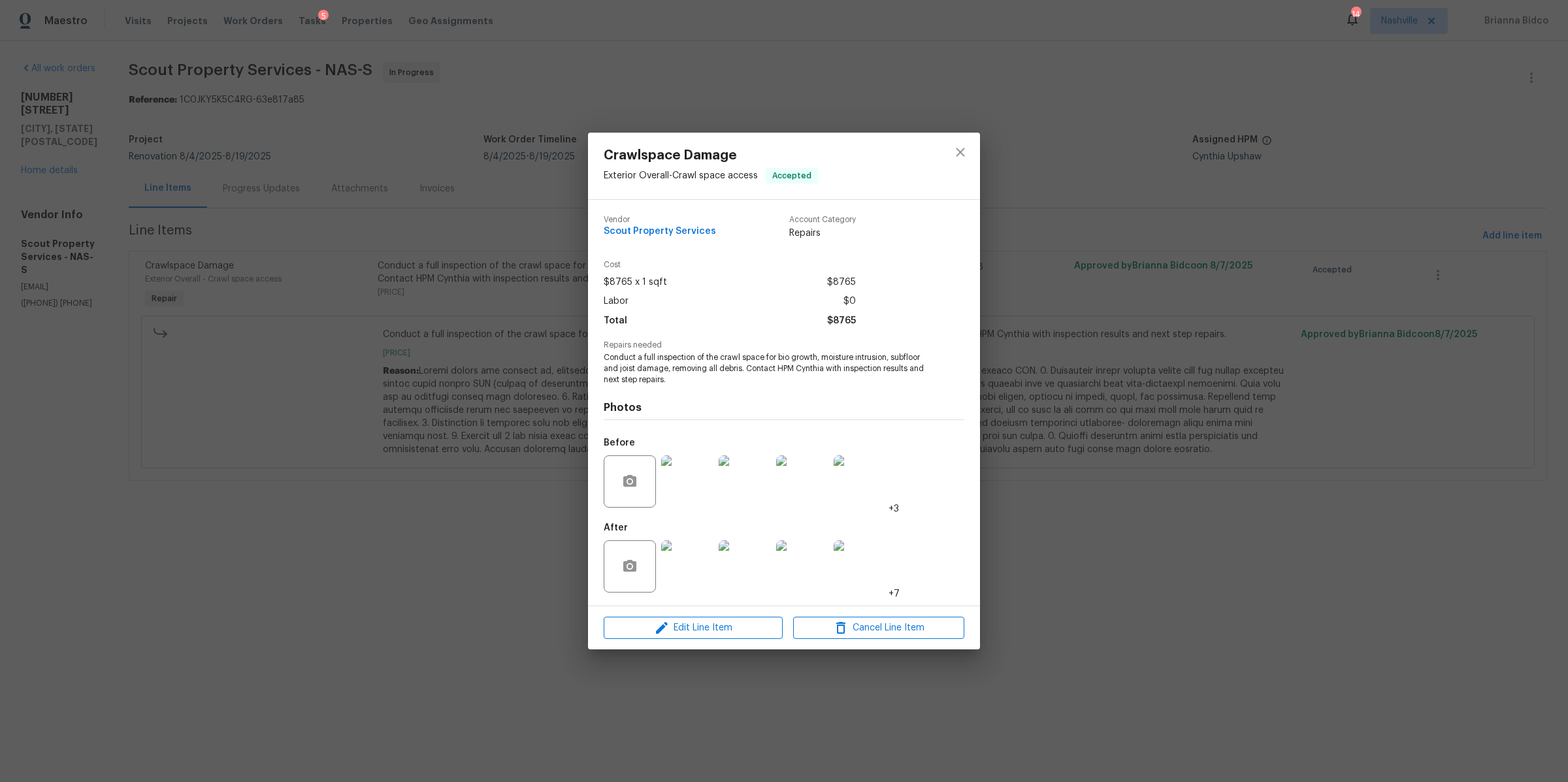 click on "Crawlspace Damage Exterior Overall  -  Crawl space access Accepted Vendor Scout Property Services Account Category Repairs Cost [PRICE] x 1 sqft [PRICE] Labor [PRICE] Total [PRICE] Repairs needed Conduct a full inspection of the crawl space for bio growth, moisture intrusion, subfloor and joist damage, removing all debris. Contact HPM [NAME] with inspection results and next step repairs. Photos Before  +3 After  +7  Edit Line Item  Cancel Line Item" at bounding box center [784, 391] 